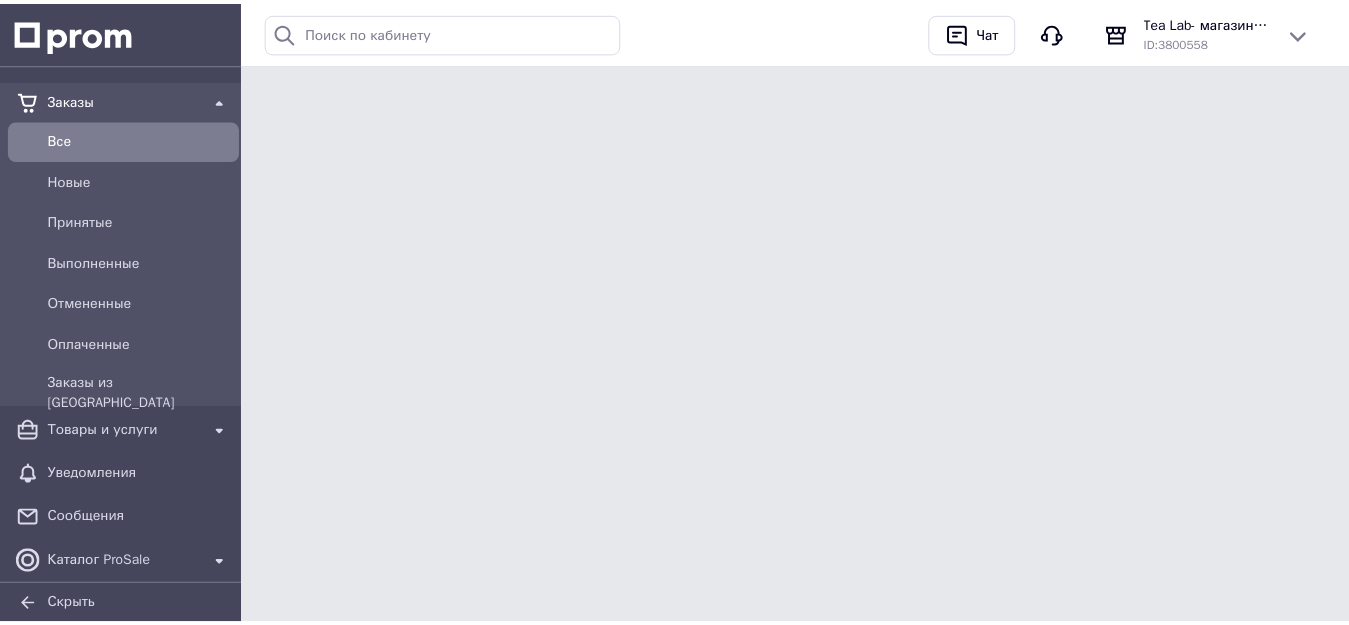 scroll, scrollTop: 0, scrollLeft: 0, axis: both 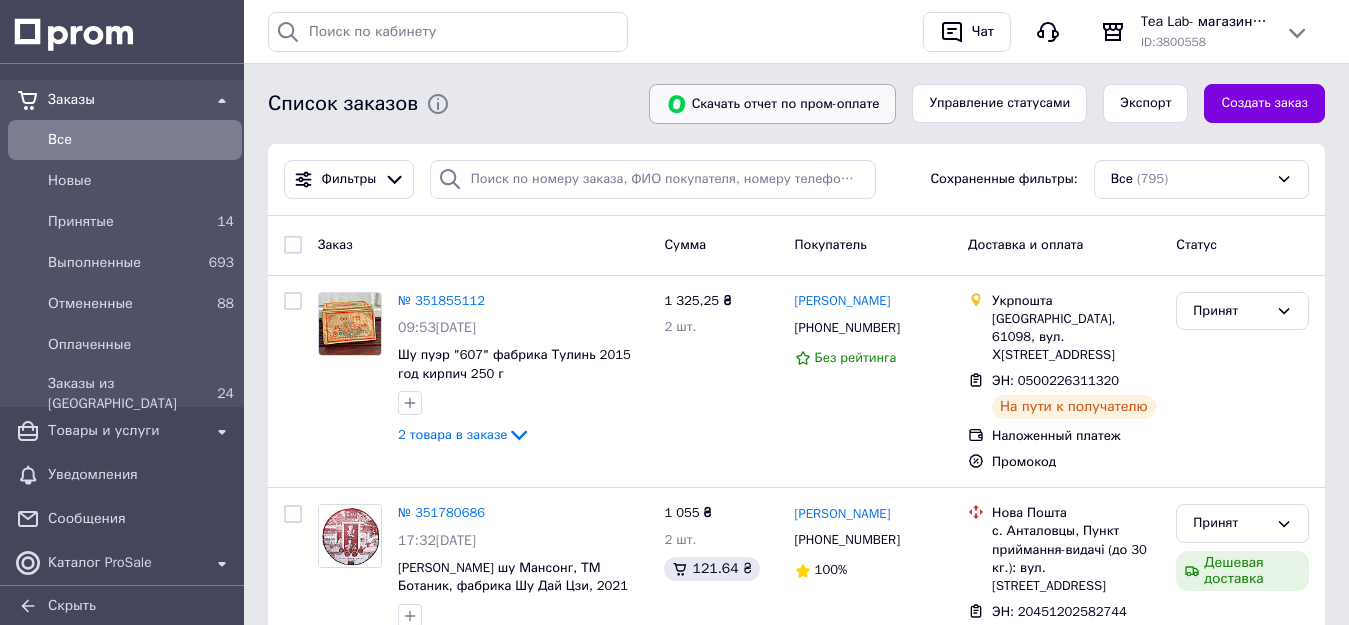 click on "Скачать отчет по пром-оплате" at bounding box center (773, 104) 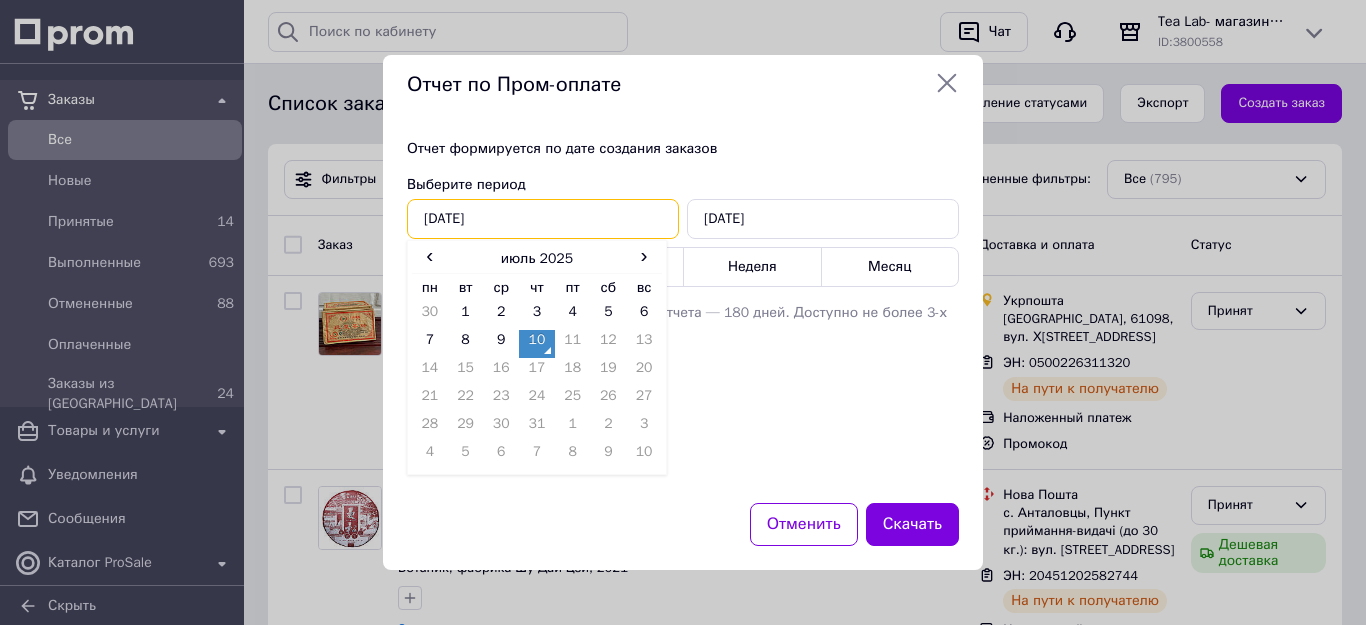 click on "[DATE]" at bounding box center (543, 219) 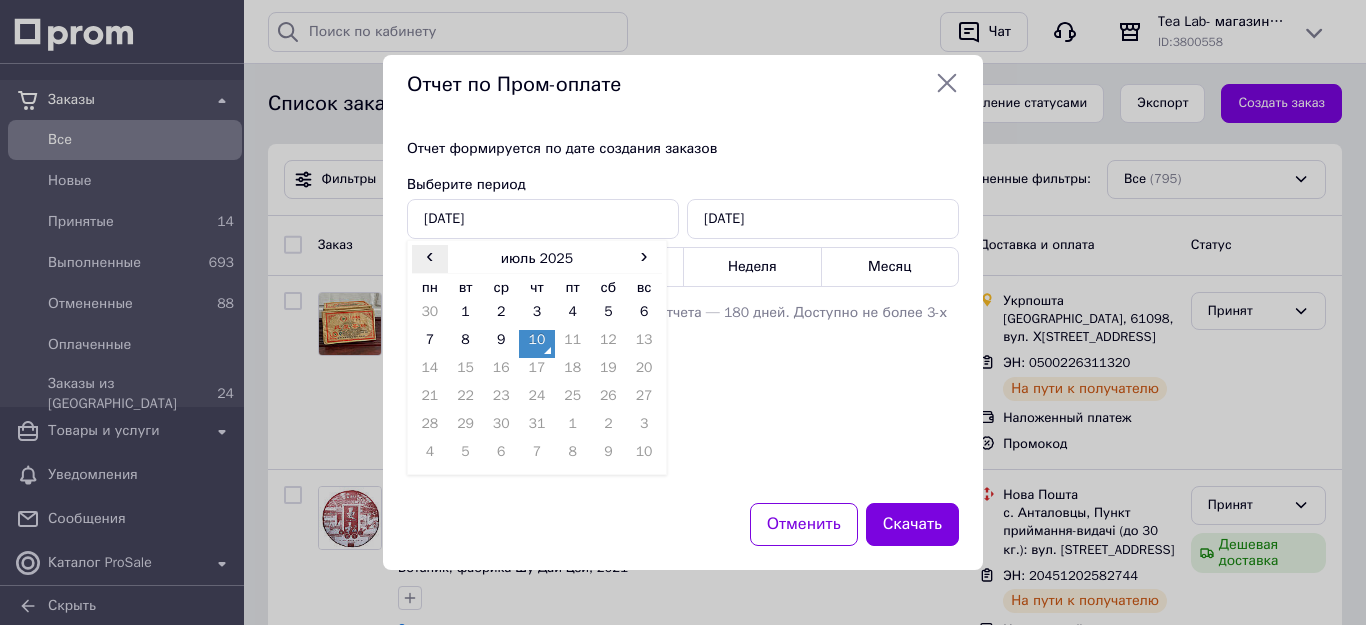 click on "‹" at bounding box center (430, 255) 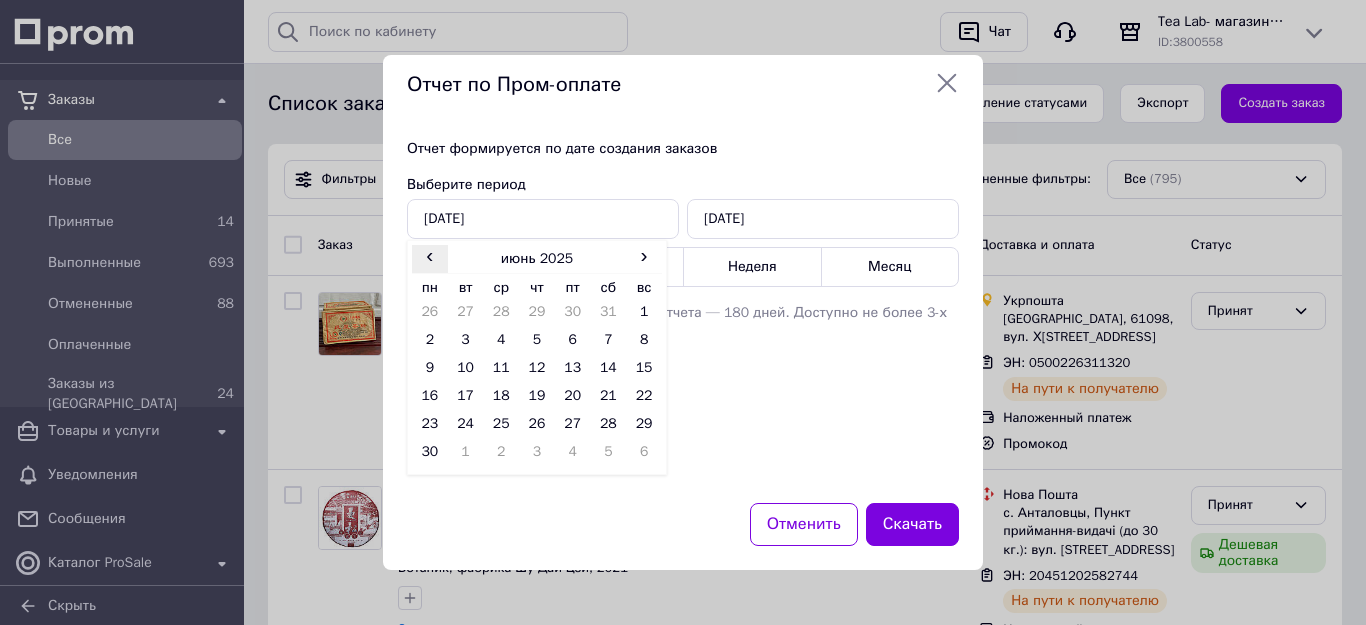 click on "‹" at bounding box center [430, 255] 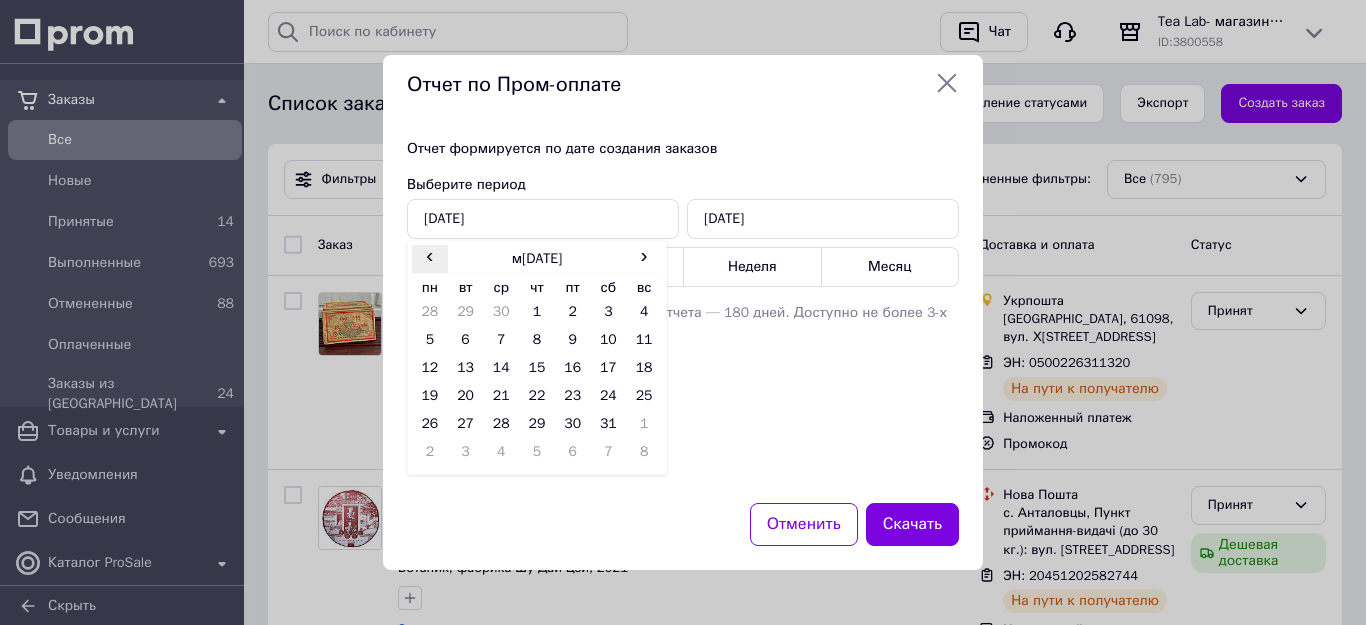 click on "‹" at bounding box center (430, 255) 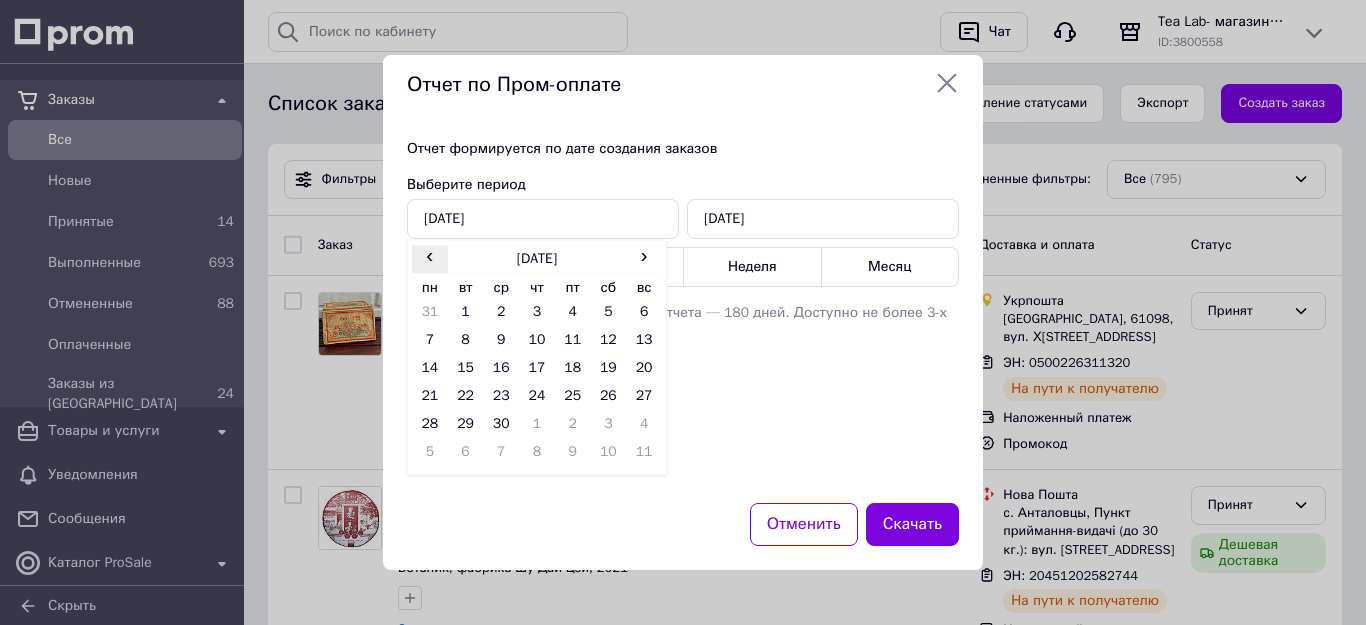 click on "‹" at bounding box center [430, 255] 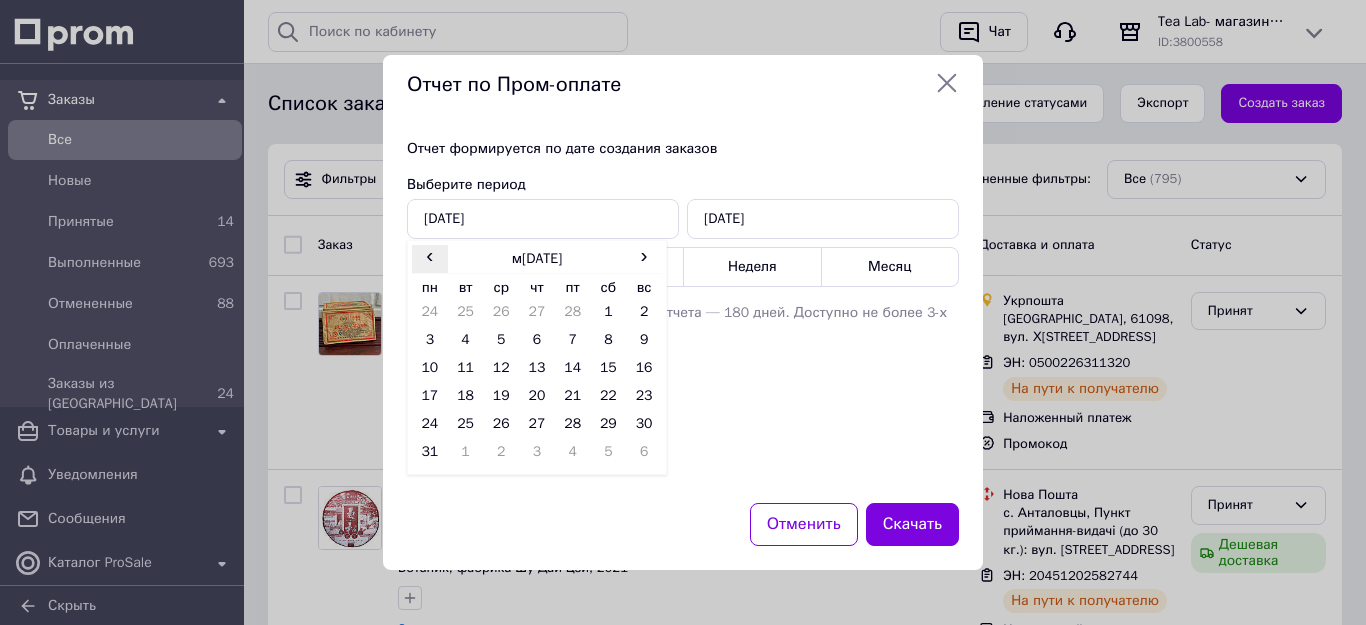 click on "‹" at bounding box center [430, 255] 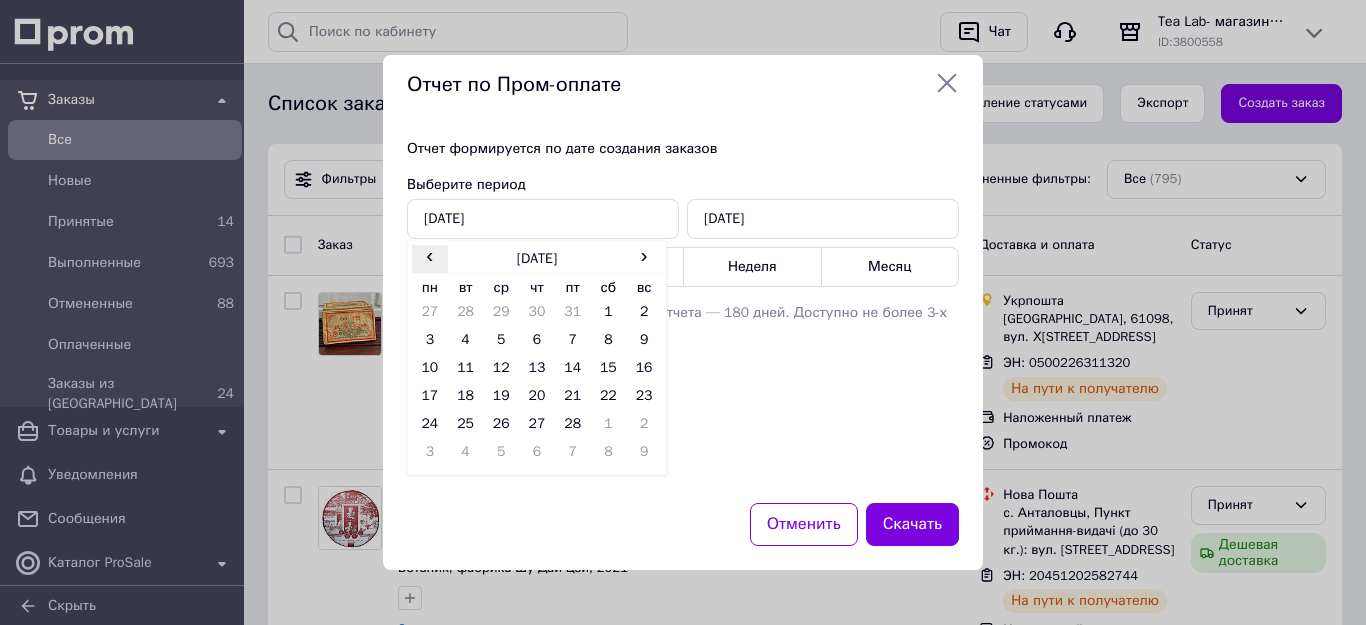 click on "‹" at bounding box center (430, 255) 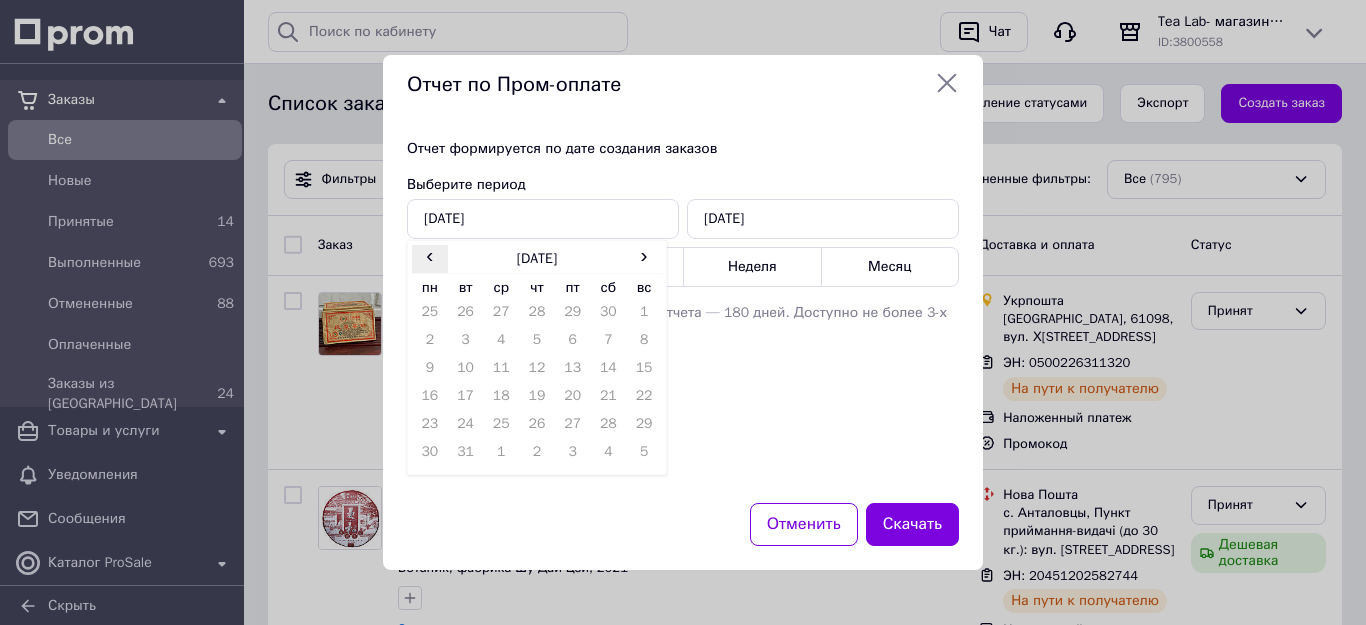 click on "‹" at bounding box center (430, 255) 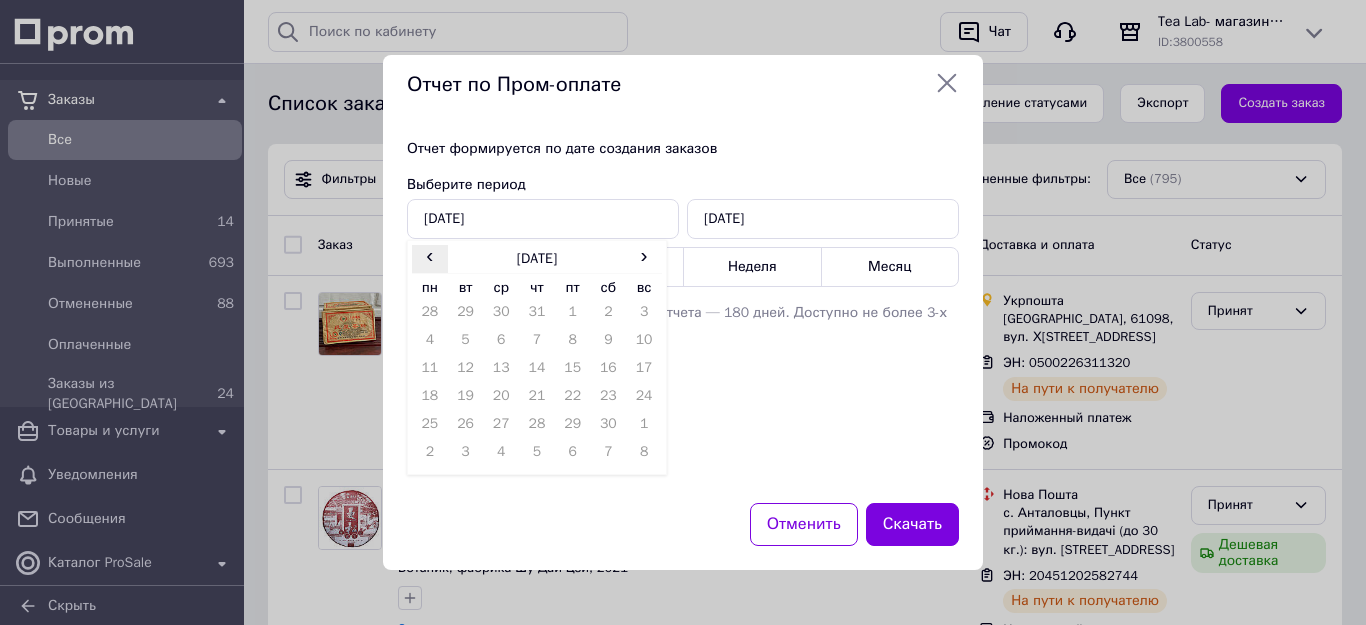 click on "‹" at bounding box center (430, 255) 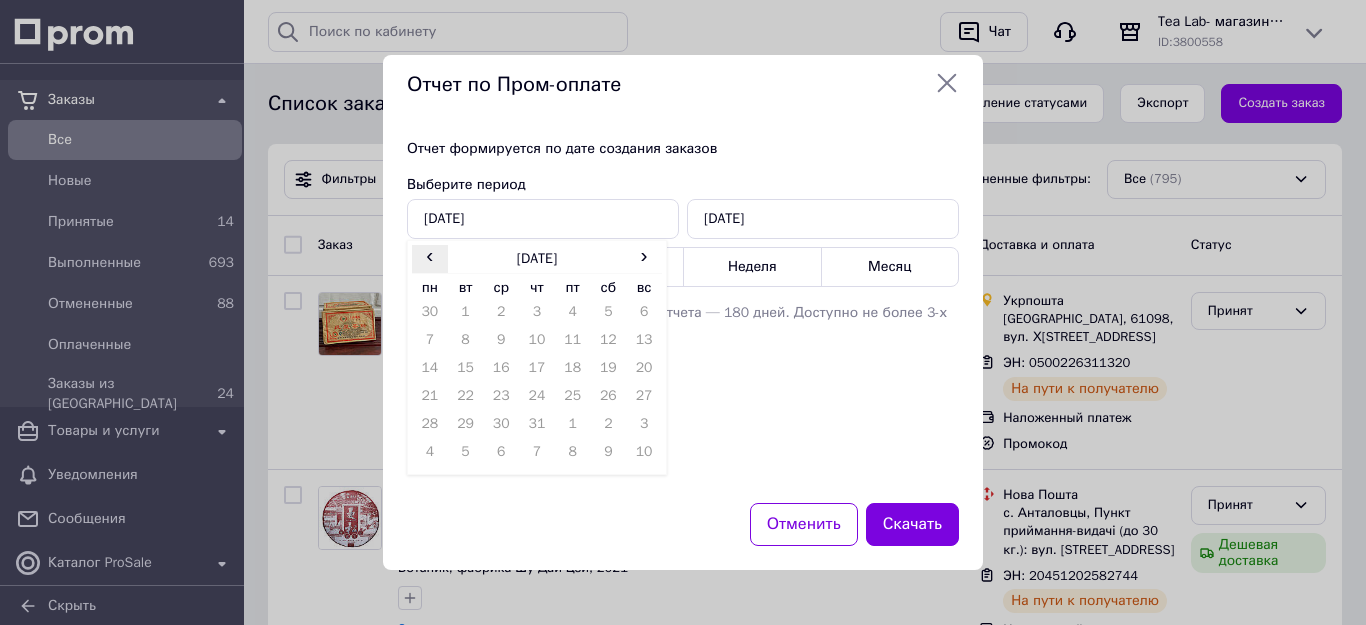 click on "‹" at bounding box center (430, 255) 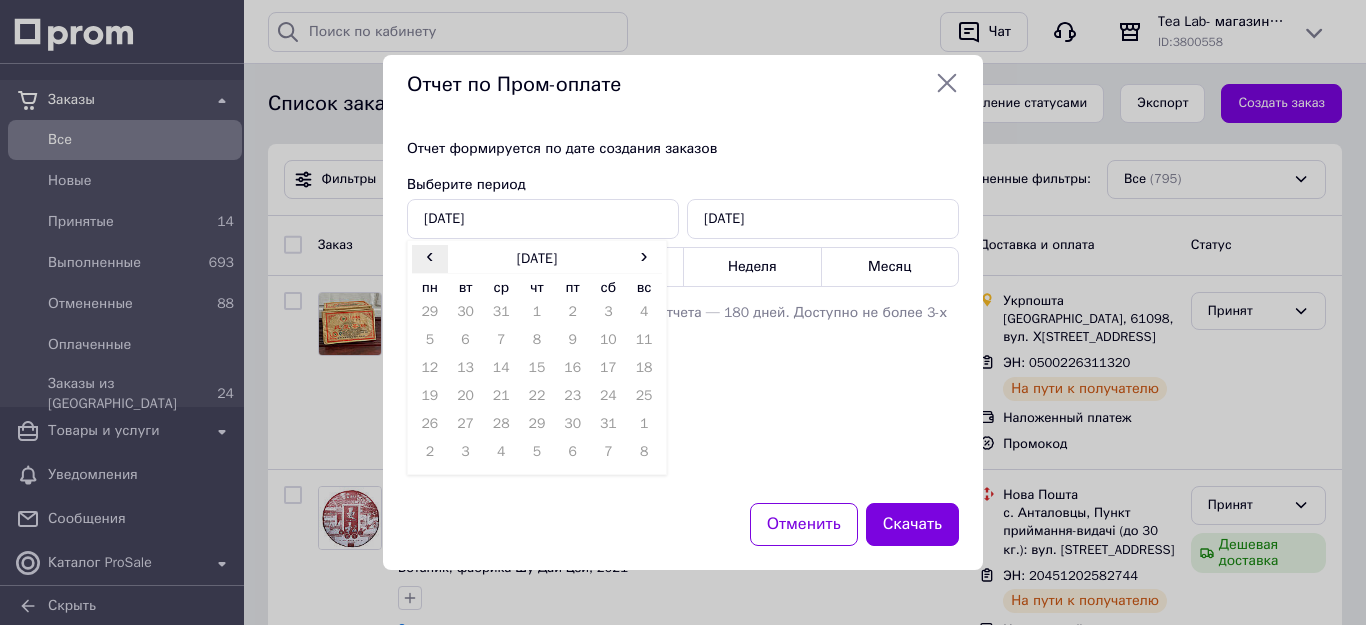 click on "‹" at bounding box center (430, 255) 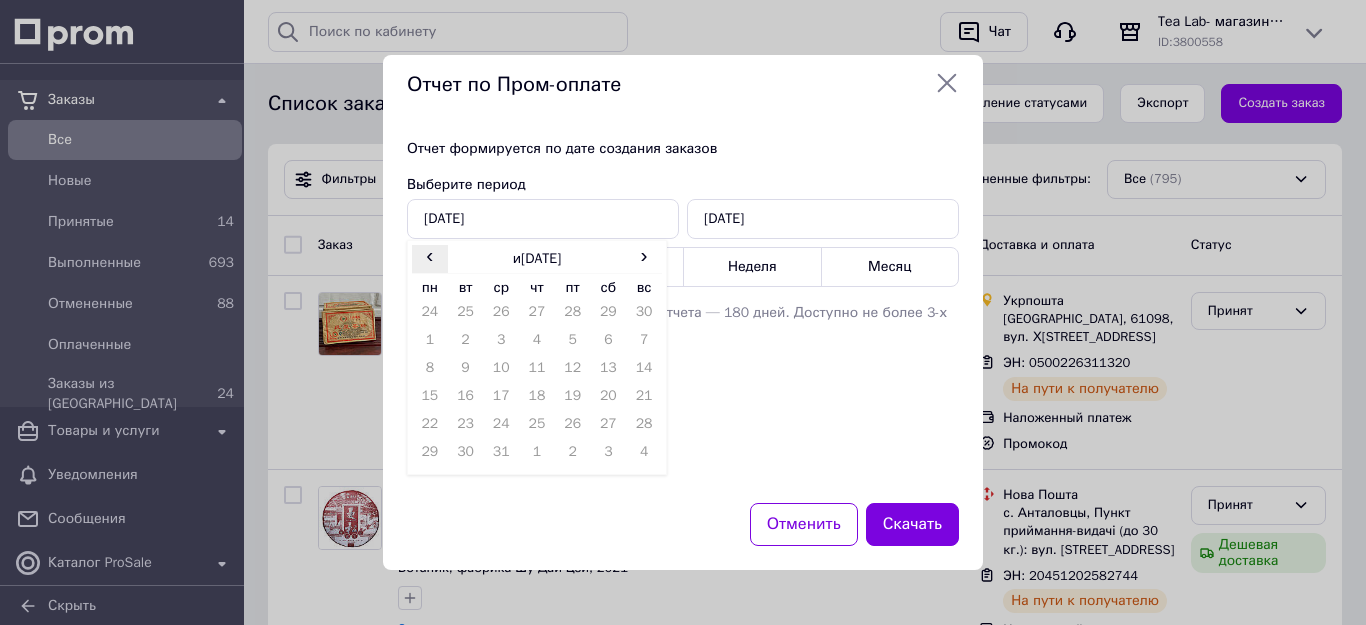 click on "‹" at bounding box center (430, 255) 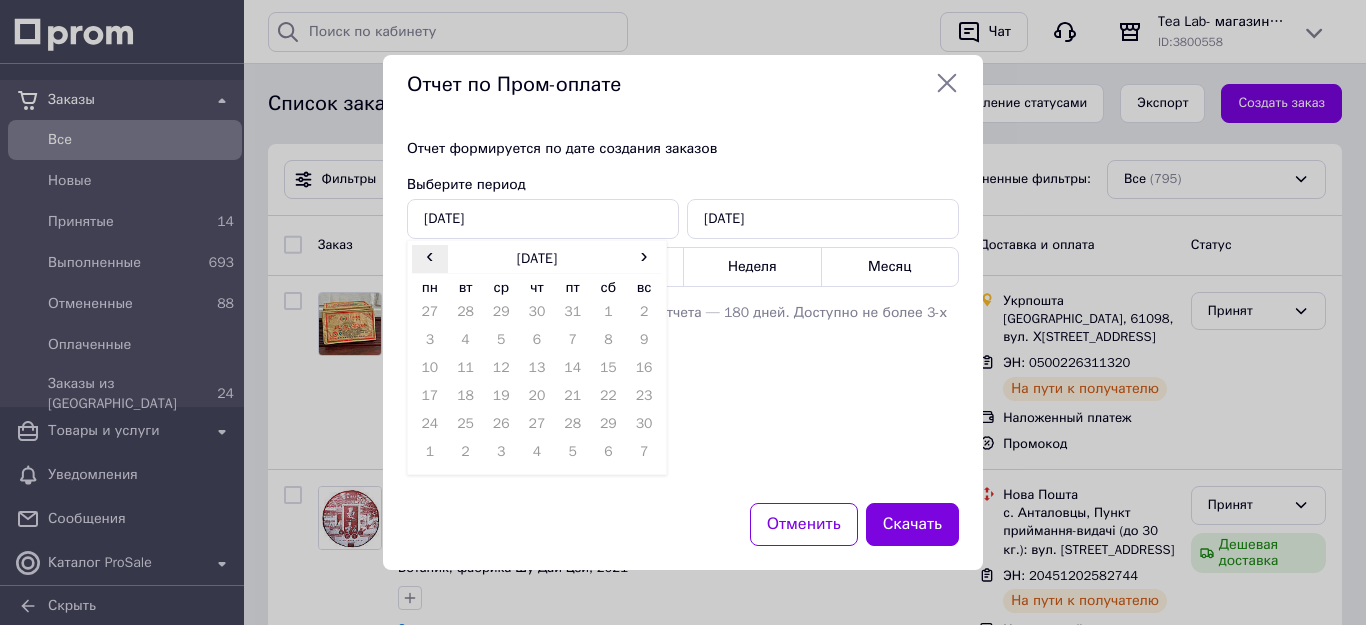click on "‹" at bounding box center (430, 255) 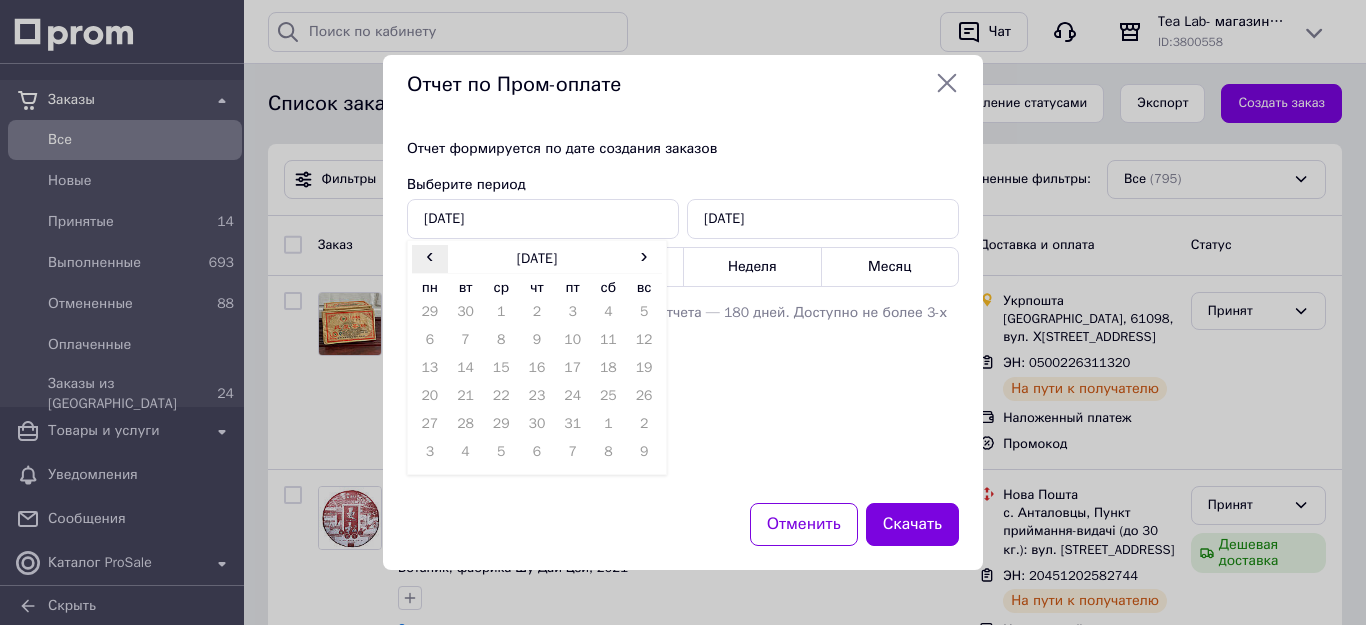 click on "‹" at bounding box center (430, 255) 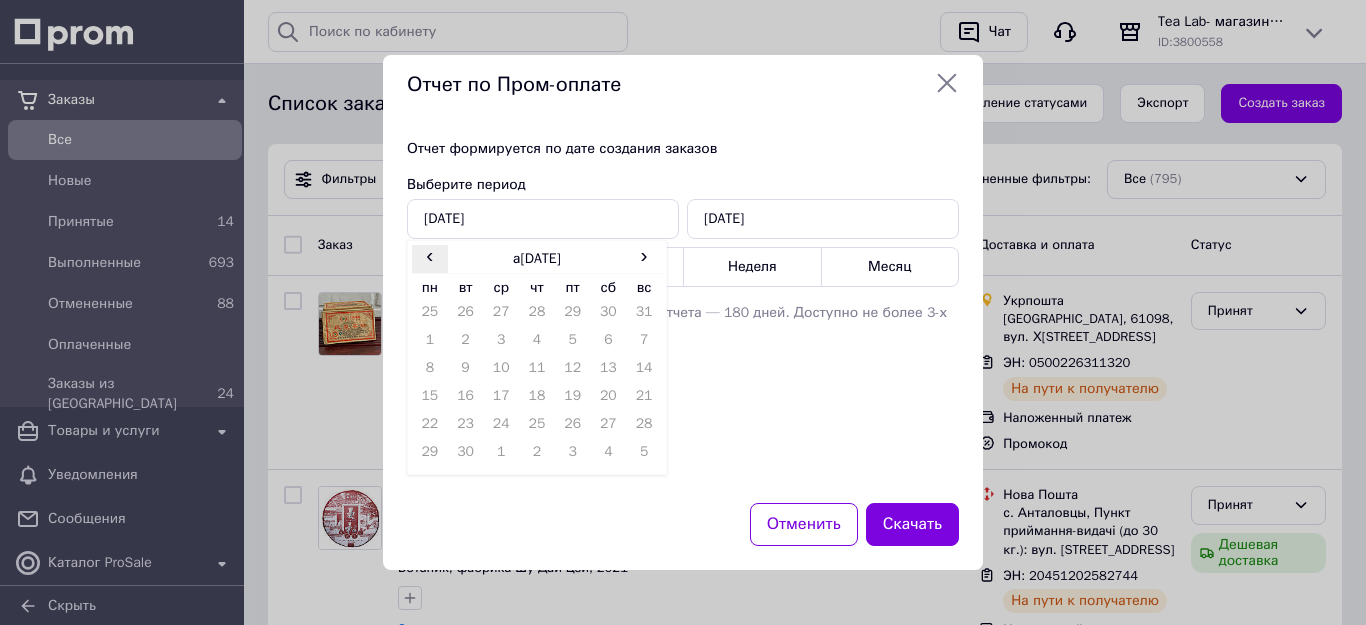 click on "‹" at bounding box center [430, 255] 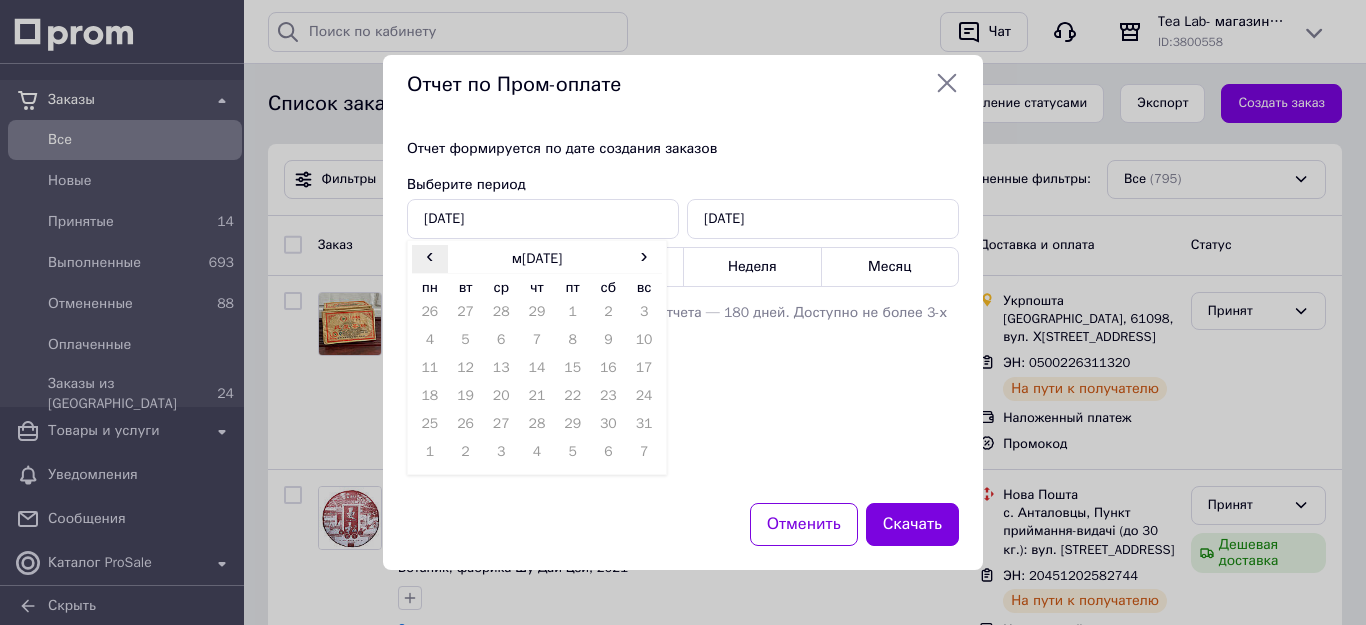 click on "‹" at bounding box center [430, 255] 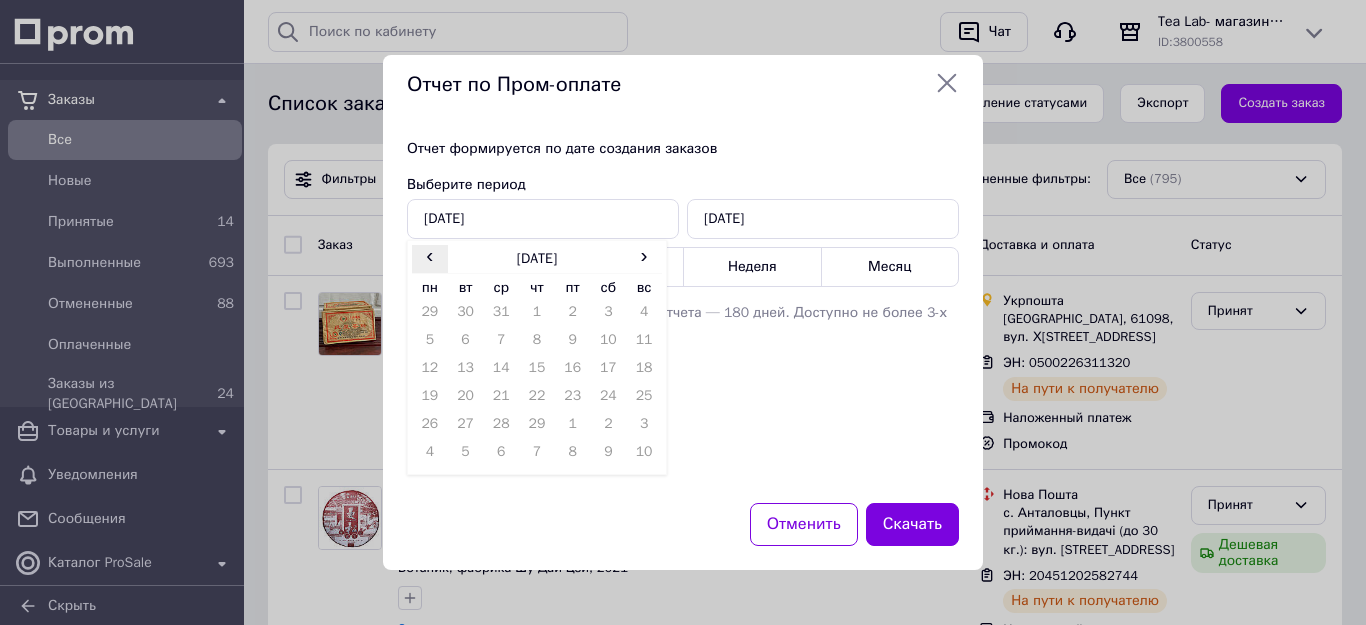 click on "‹" at bounding box center [430, 255] 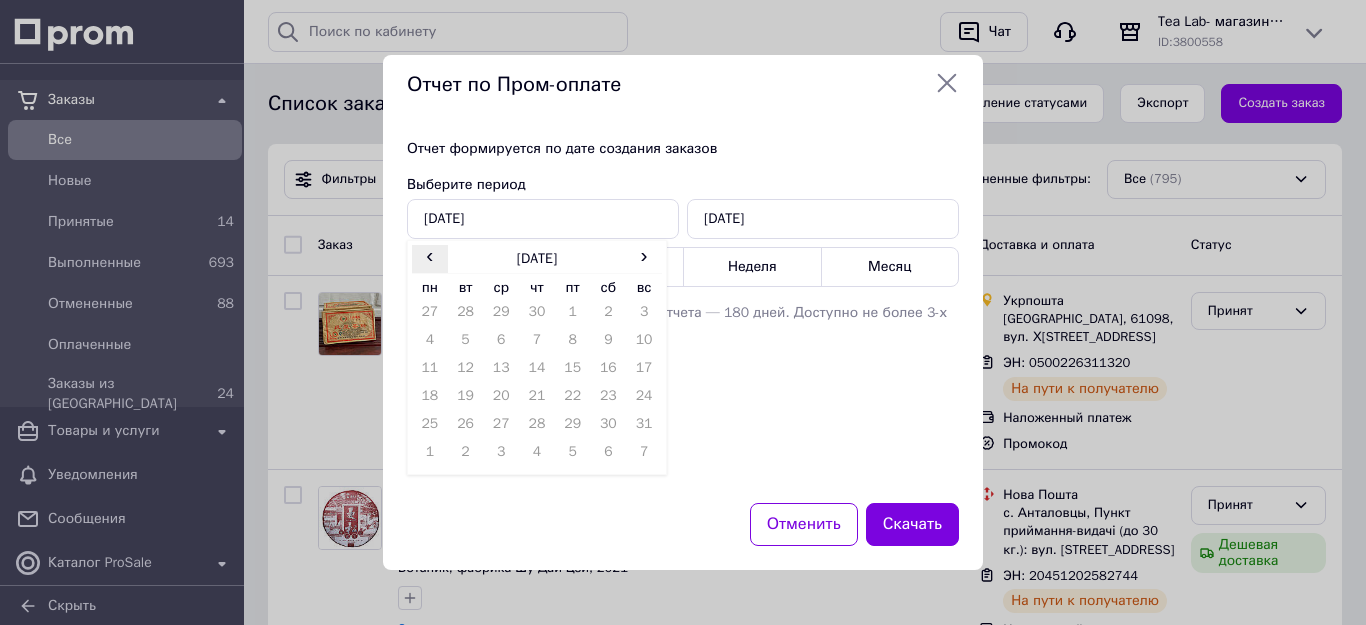 click on "‹" at bounding box center [430, 255] 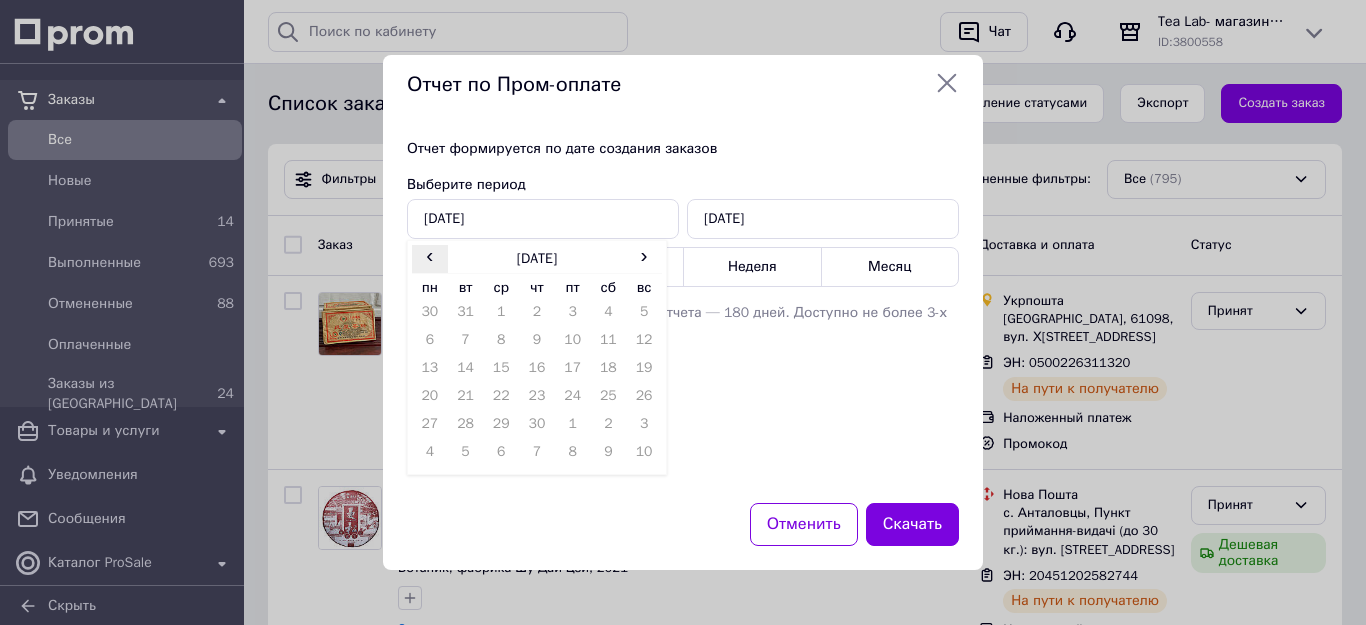 click on "‹" at bounding box center [430, 255] 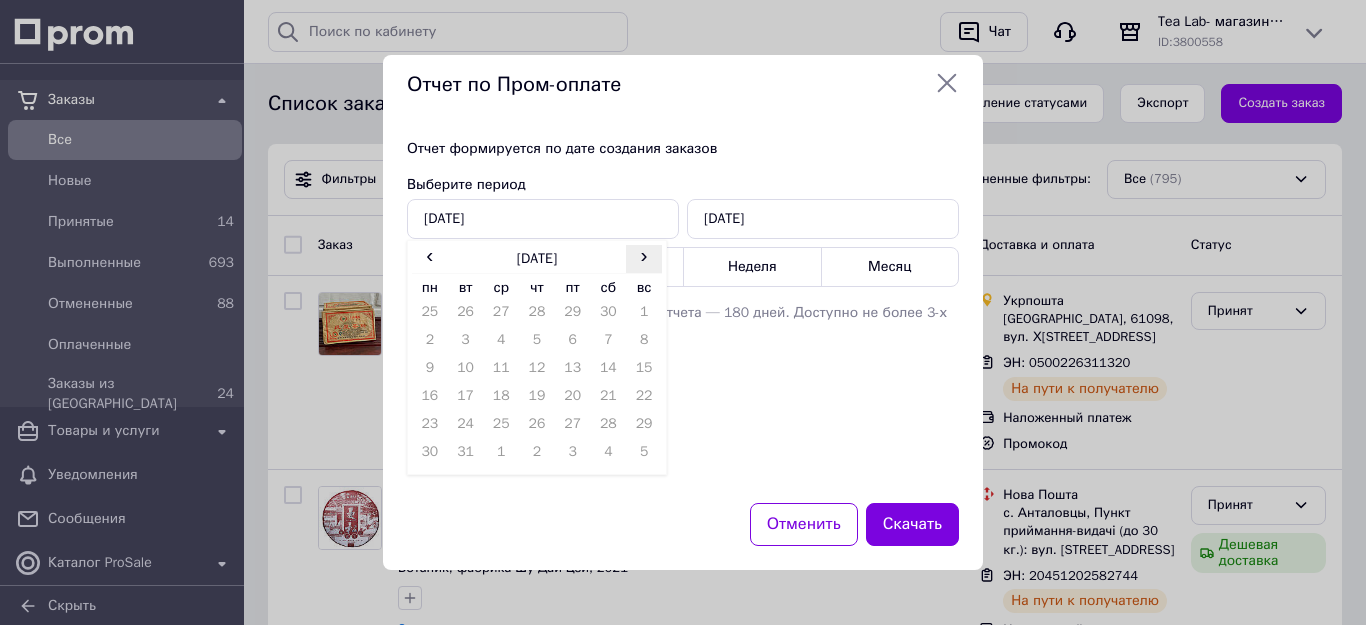 click on "›" at bounding box center (644, 255) 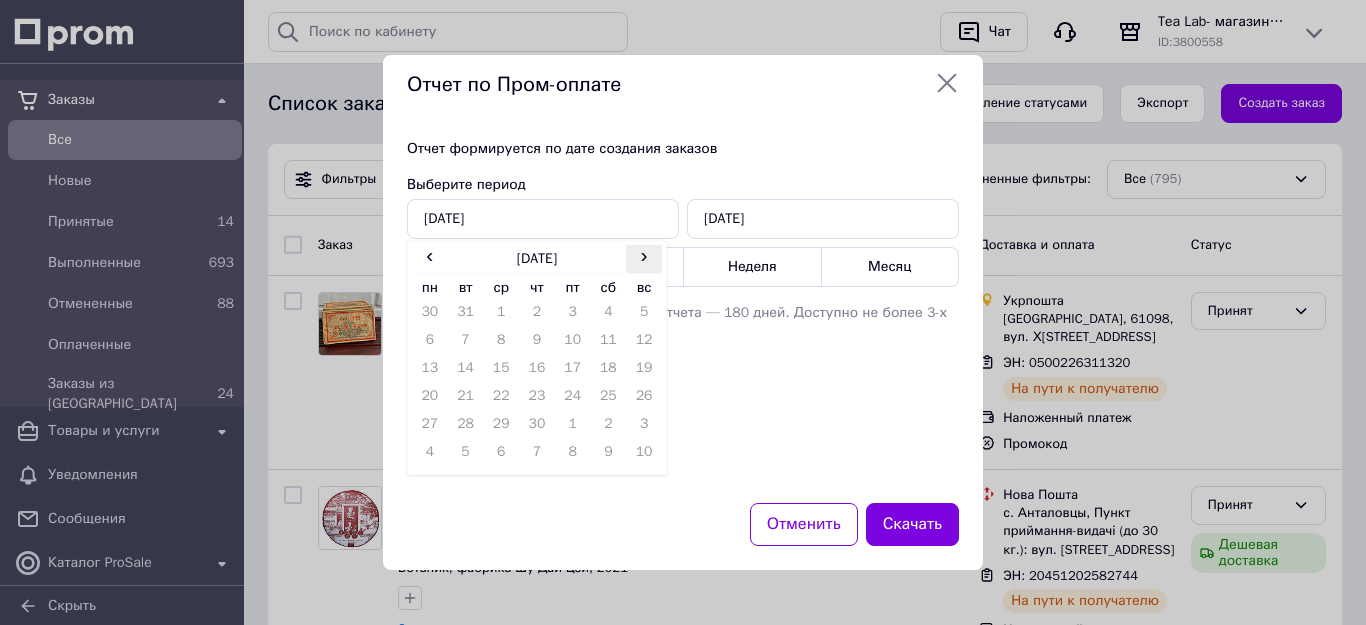 click on "›" at bounding box center (644, 255) 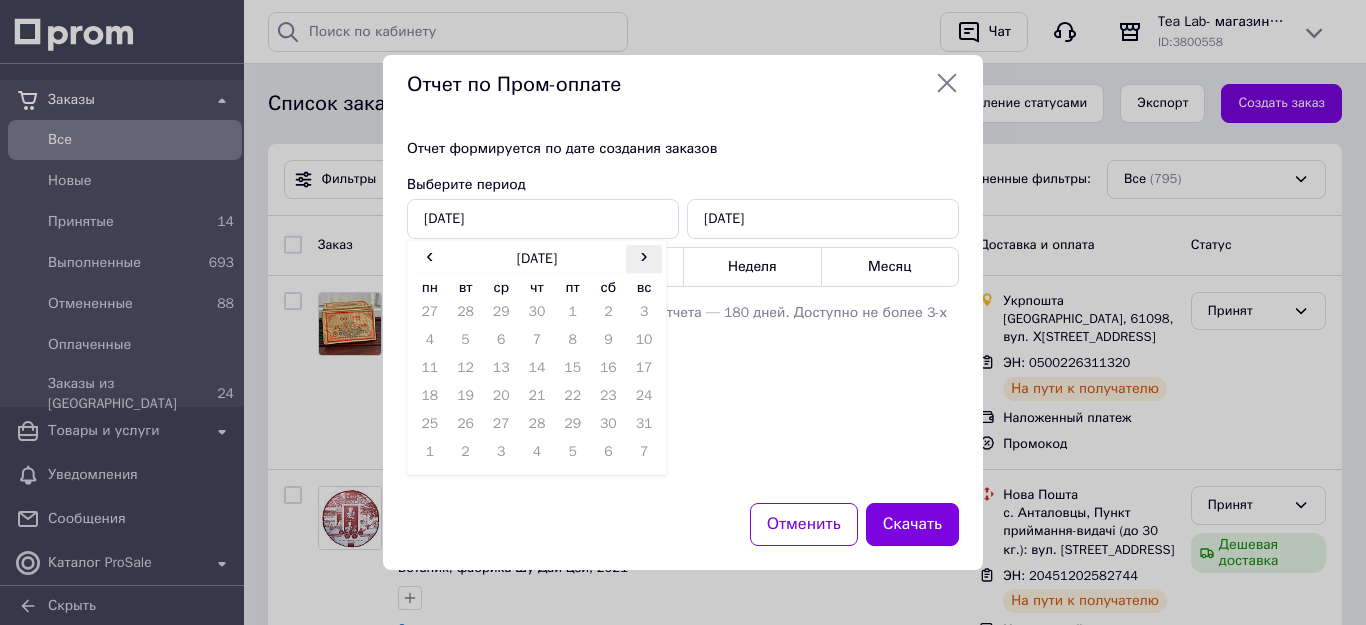 click on "›" at bounding box center (644, 255) 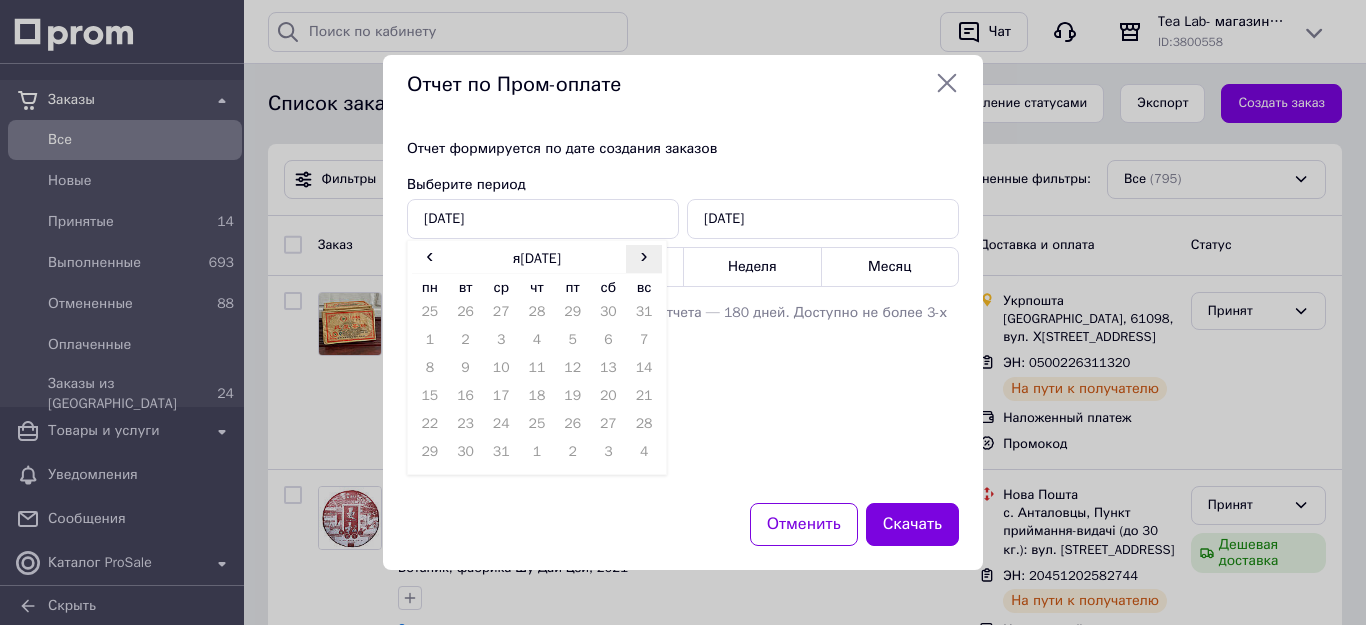 click on "›" at bounding box center [644, 255] 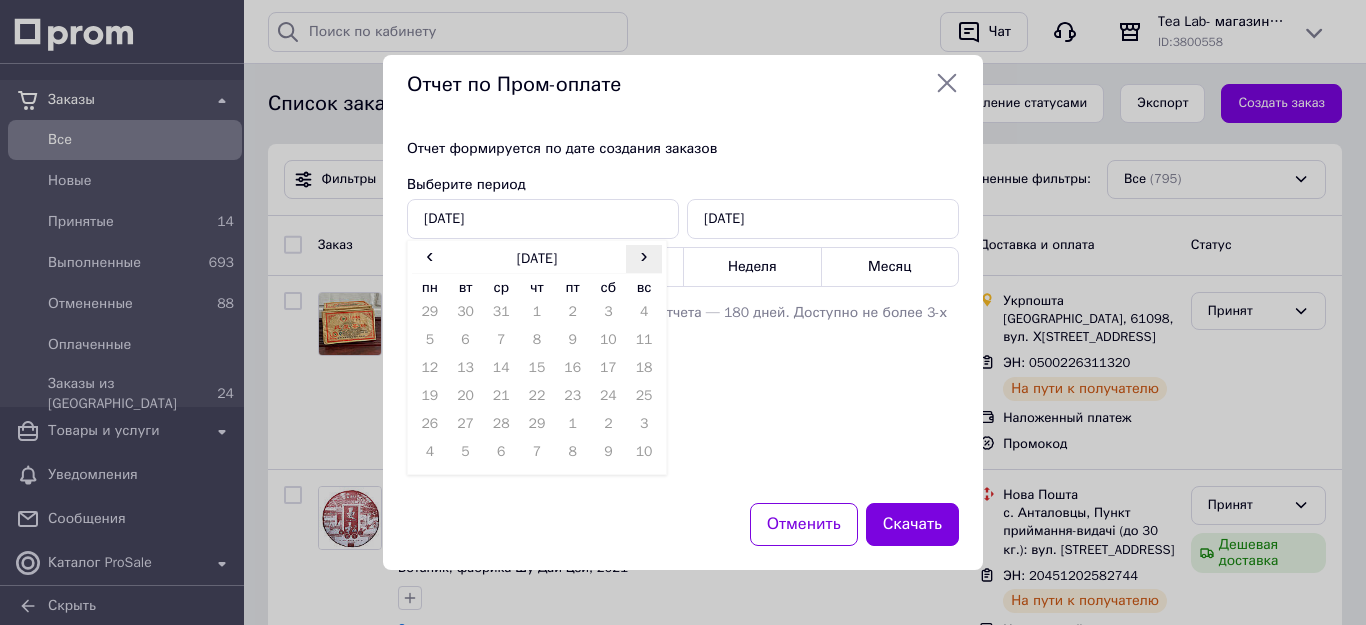 click on "›" at bounding box center (644, 255) 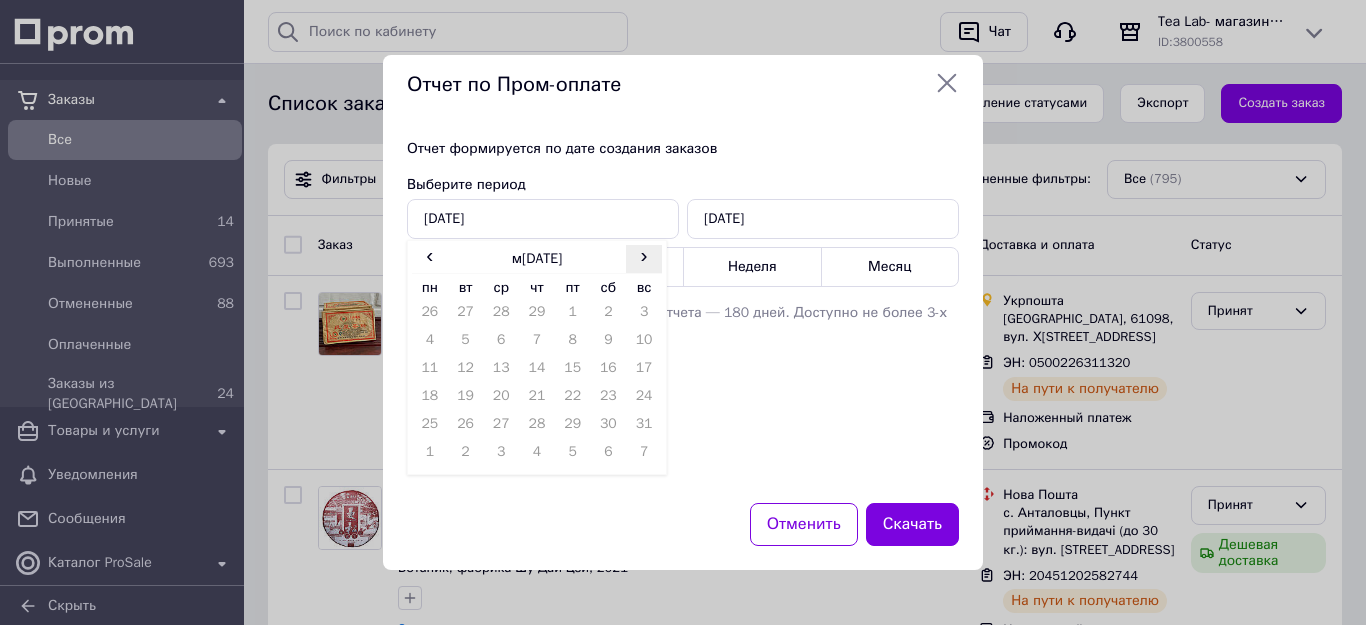 click on "›" at bounding box center (644, 255) 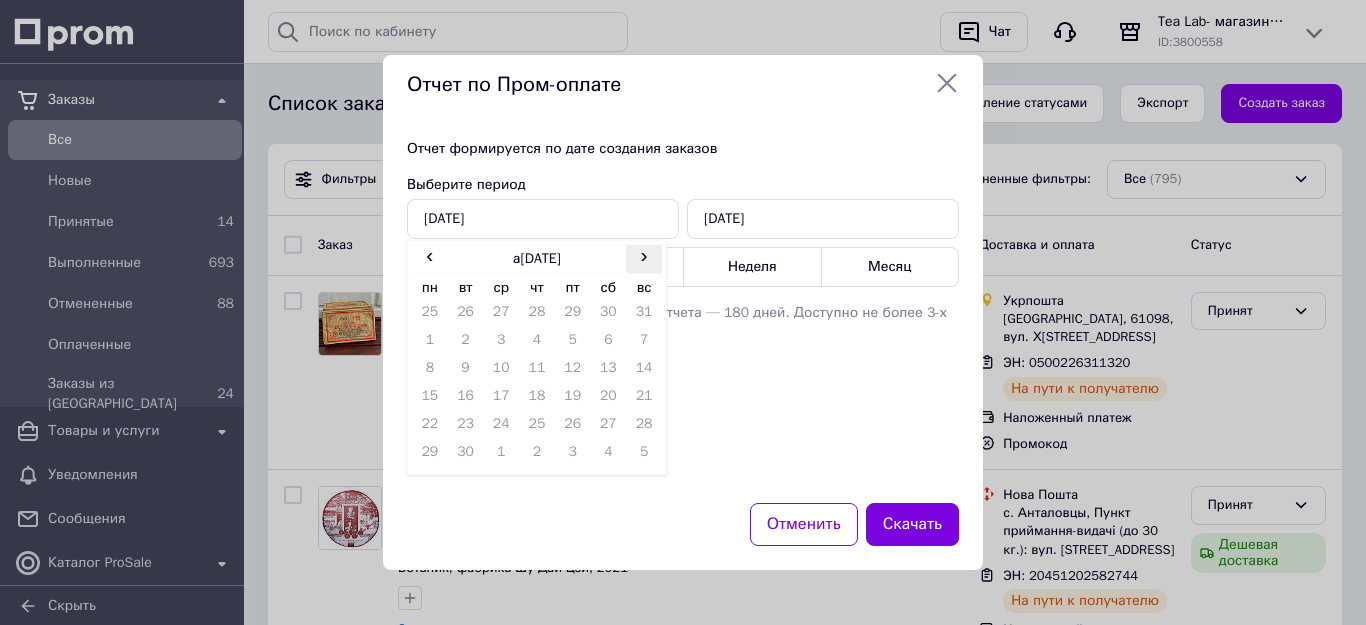 click on "›" at bounding box center (644, 255) 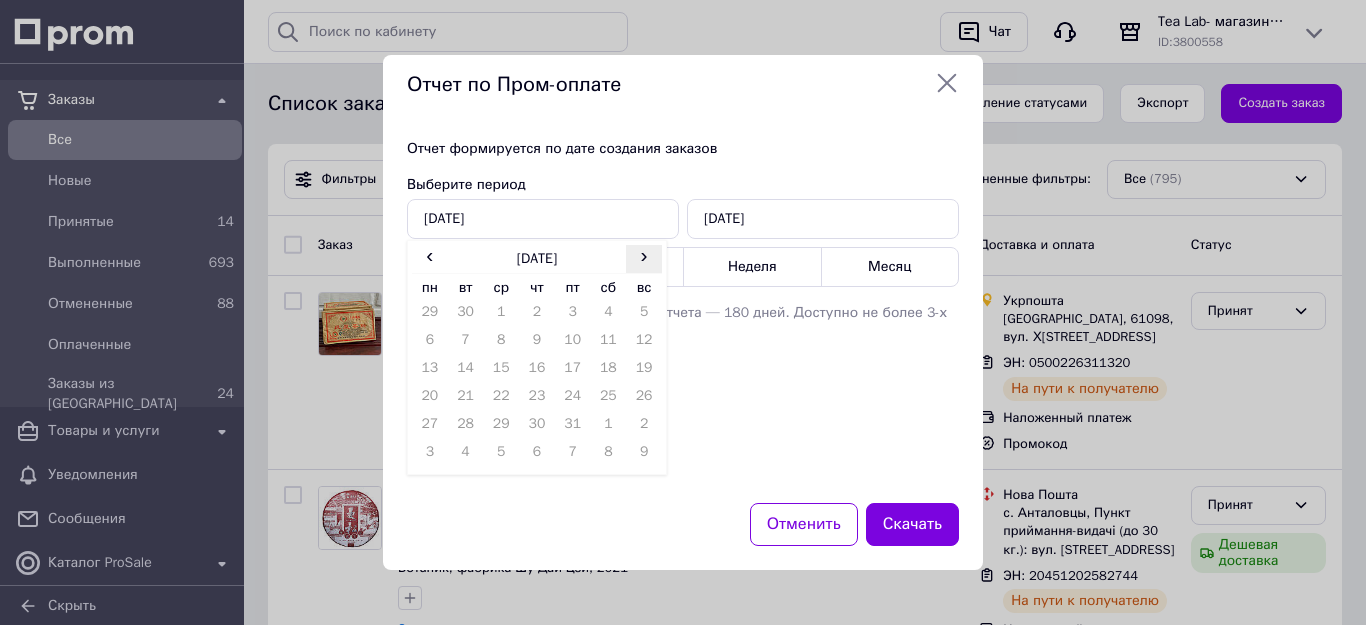 click on "›" at bounding box center (644, 255) 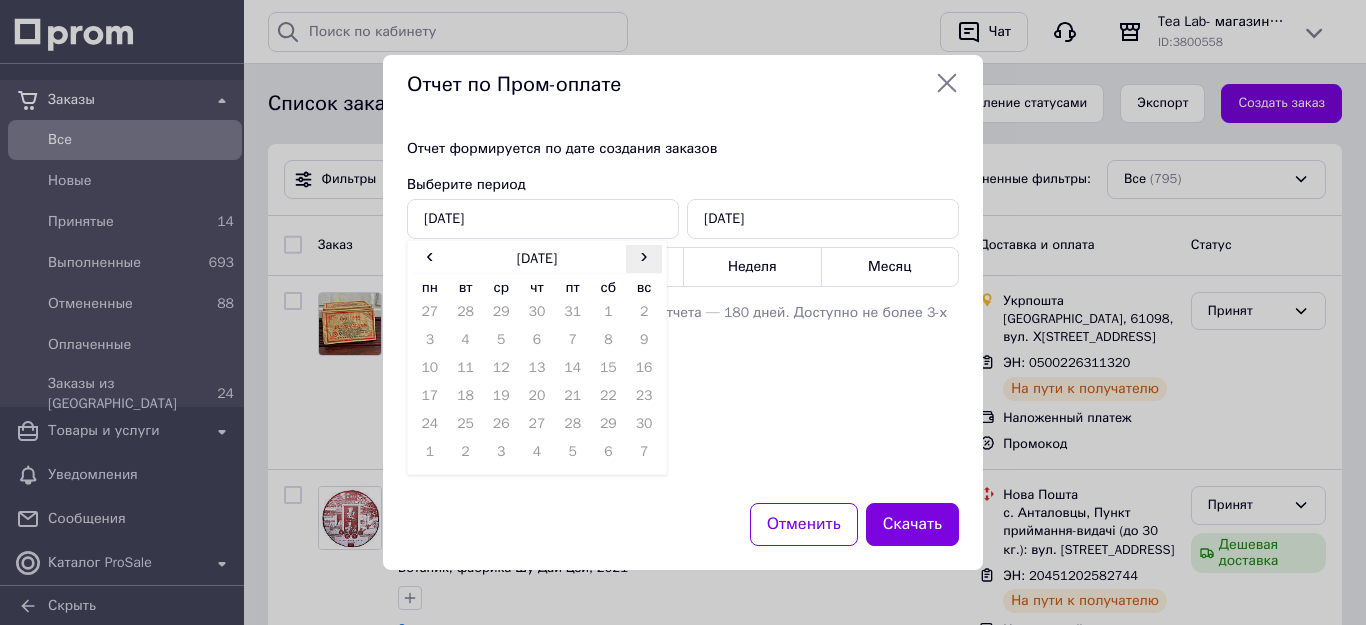 click on "›" at bounding box center [644, 255] 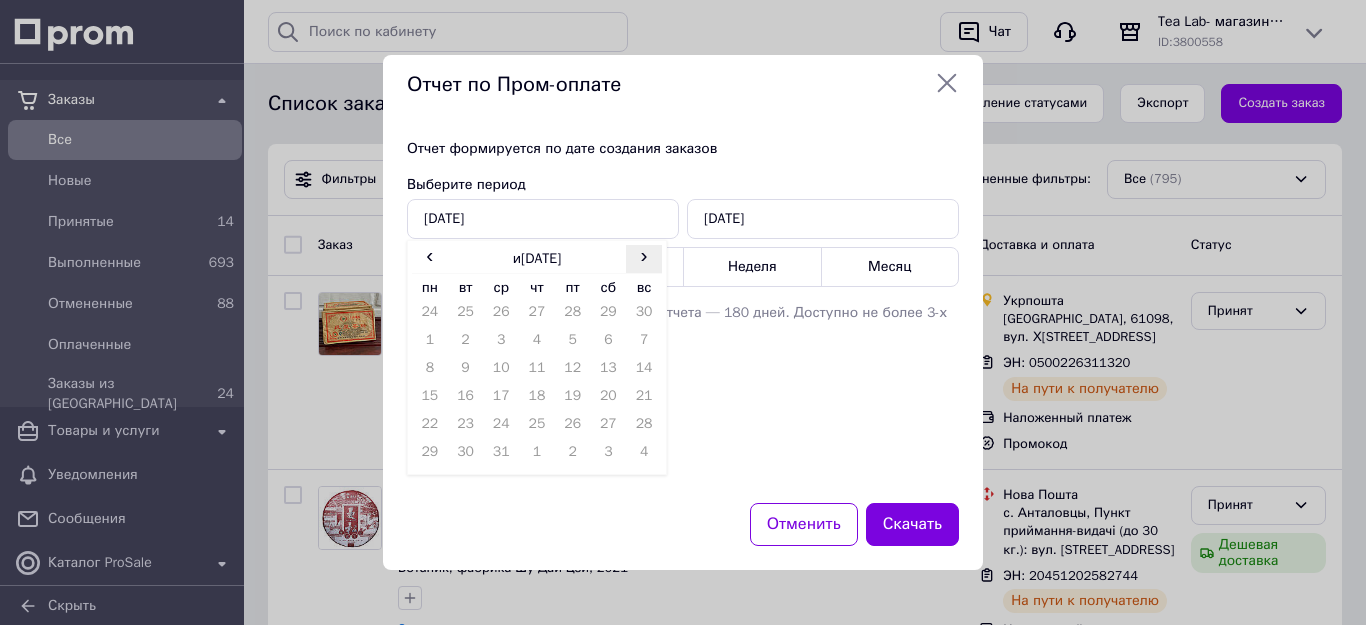 click on "›" at bounding box center [644, 255] 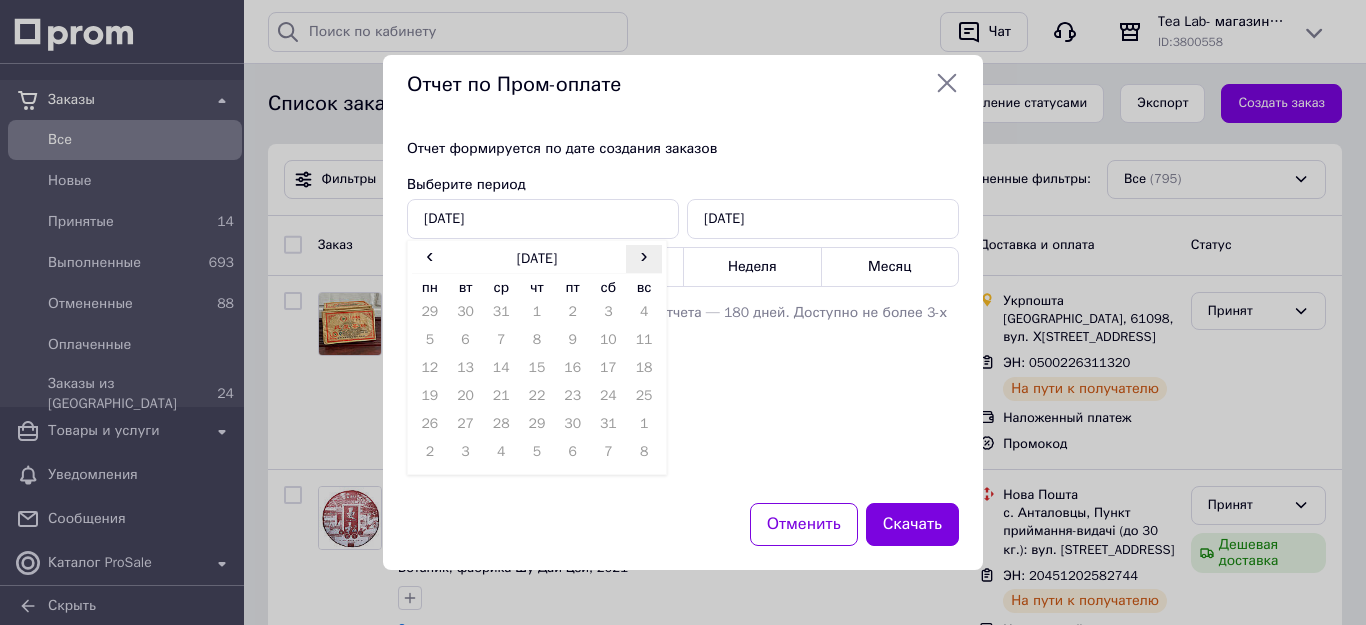 click on "›" at bounding box center (644, 255) 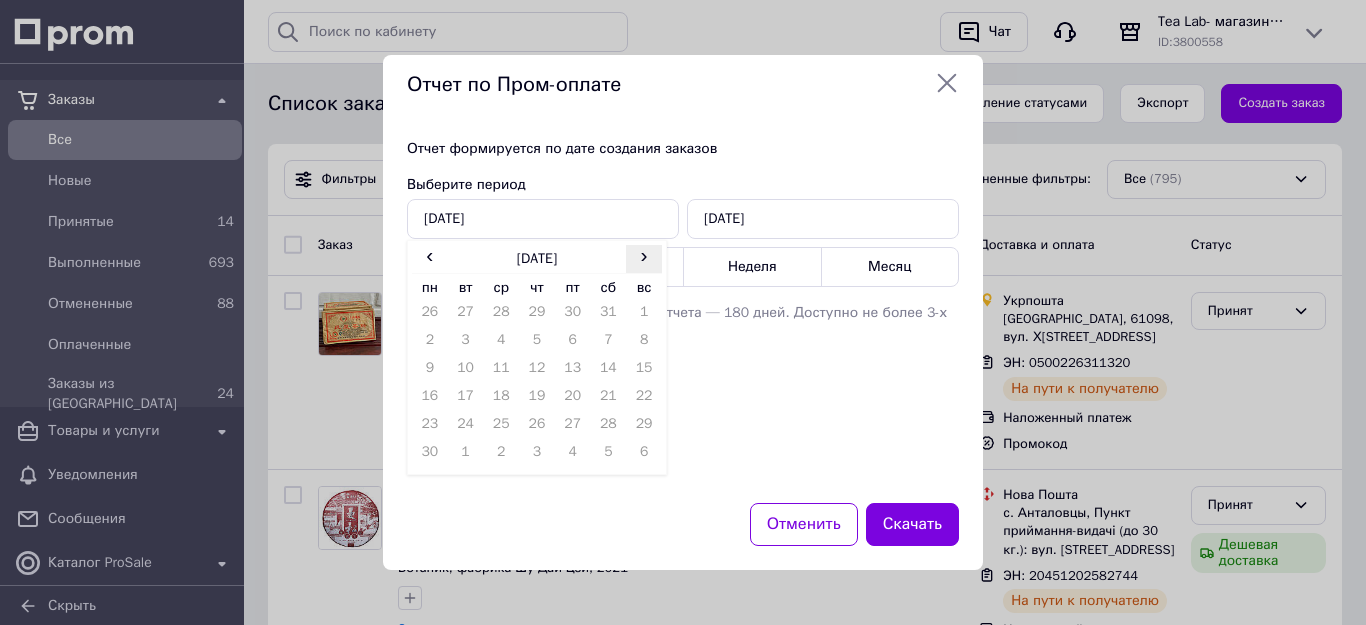 click on "›" at bounding box center (644, 255) 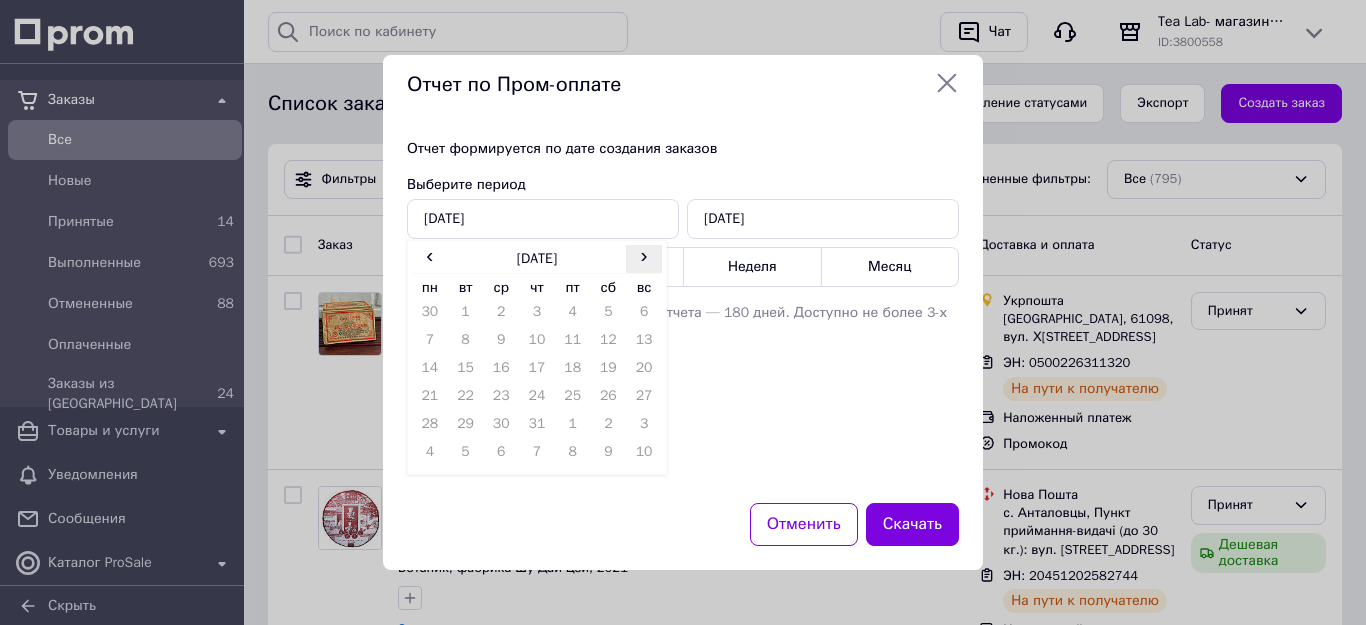 click on "›" at bounding box center [644, 255] 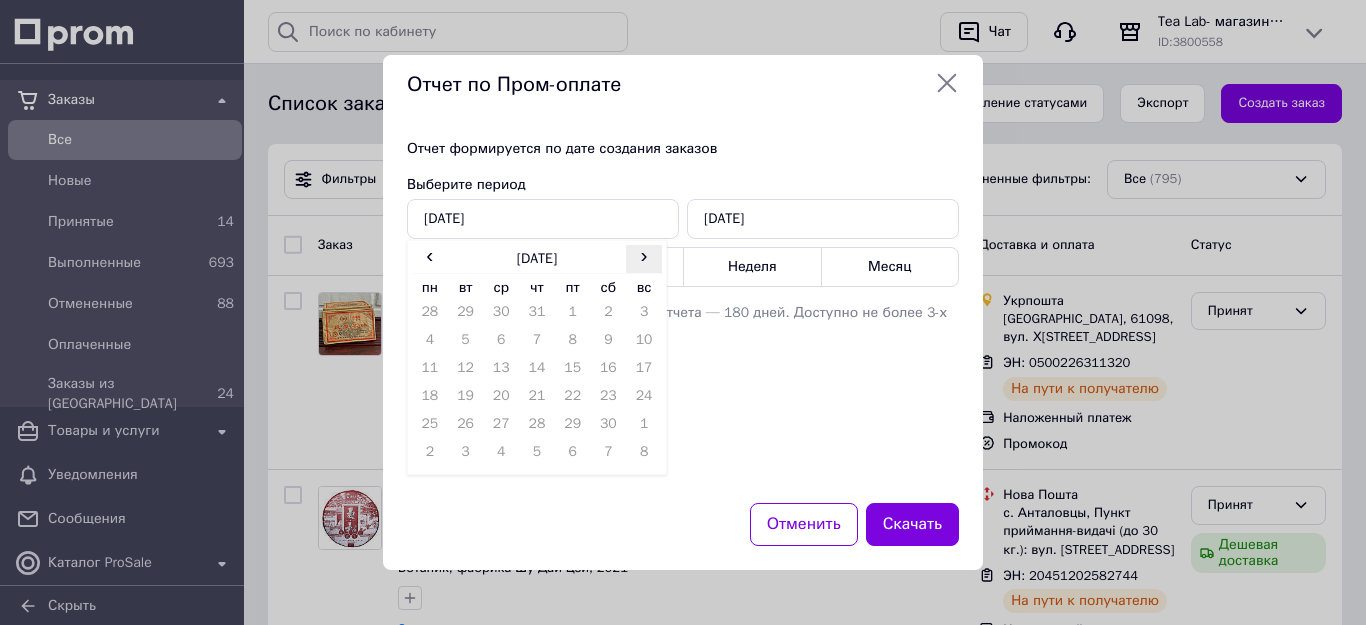 click on "›" at bounding box center (644, 255) 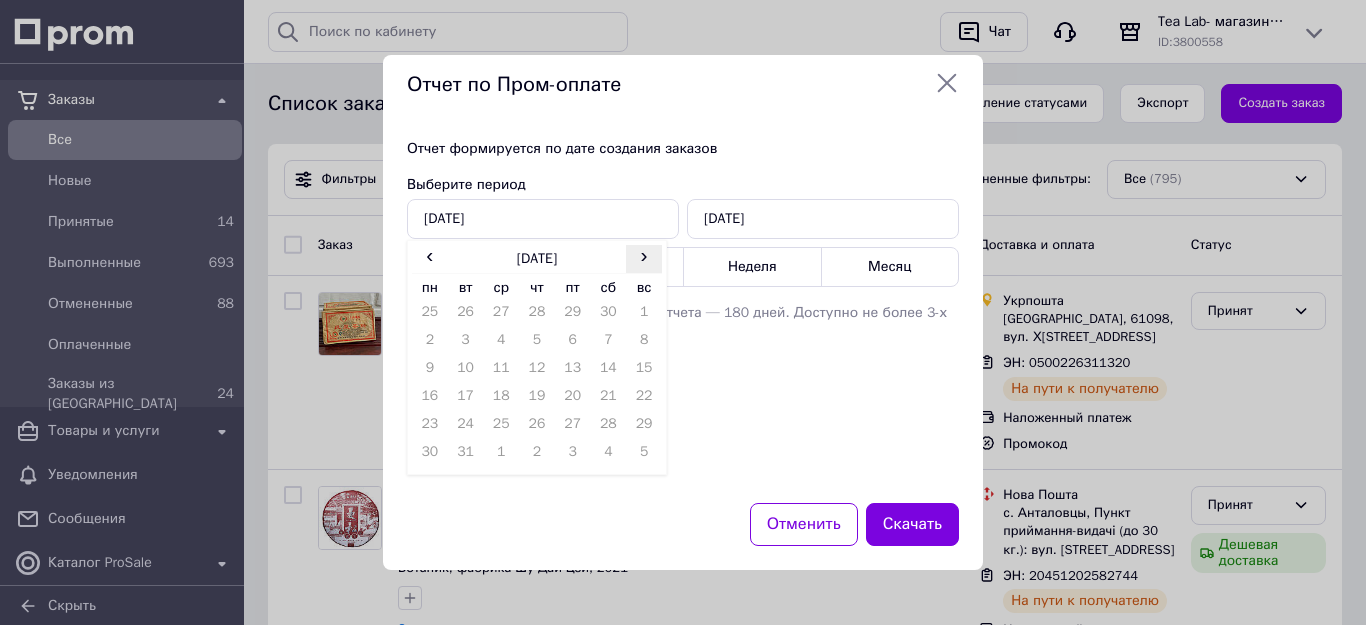 click on "›" at bounding box center (644, 255) 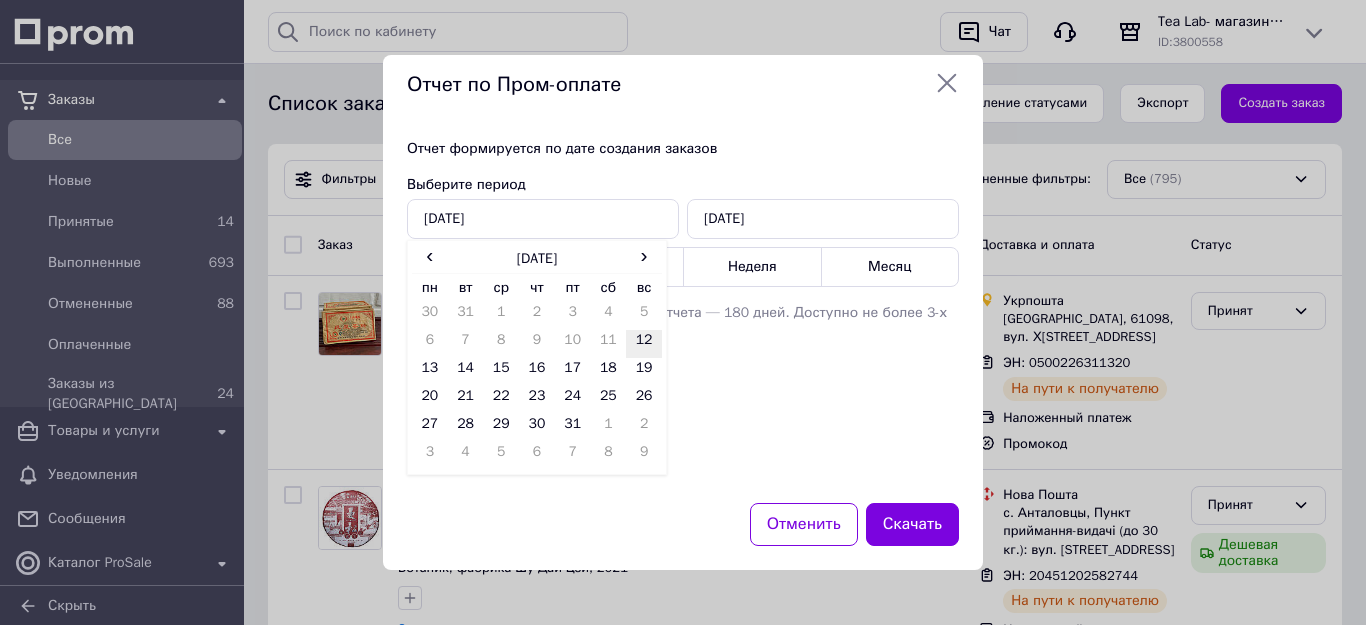 click on "12" at bounding box center (644, 344) 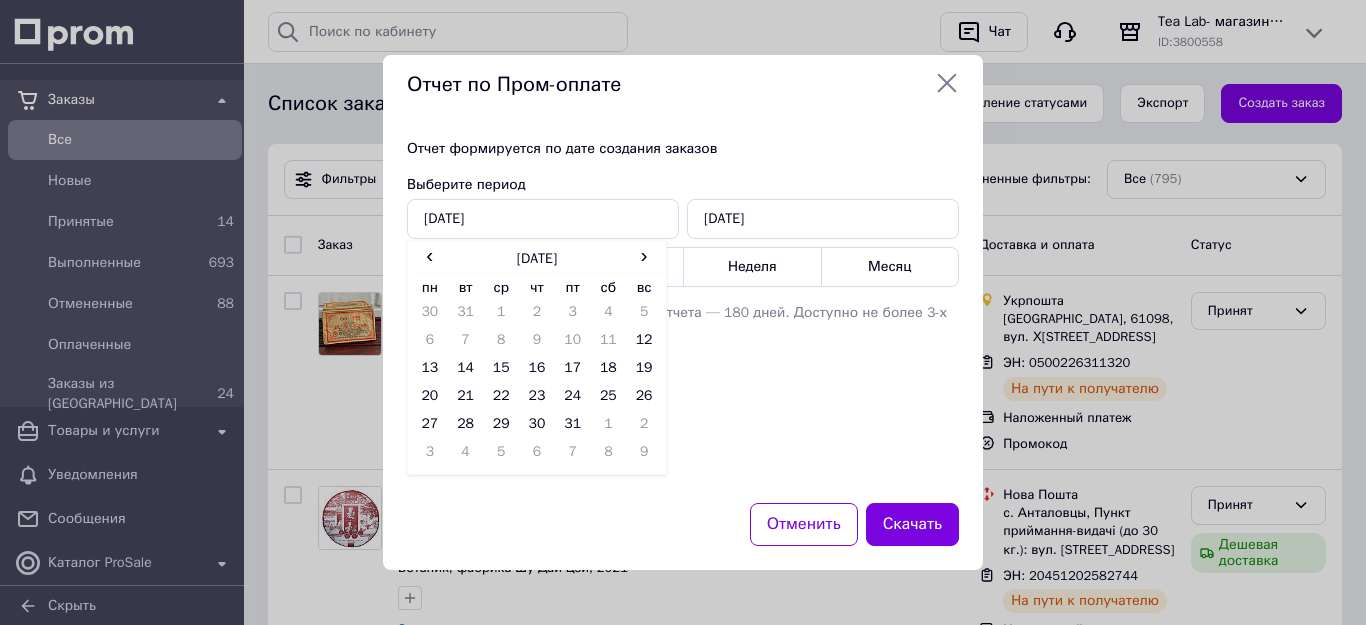 type on "[DATE]" 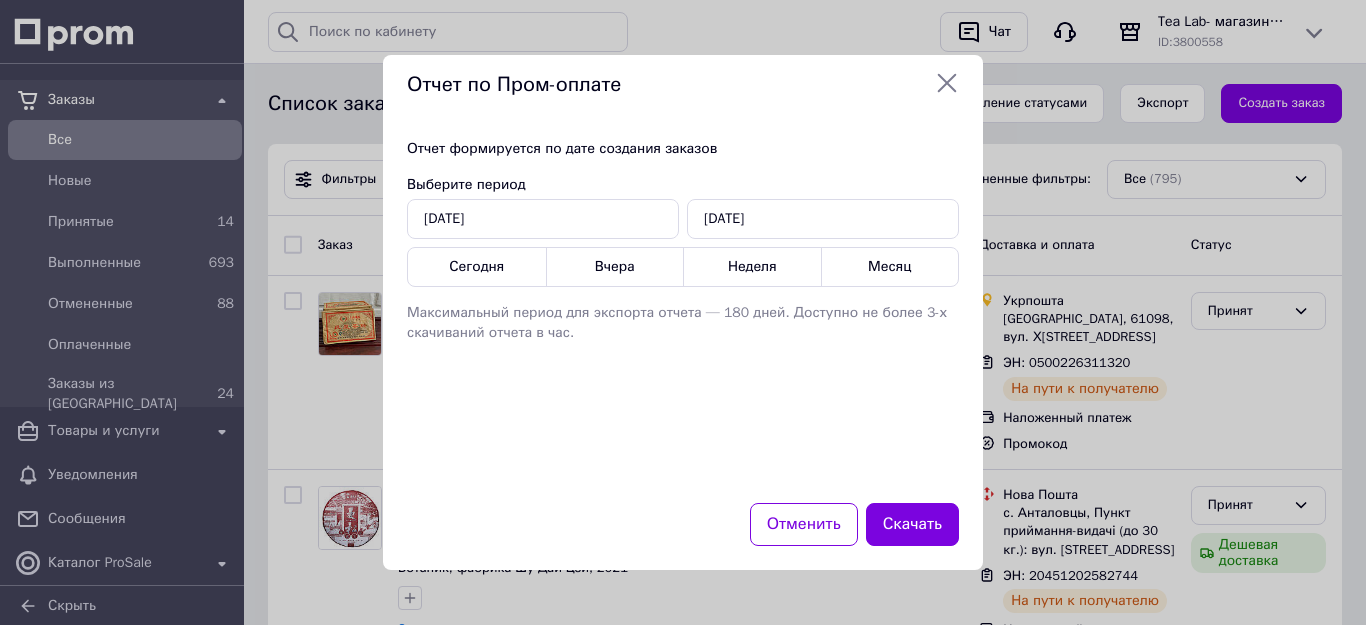 click on "Скачать" at bounding box center [912, 524] 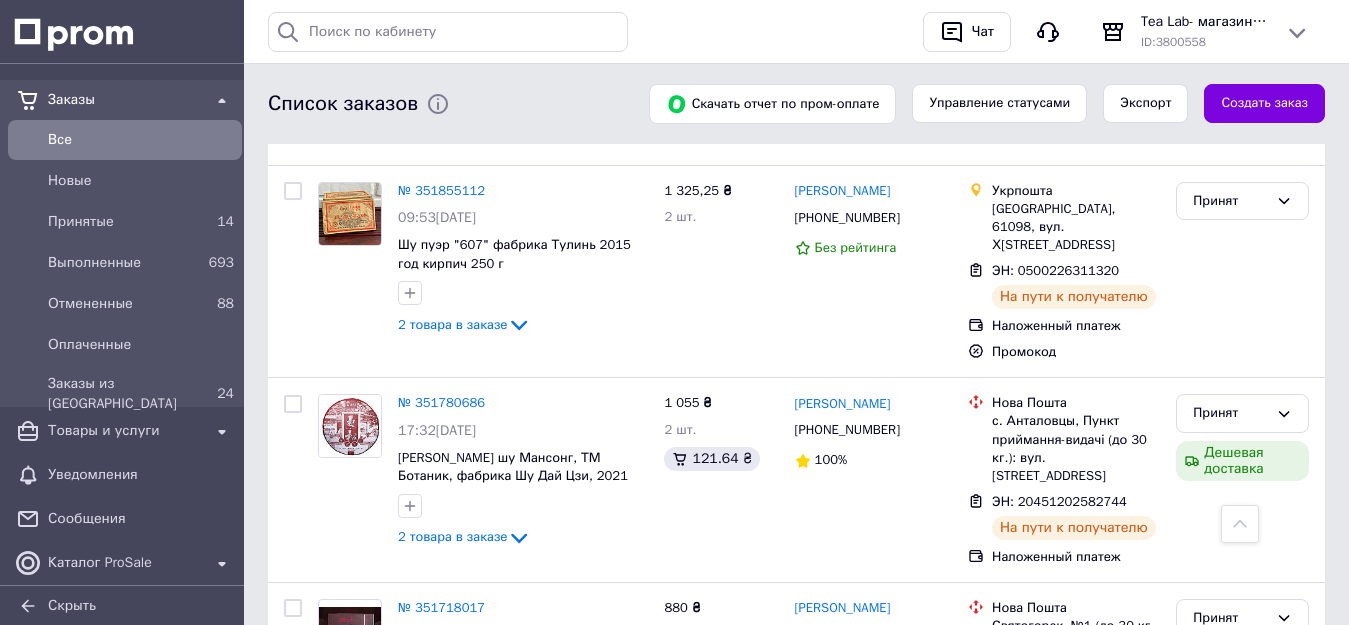 scroll, scrollTop: 0, scrollLeft: 0, axis: both 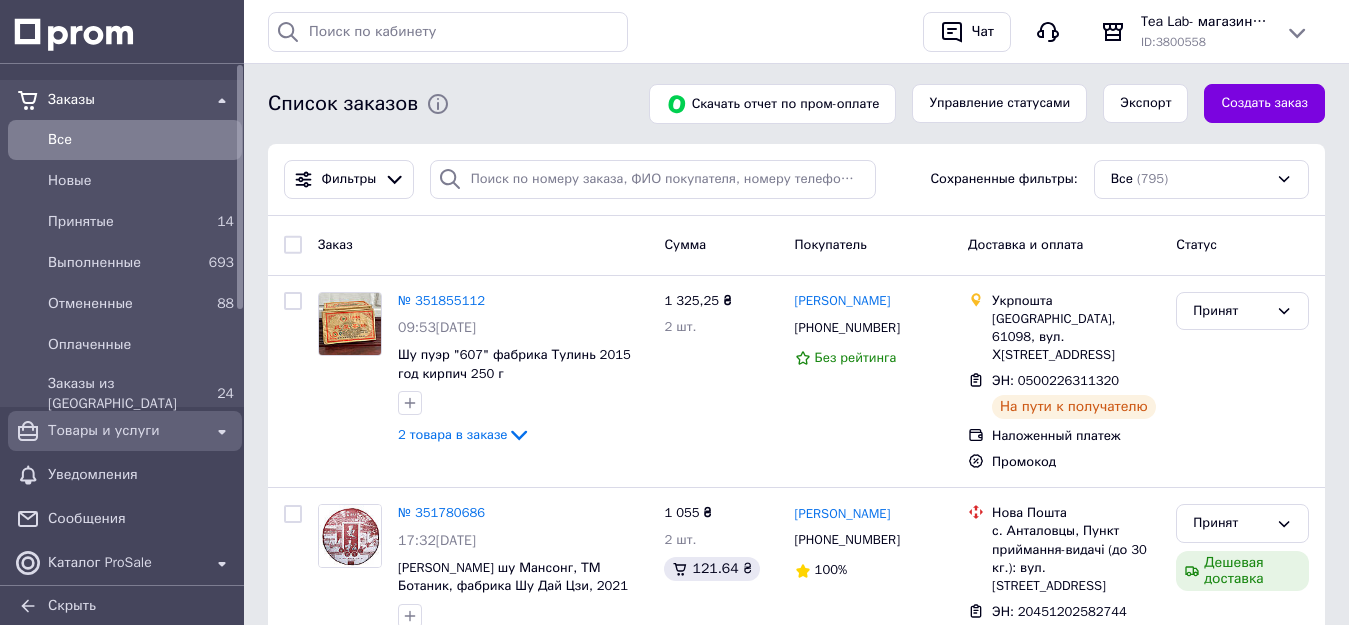 click on "Товары и услуги" at bounding box center (125, 431) 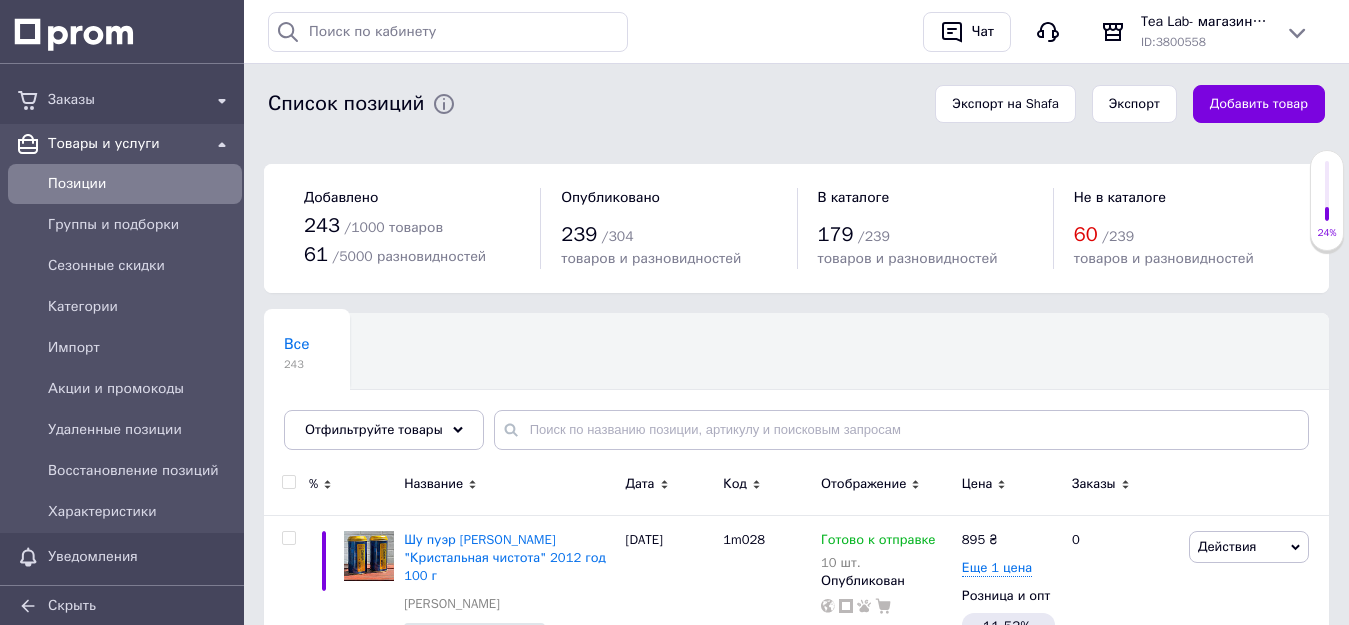 drag, startPoint x: 577, startPoint y: 455, endPoint x: 569, endPoint y: 431, distance: 25.298222 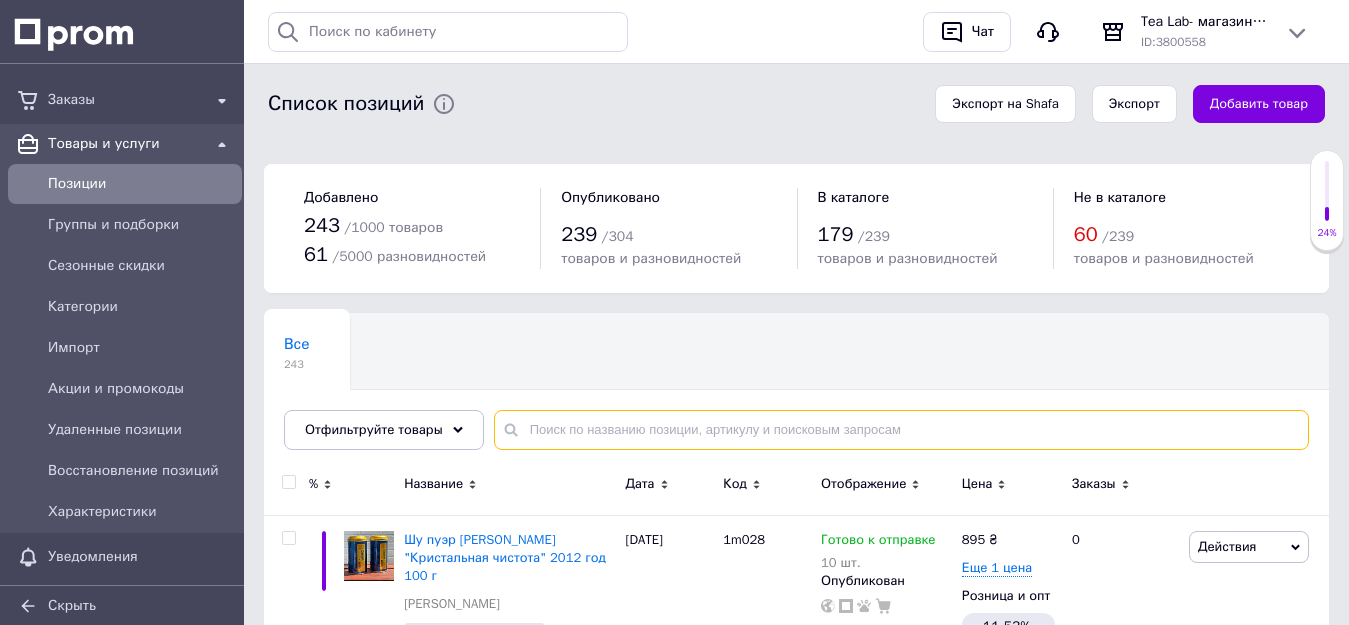 click at bounding box center [901, 430] 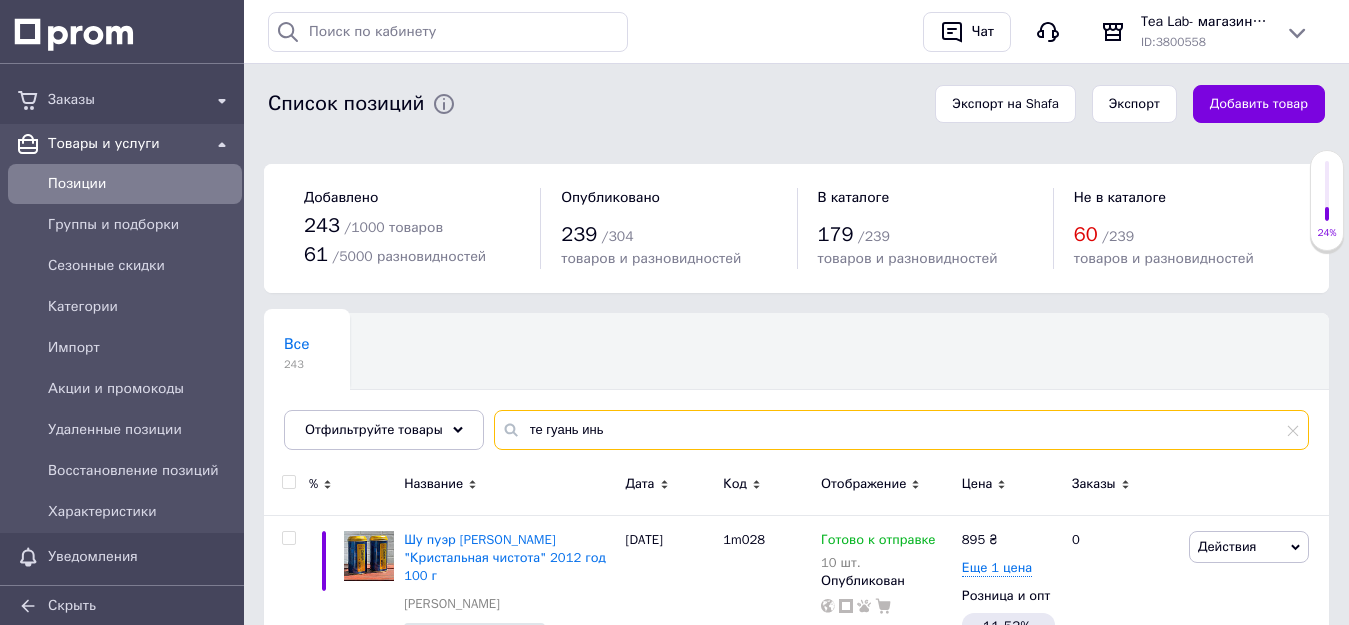 type on "те гуань инь" 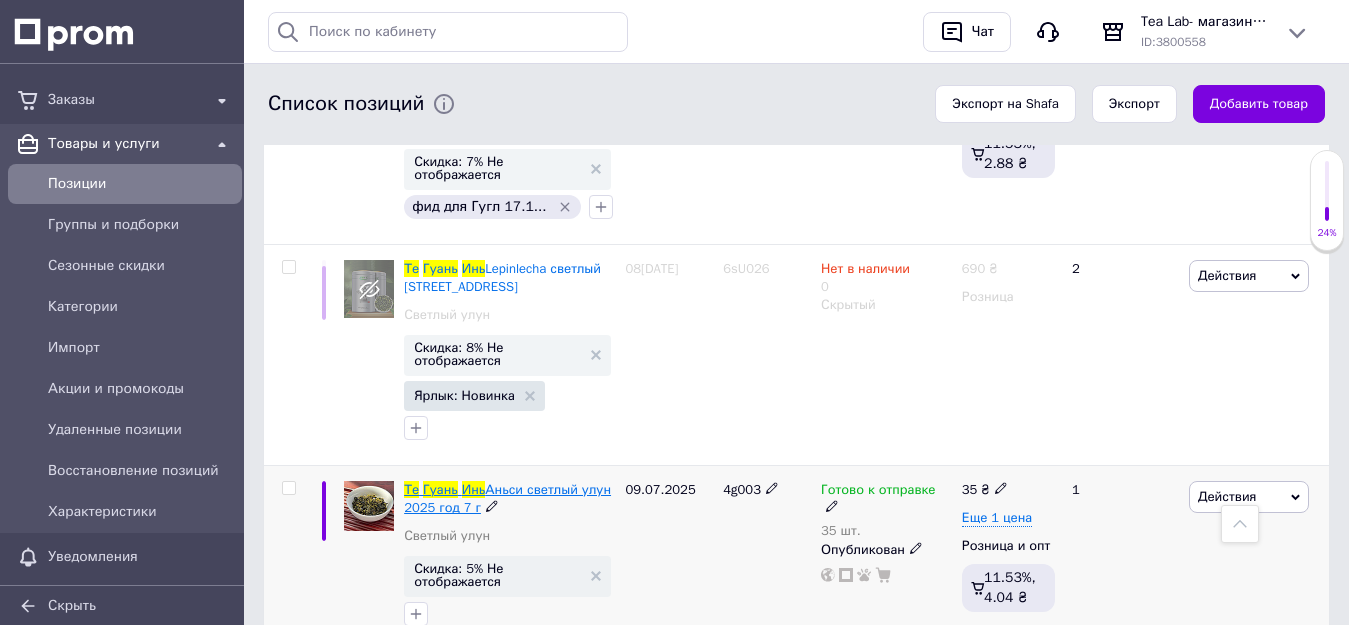 scroll, scrollTop: 900, scrollLeft: 0, axis: vertical 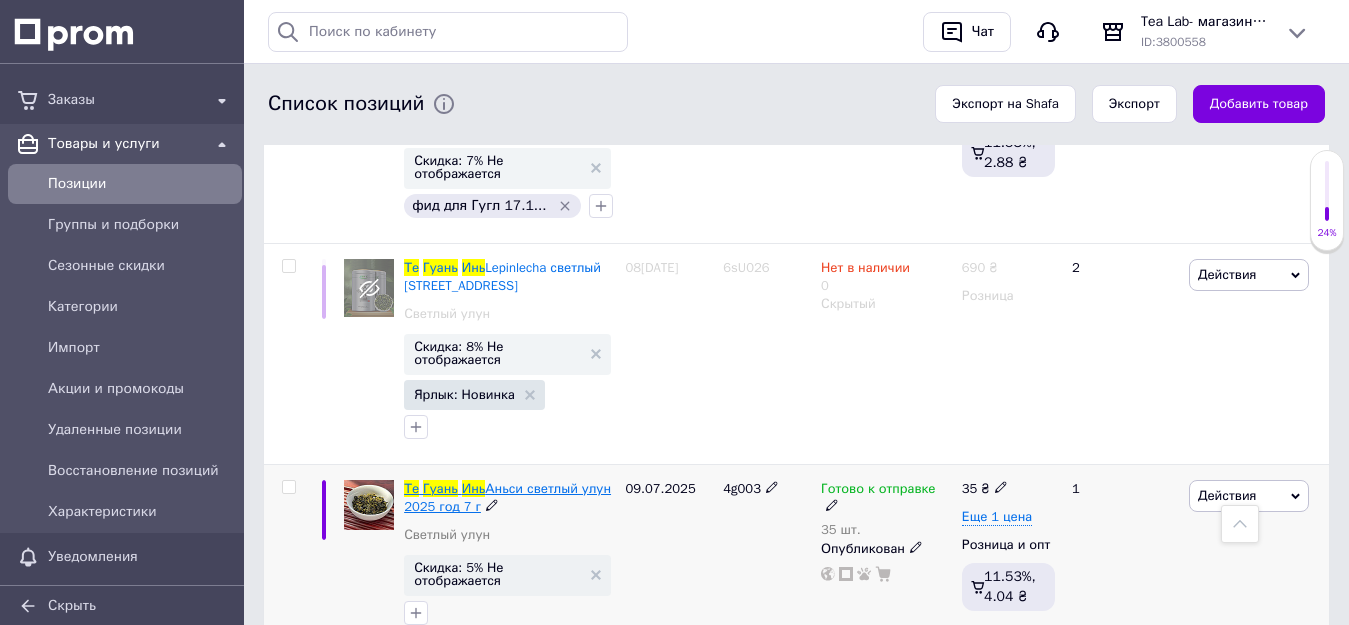 click on "Аньси светлый улун  2025 год 7 г" at bounding box center (507, 497) 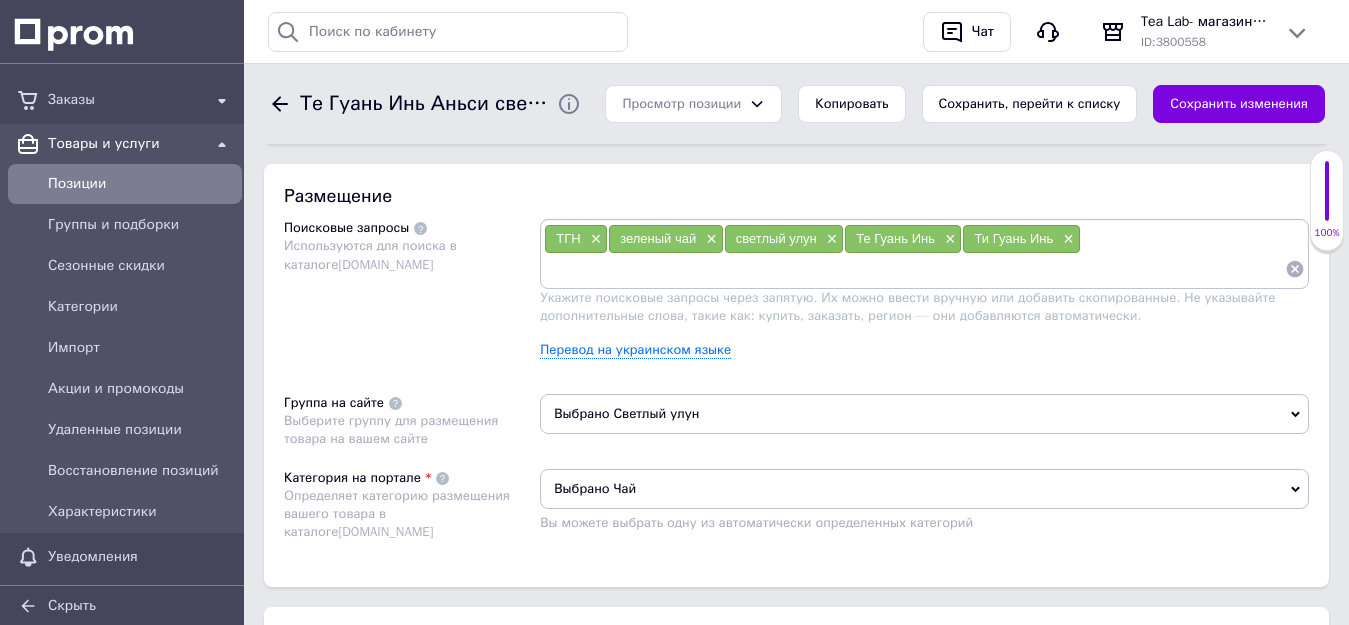 scroll, scrollTop: 1200, scrollLeft: 0, axis: vertical 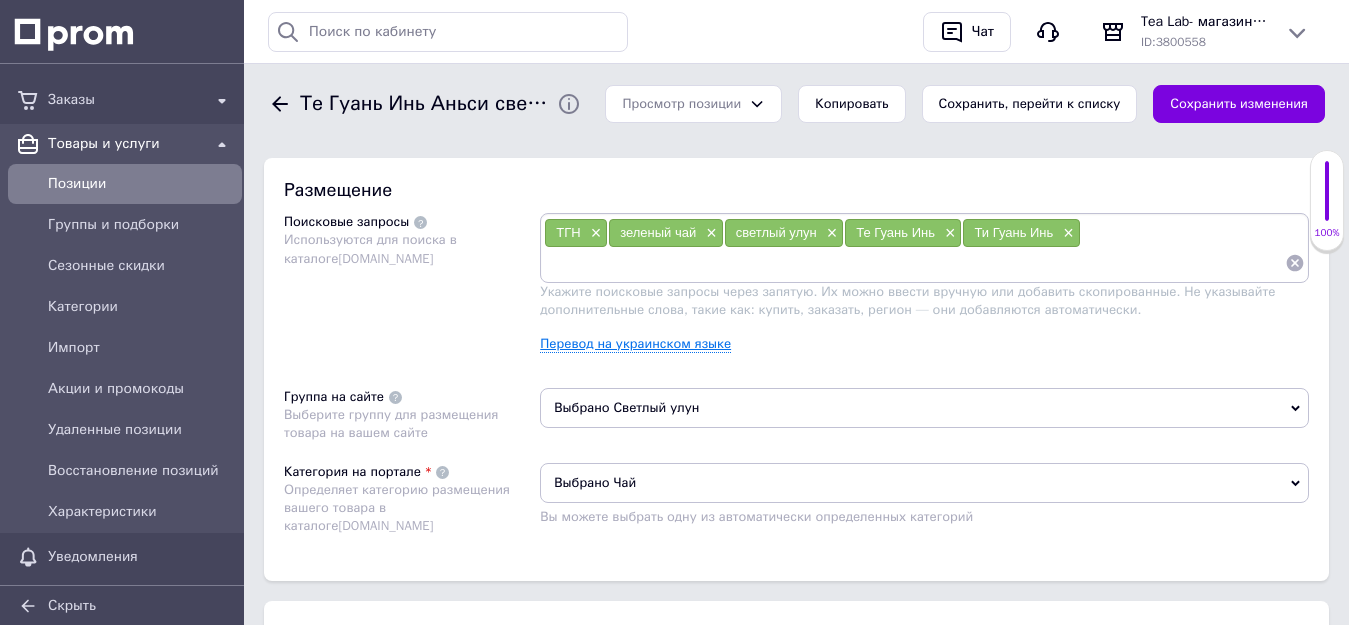 click on "Перевод на украинском языке" at bounding box center (635, 344) 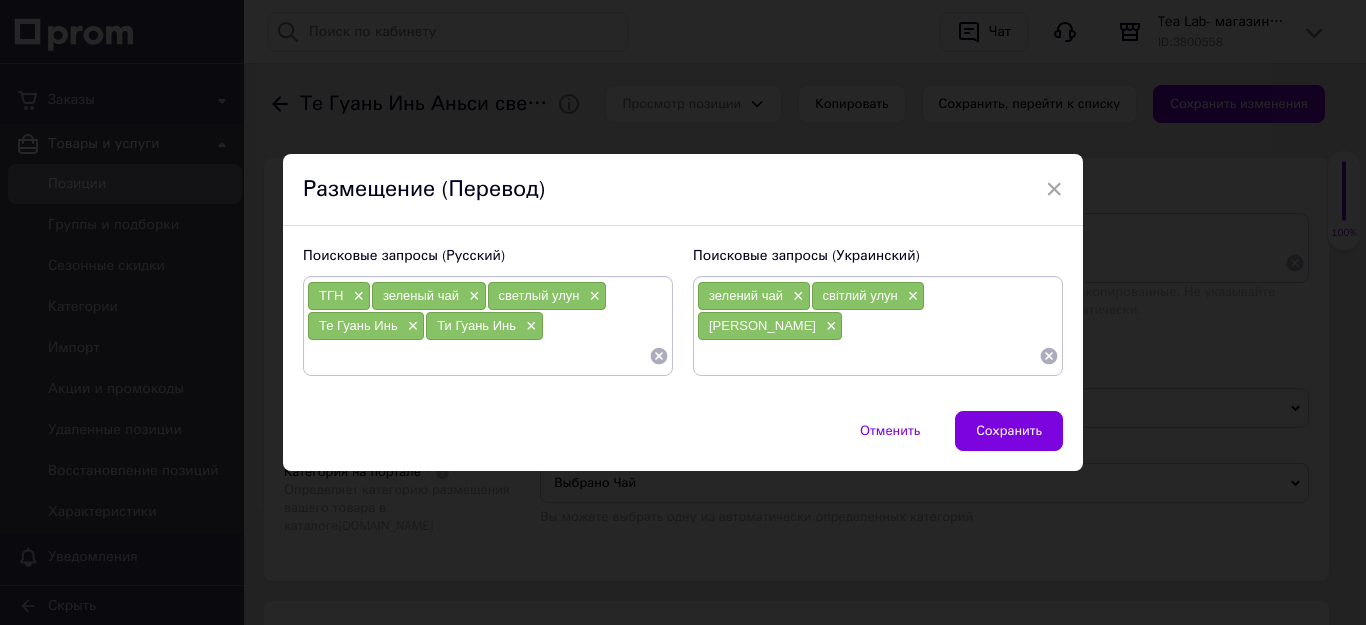 click at bounding box center (478, 356) 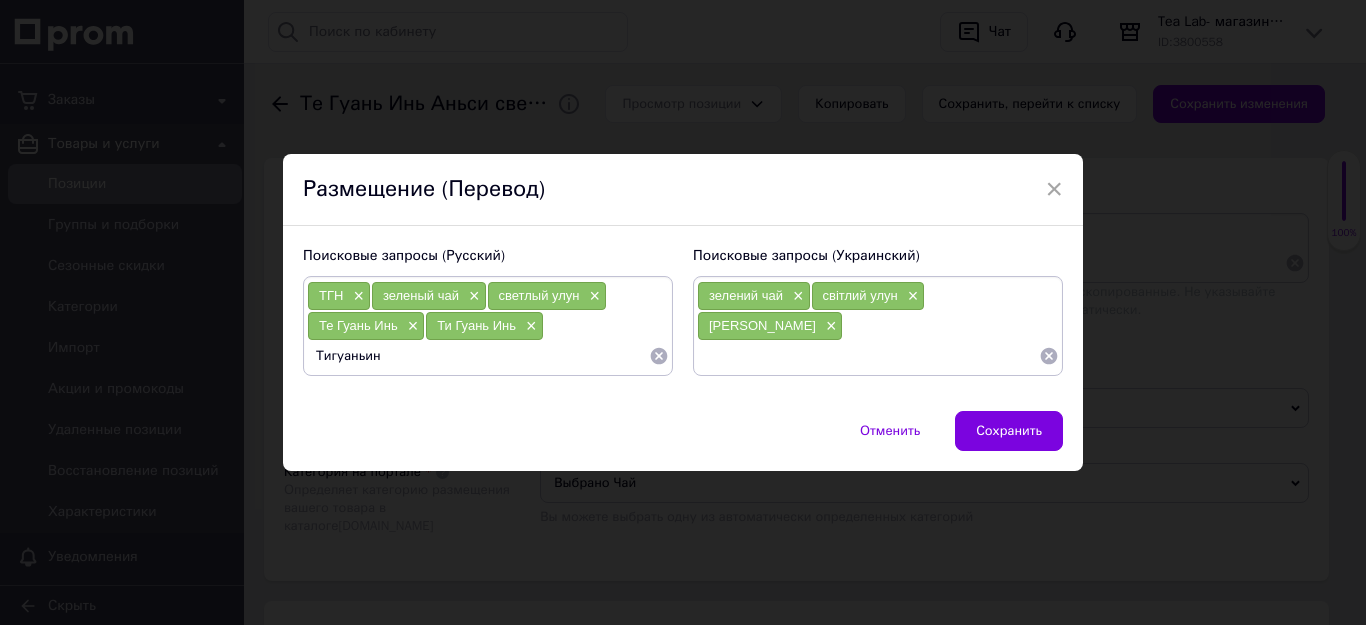 type on "Тигуаньинь" 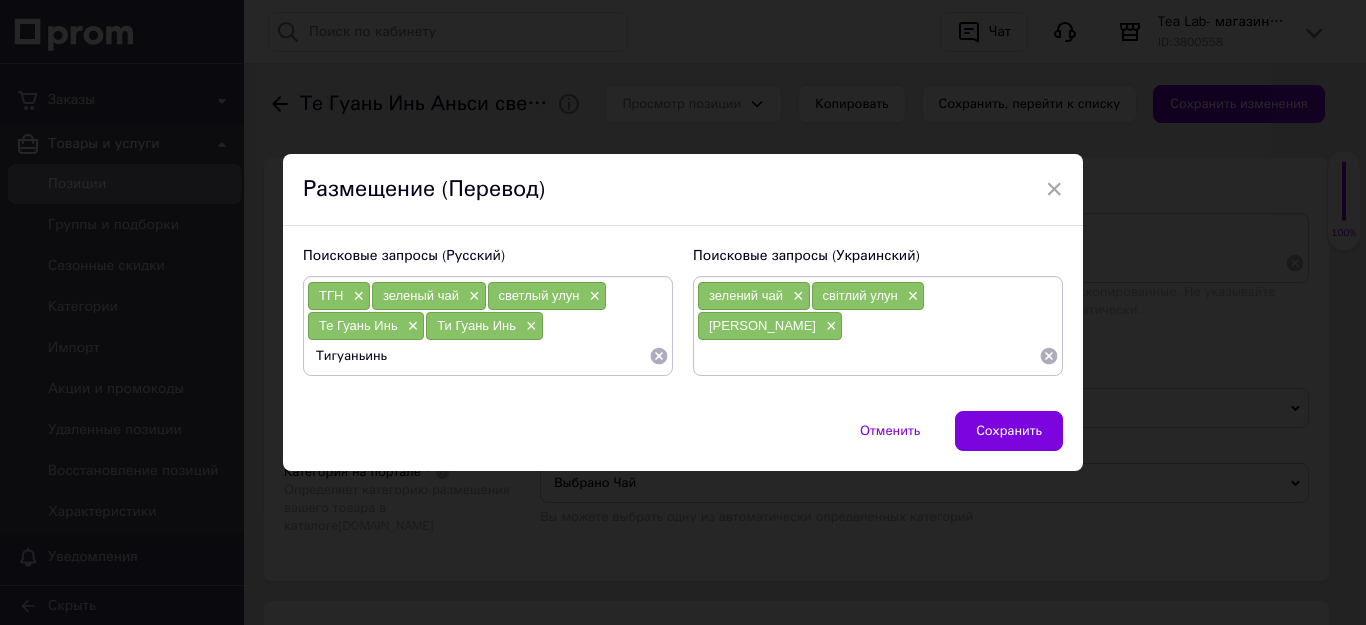 type 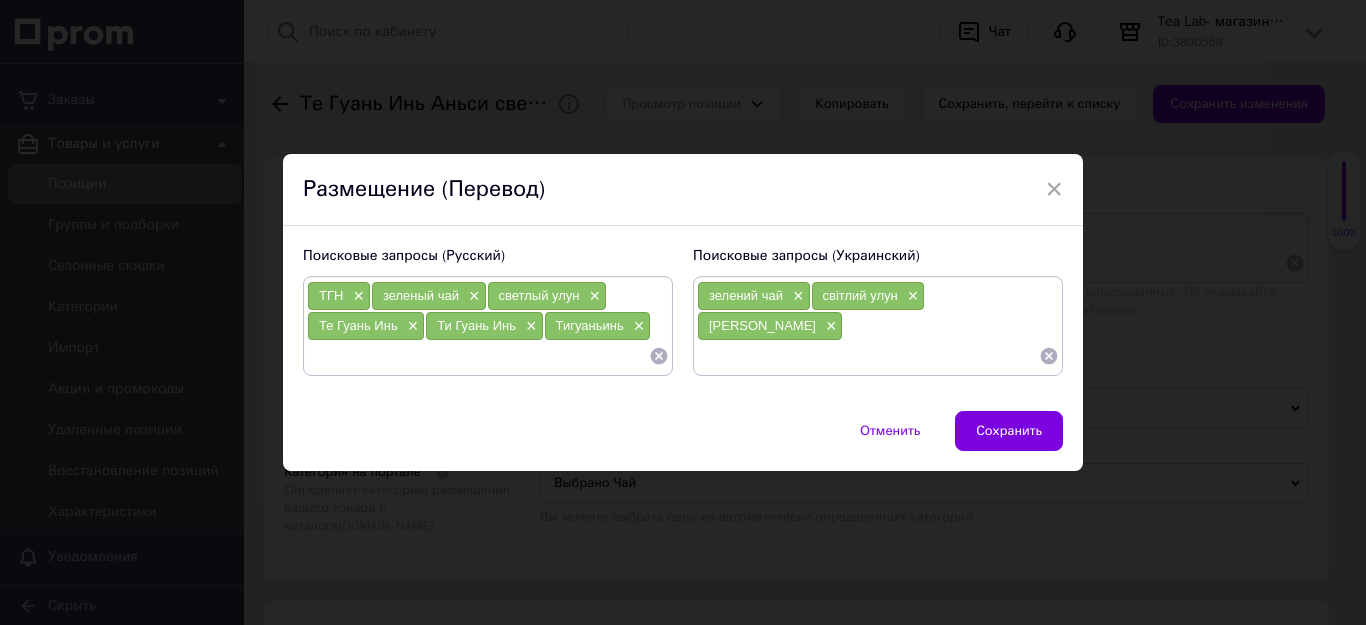 click at bounding box center (868, 356) 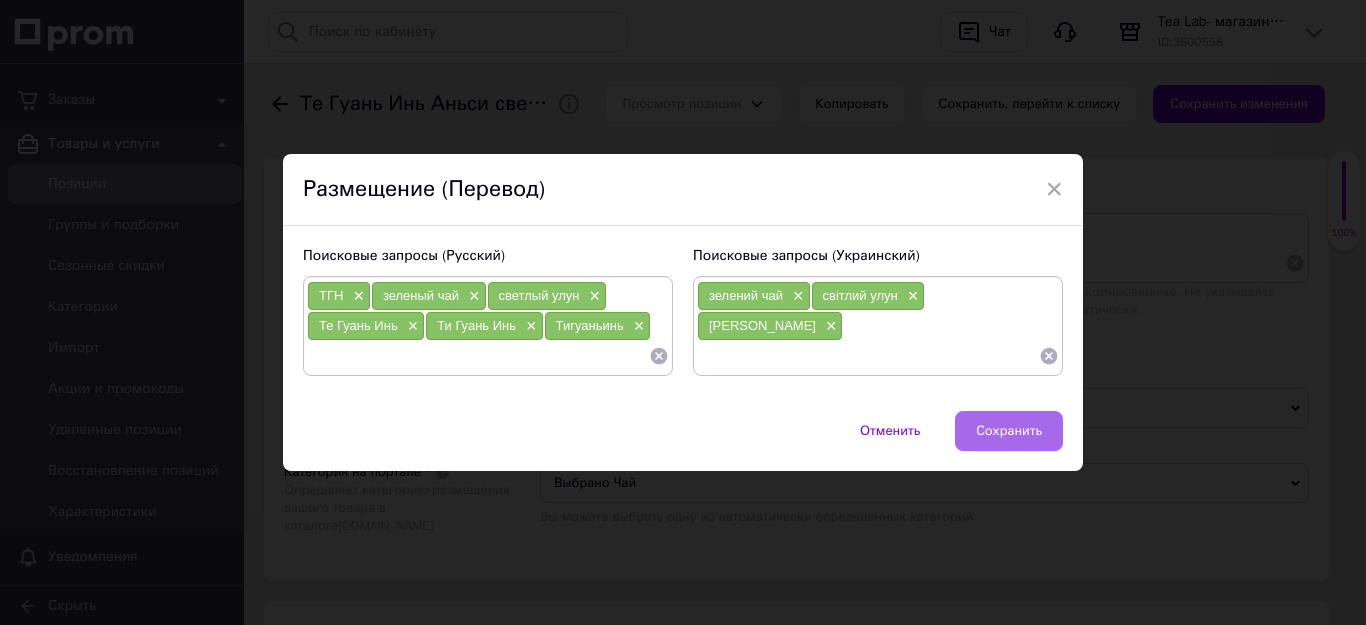 click on "Сохранить" at bounding box center [1009, 431] 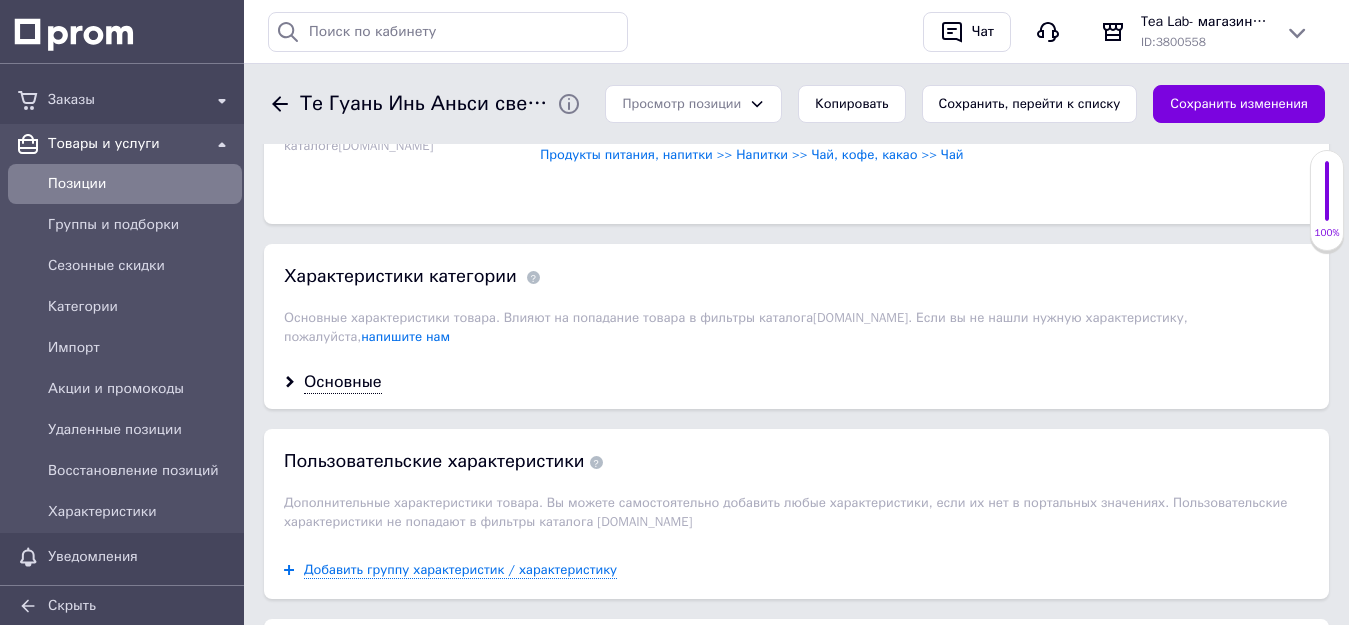 scroll, scrollTop: 1700, scrollLeft: 0, axis: vertical 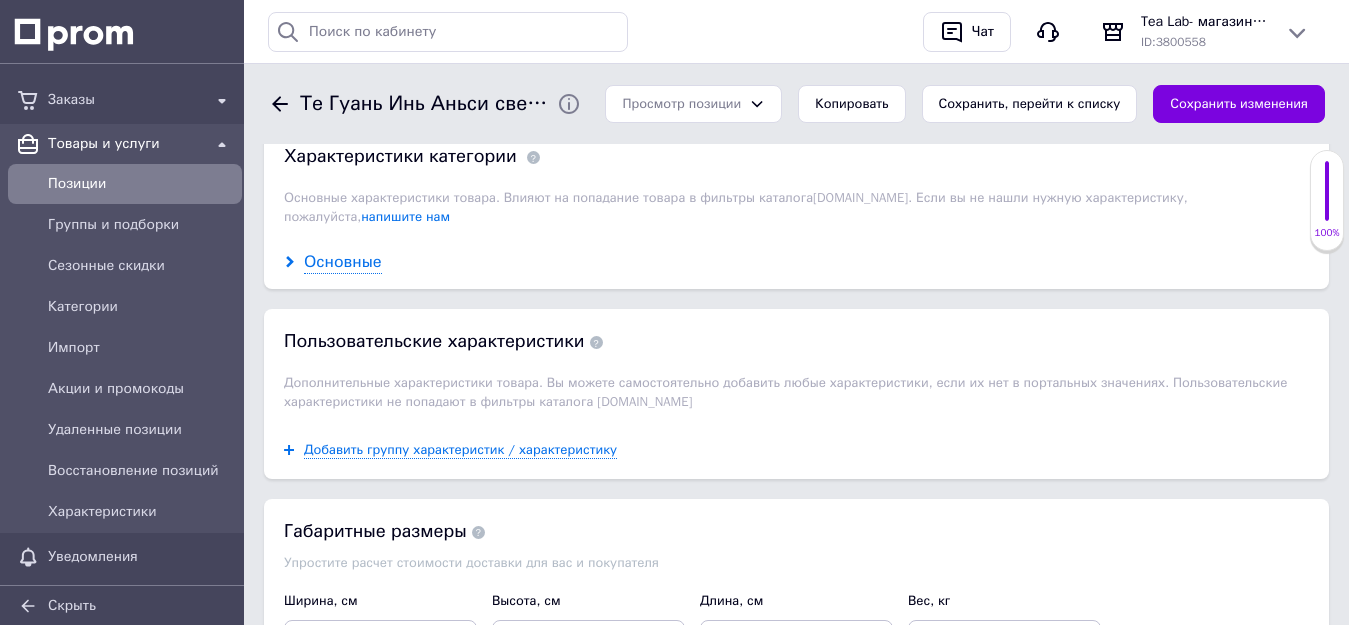 click on "Основные" at bounding box center [343, 262] 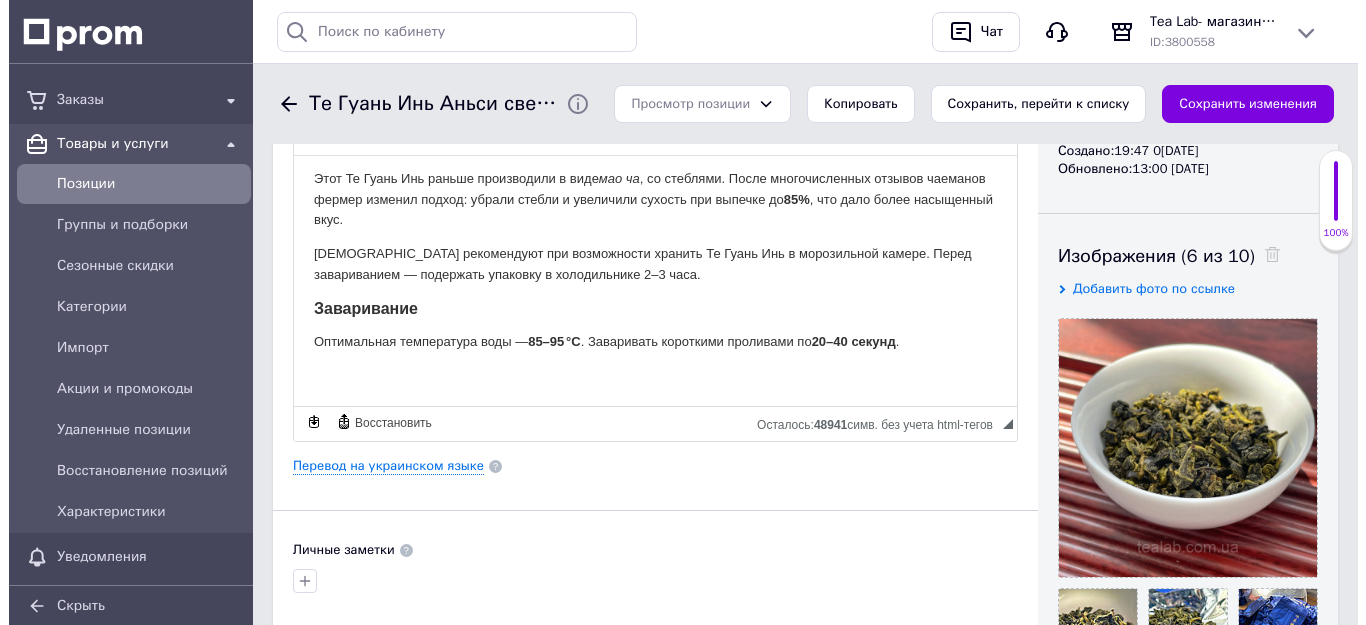 scroll, scrollTop: 200, scrollLeft: 0, axis: vertical 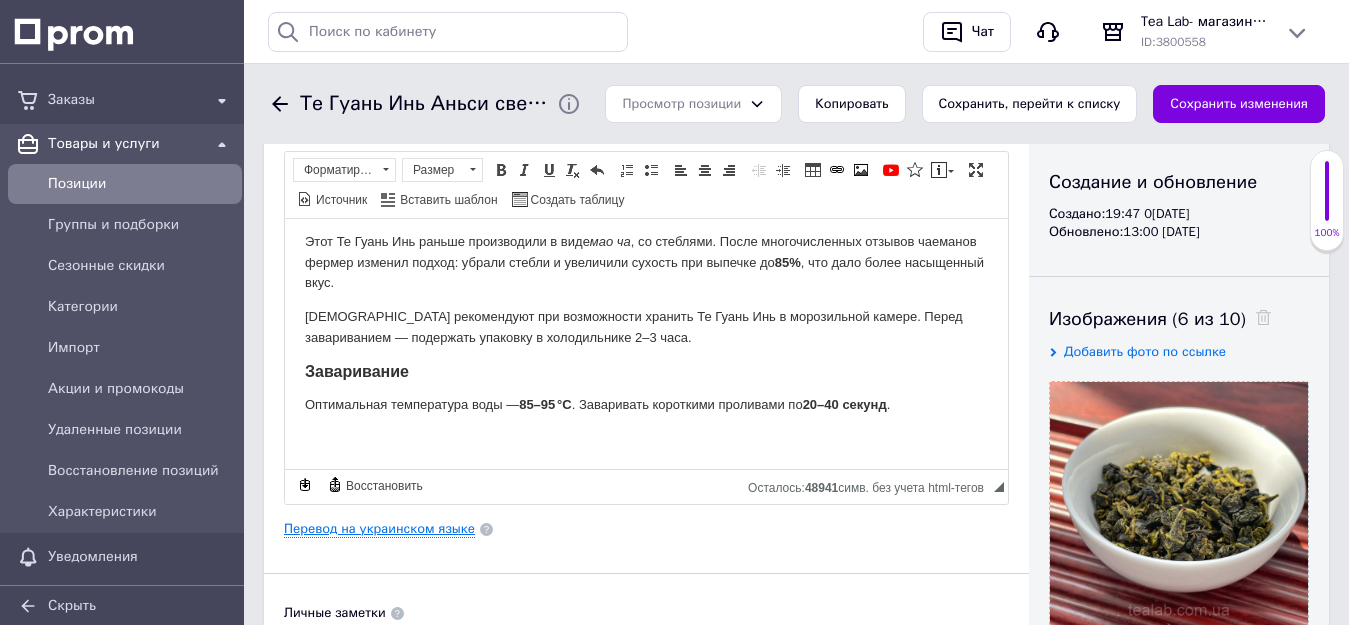 click on "Перевод на украинском языке" at bounding box center [379, 529] 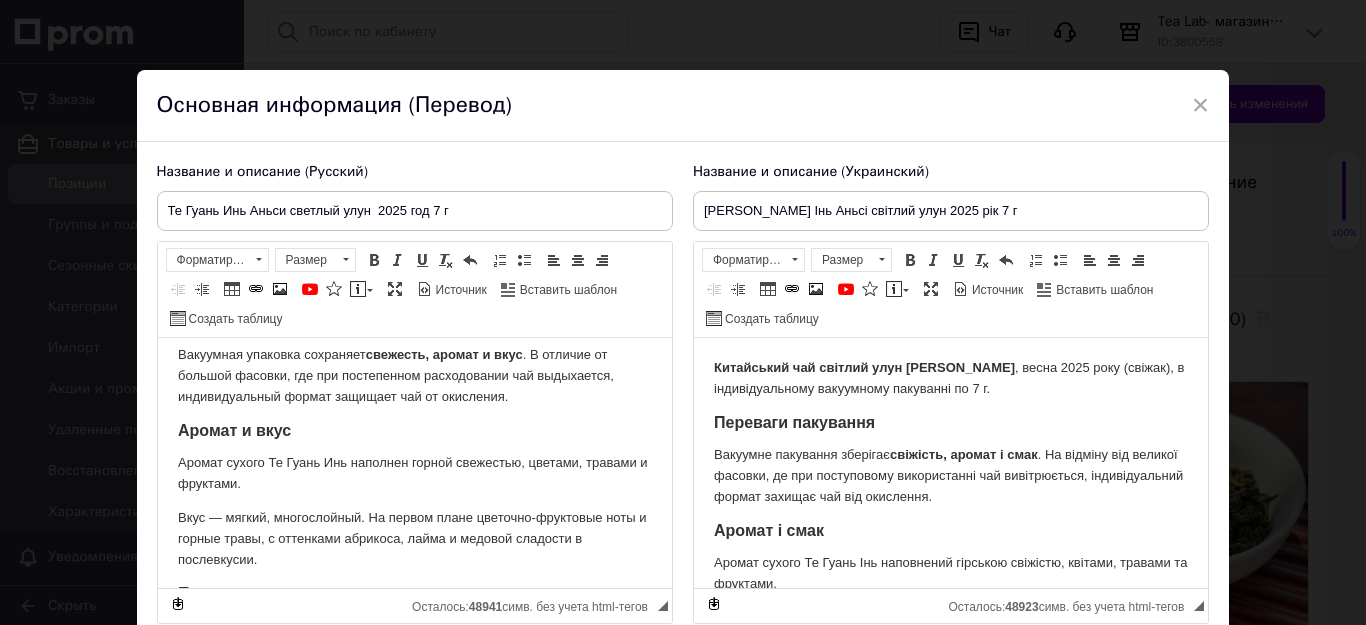 scroll, scrollTop: 0, scrollLeft: 0, axis: both 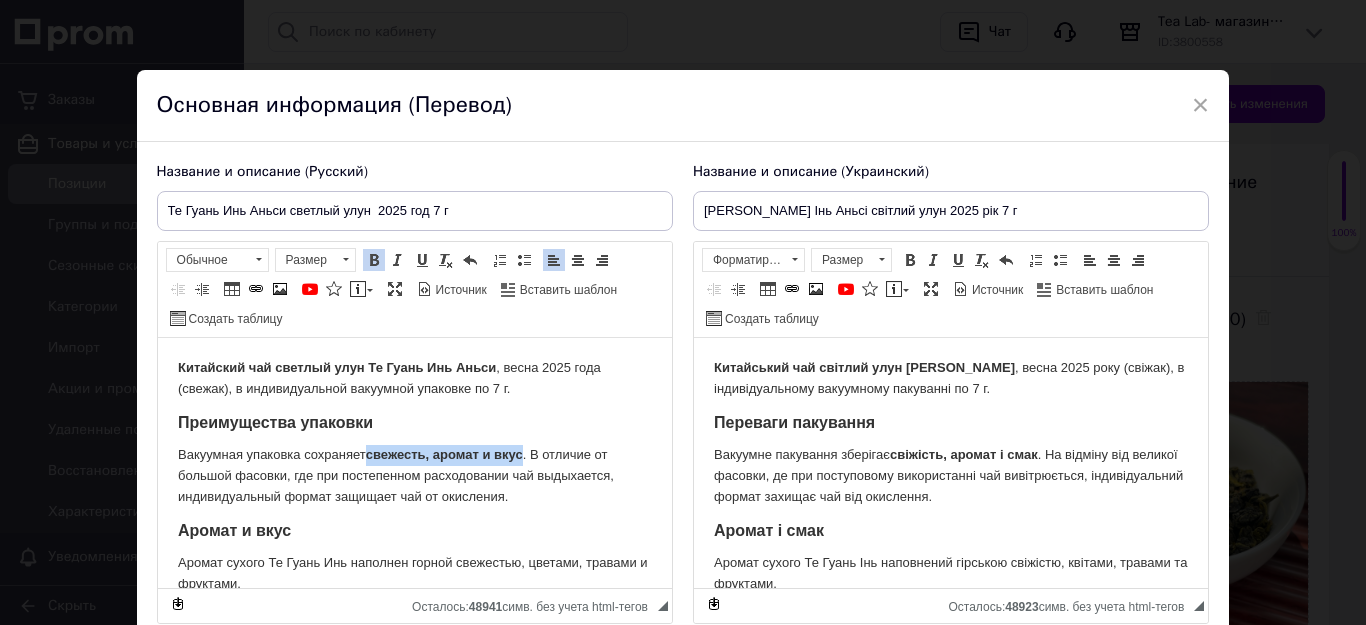 drag, startPoint x: 527, startPoint y: 455, endPoint x: 367, endPoint y: 448, distance: 160.15305 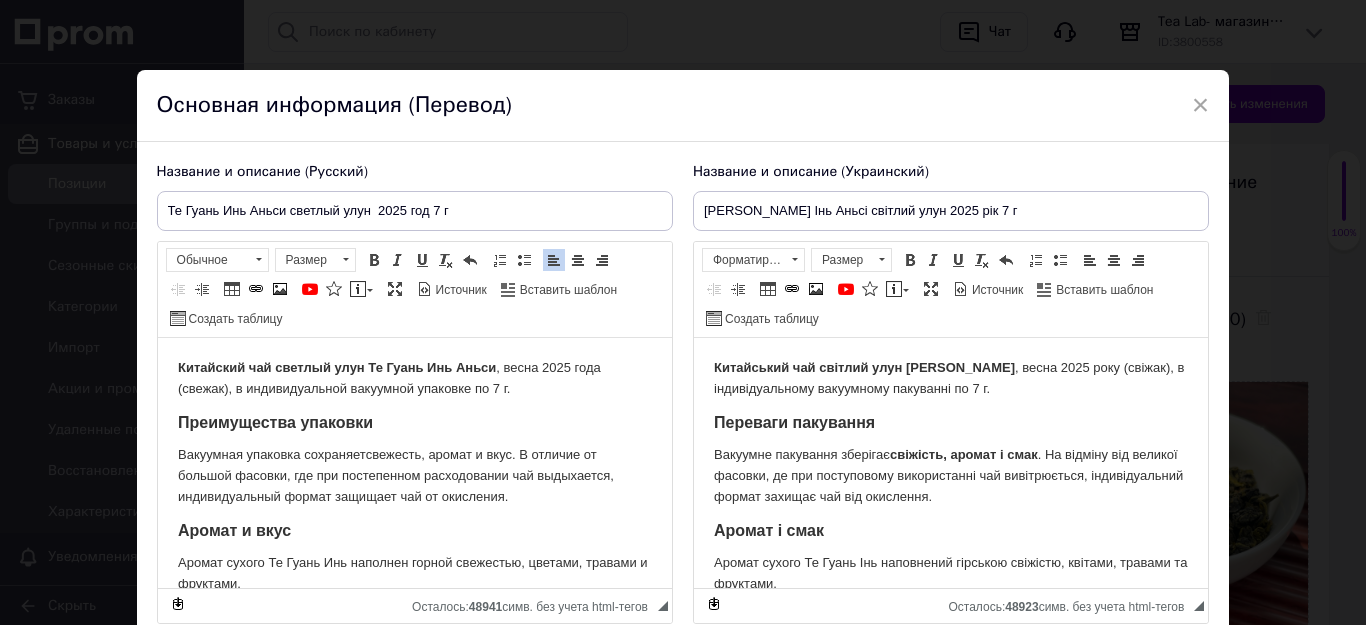 drag, startPoint x: 465, startPoint y: 493, endPoint x: 600, endPoint y: 557, distance: 149.40215 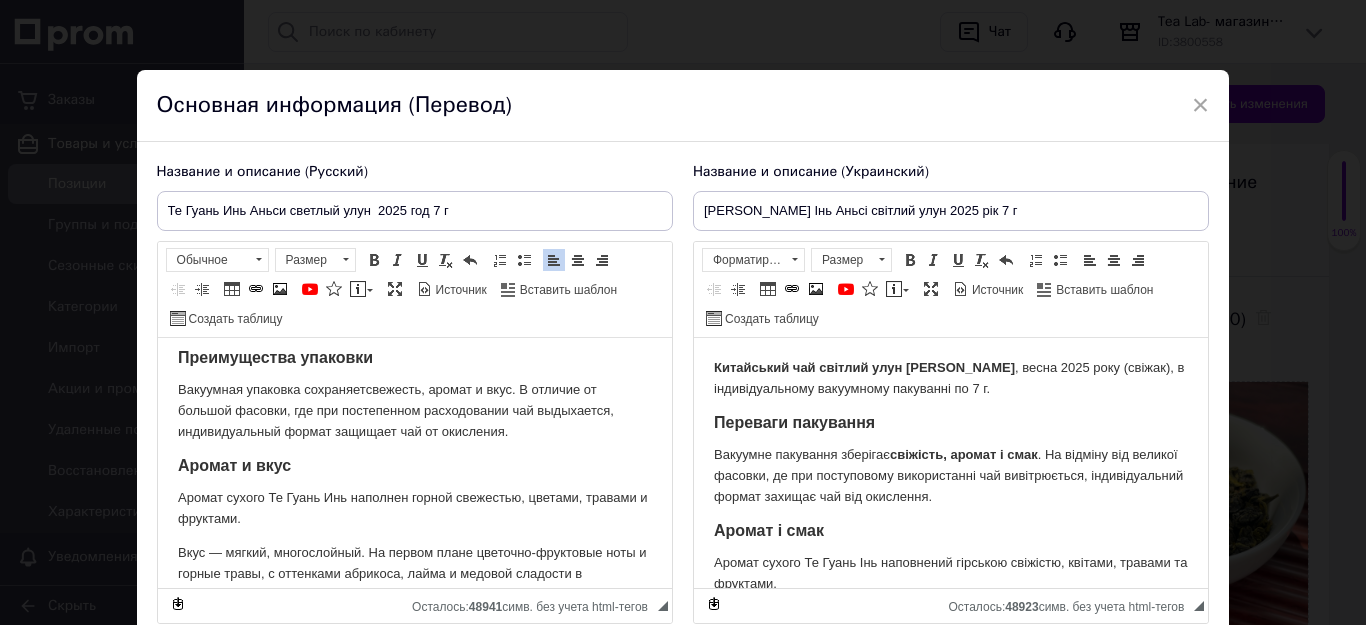 scroll, scrollTop: 100, scrollLeft: 0, axis: vertical 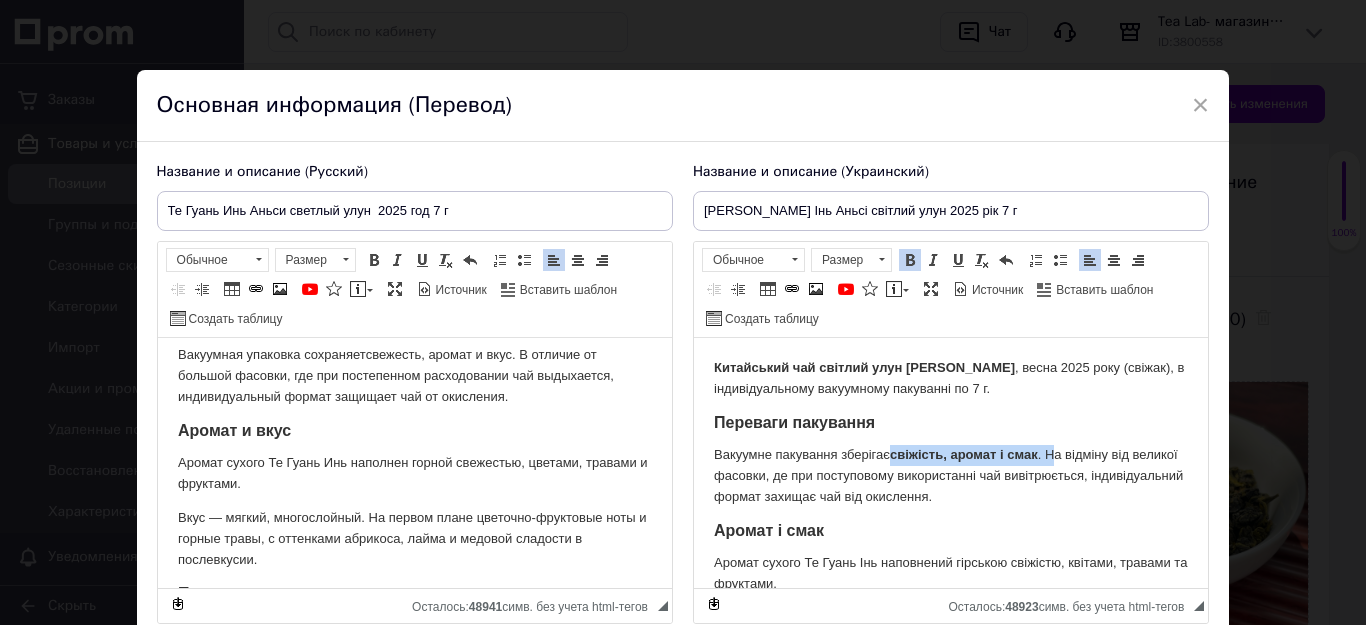 drag, startPoint x: 1051, startPoint y: 455, endPoint x: 891, endPoint y: 444, distance: 160.37769 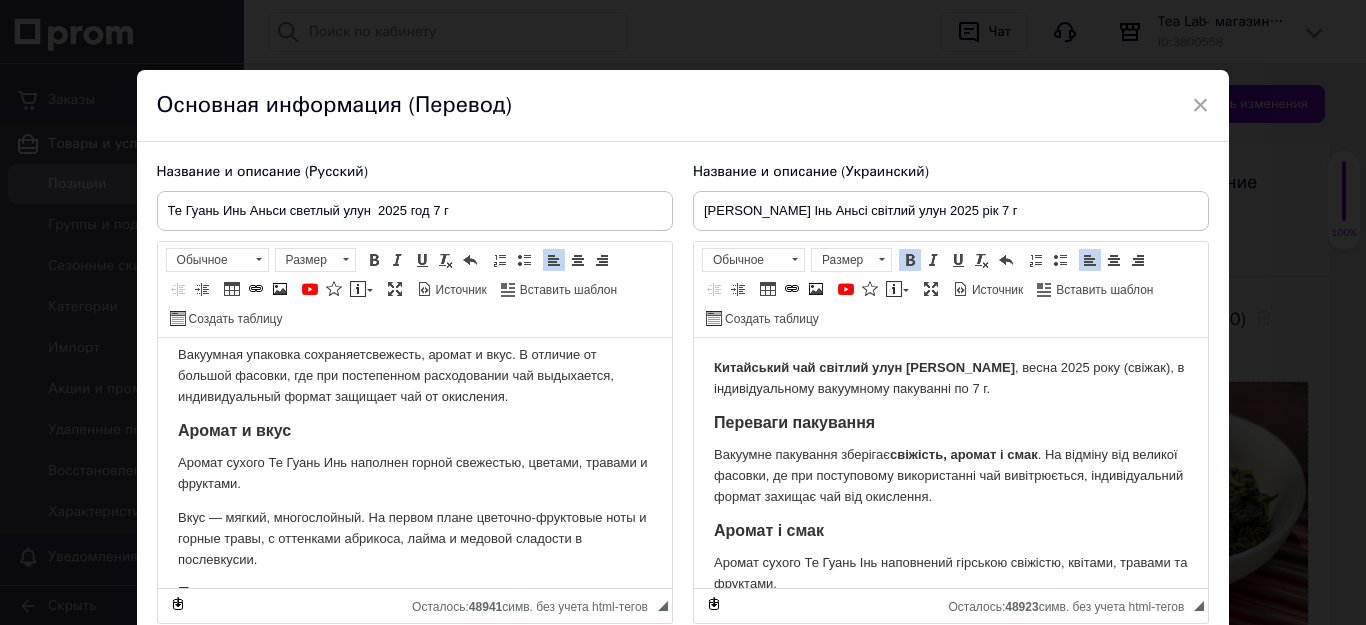 drag, startPoint x: 1002, startPoint y: 482, endPoint x: 1014, endPoint y: 466, distance: 20 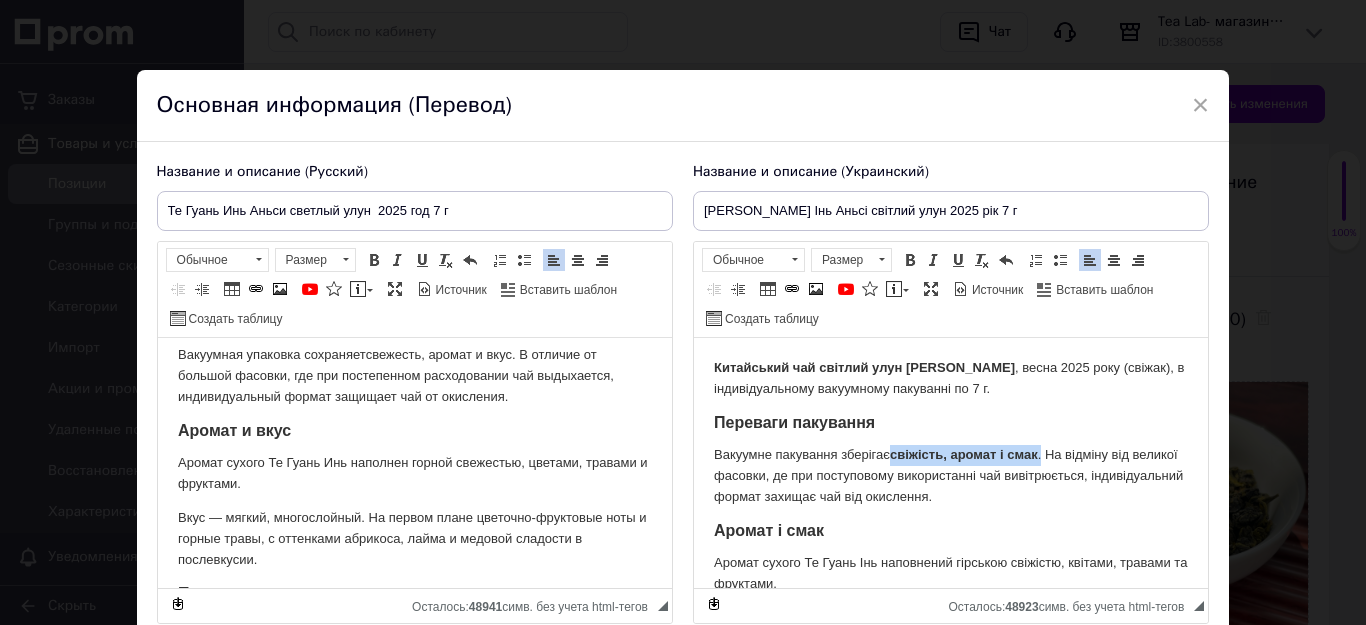 drag, startPoint x: 1045, startPoint y: 457, endPoint x: 896, endPoint y: 444, distance: 149.56604 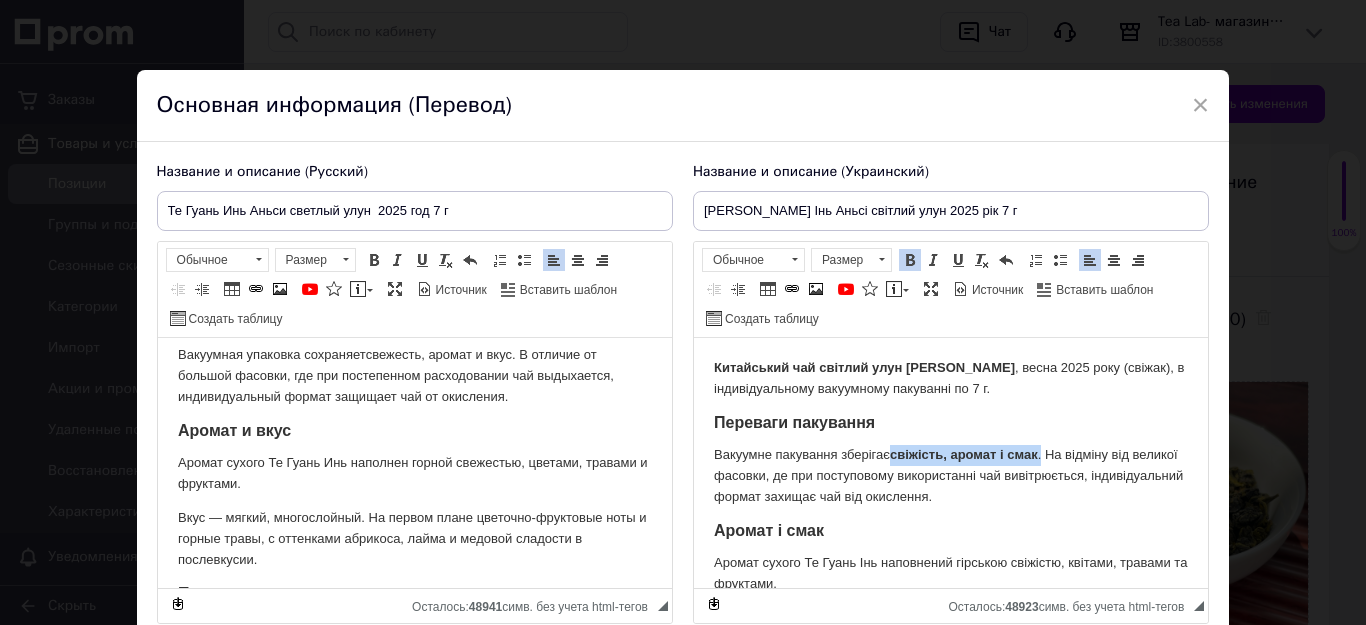 drag, startPoint x: 902, startPoint y: 256, endPoint x: 265, endPoint y: 116, distance: 652.2032 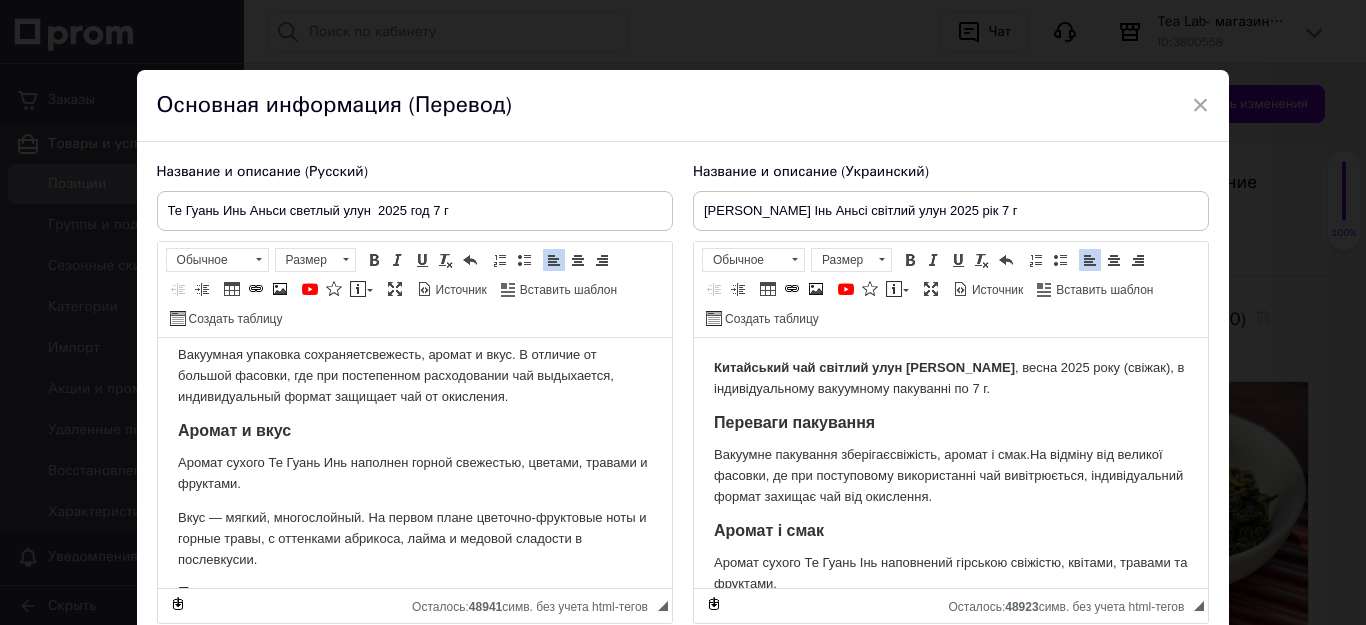 click on "Аромат і смак" at bounding box center [950, 530] 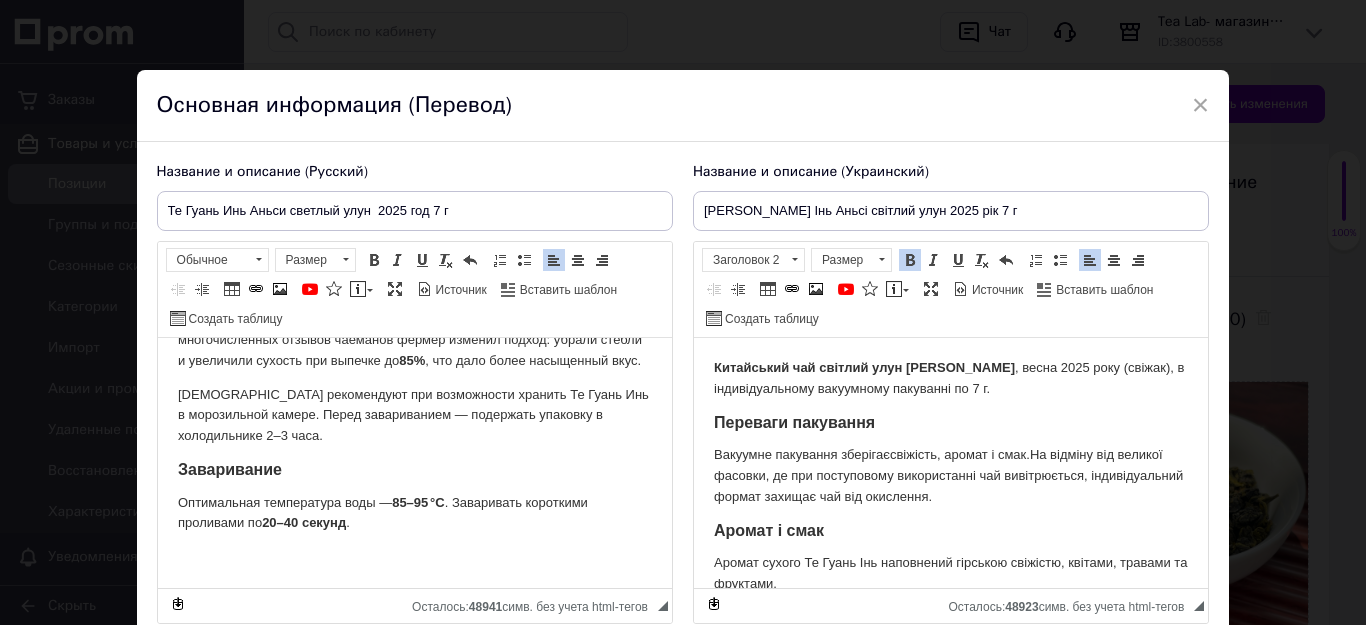 scroll, scrollTop: 428, scrollLeft: 0, axis: vertical 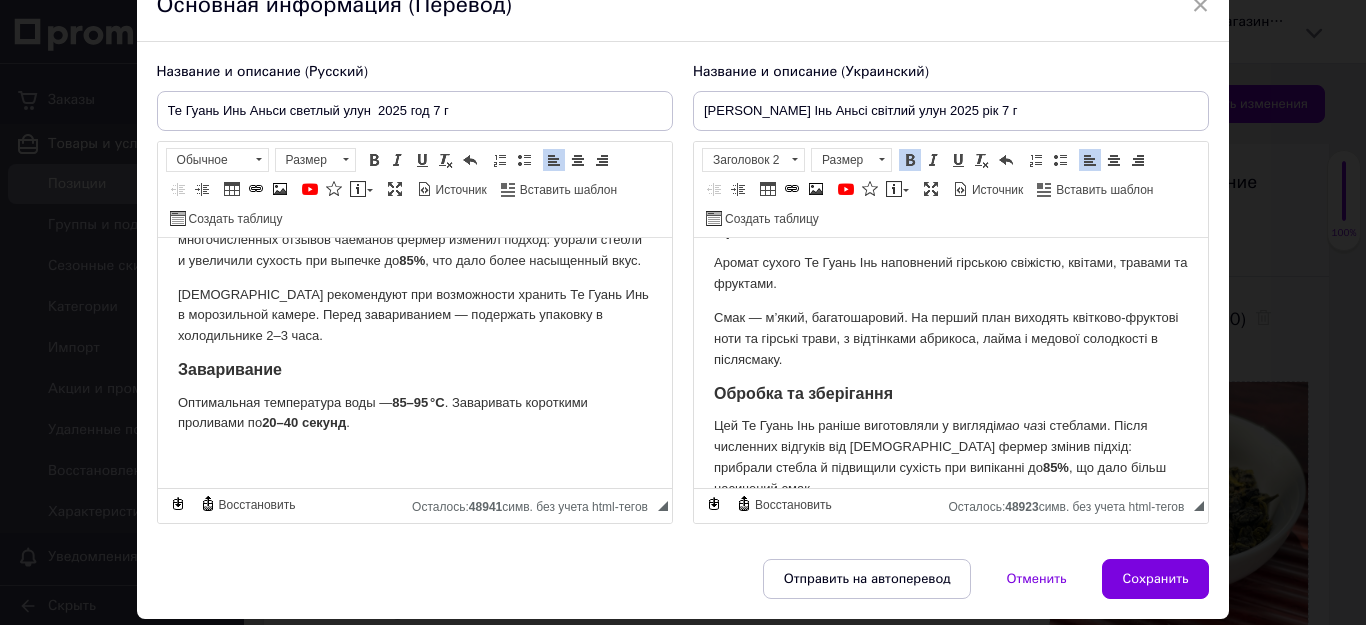 click on "Смак — м’який, багатошаровий. На перший план виходять квітково-фруктові ноти та гірські трави, з відтінками абрикоса, лайма і медової солодкості в післясмаку." at bounding box center [950, 339] 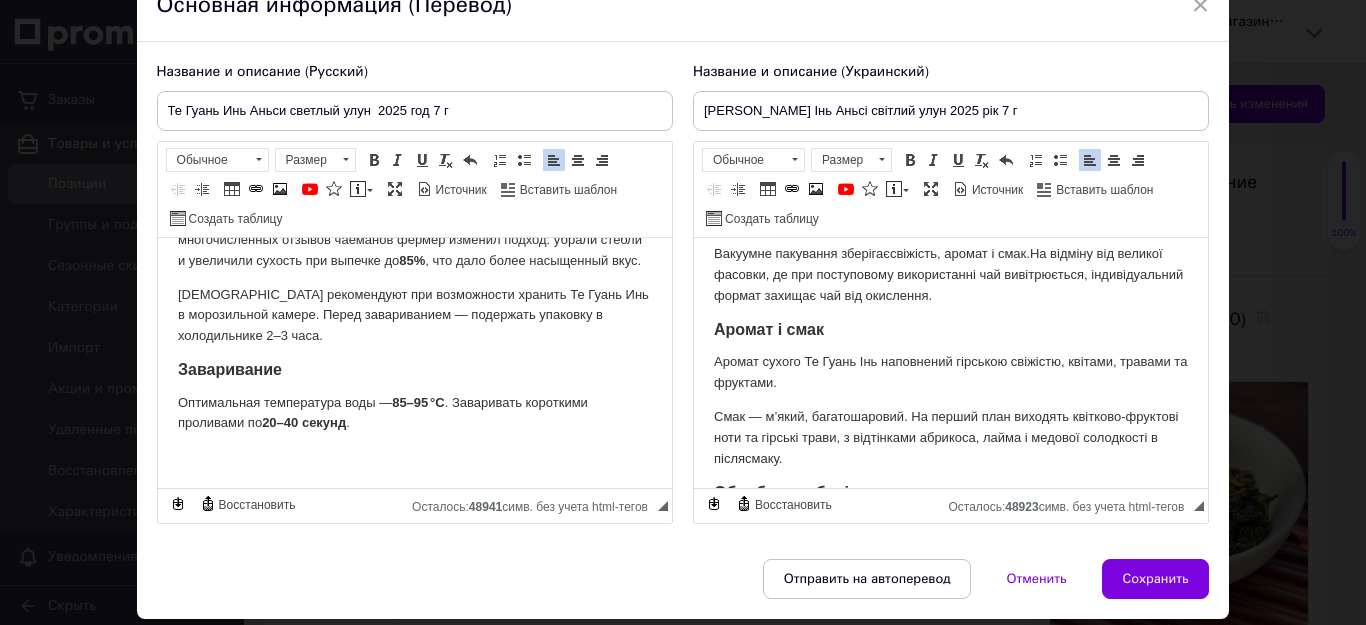 scroll, scrollTop: 200, scrollLeft: 0, axis: vertical 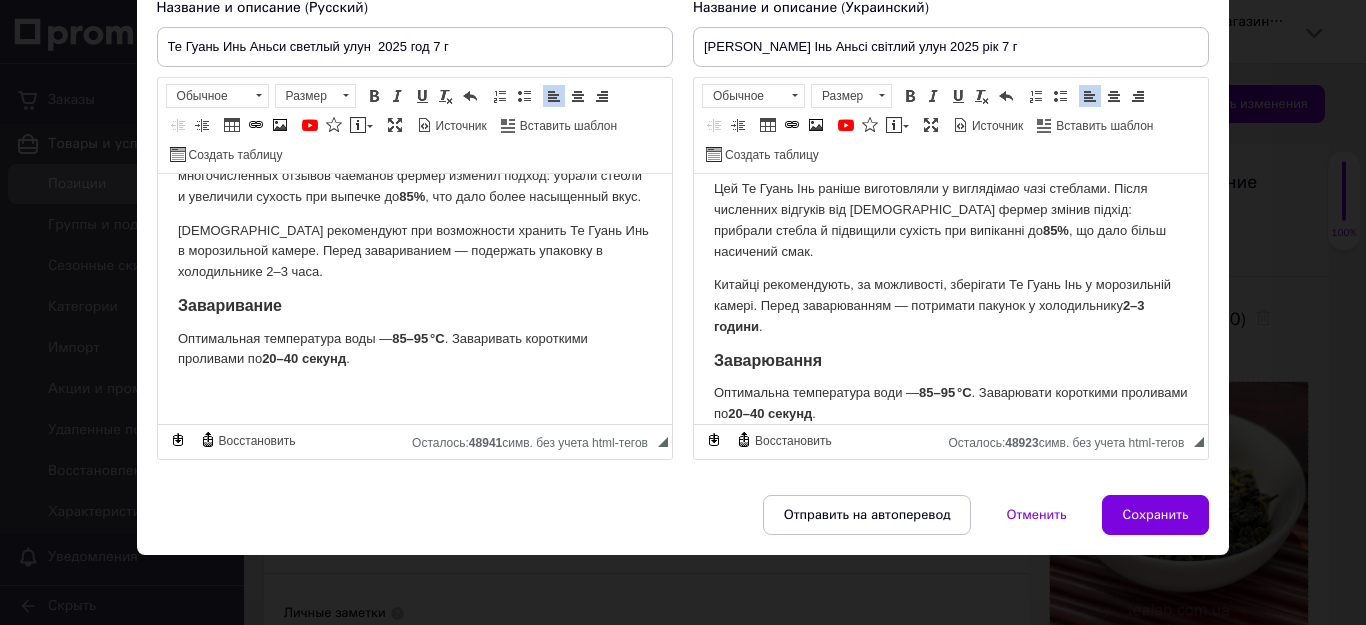 click on "Оптимальная температура воды —  85–95 °C . Заваривать короткими проливами по  20–40 секунд ." at bounding box center [414, 350] 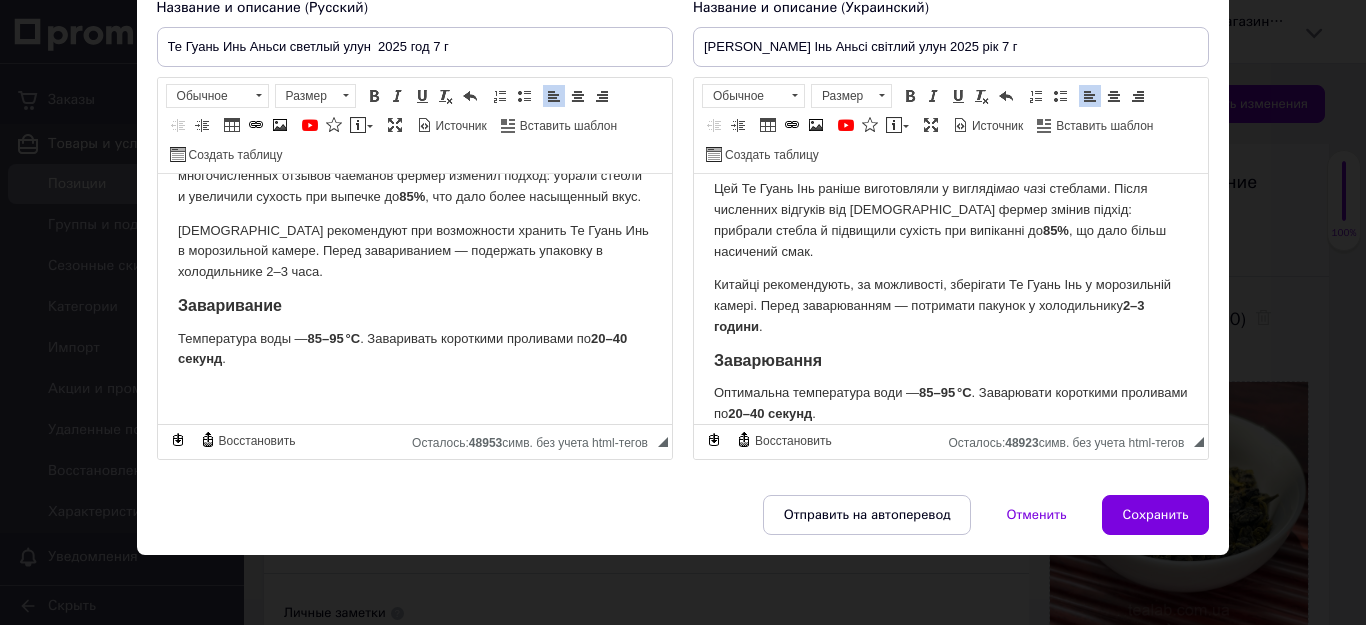 click on "Температура воды —  85–95 °C . Заваривать короткими проливами по  20–40 секунд ." at bounding box center (414, 350) 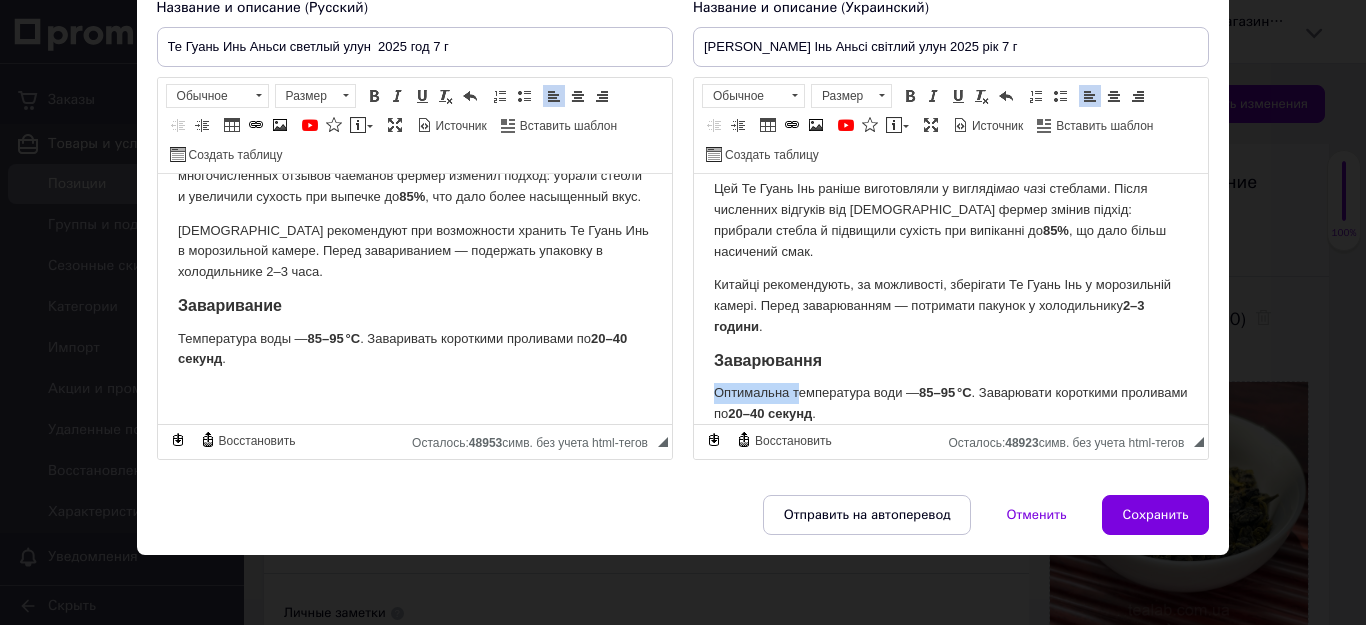 drag, startPoint x: 797, startPoint y: 372, endPoint x: 710, endPoint y: 382, distance: 87.57283 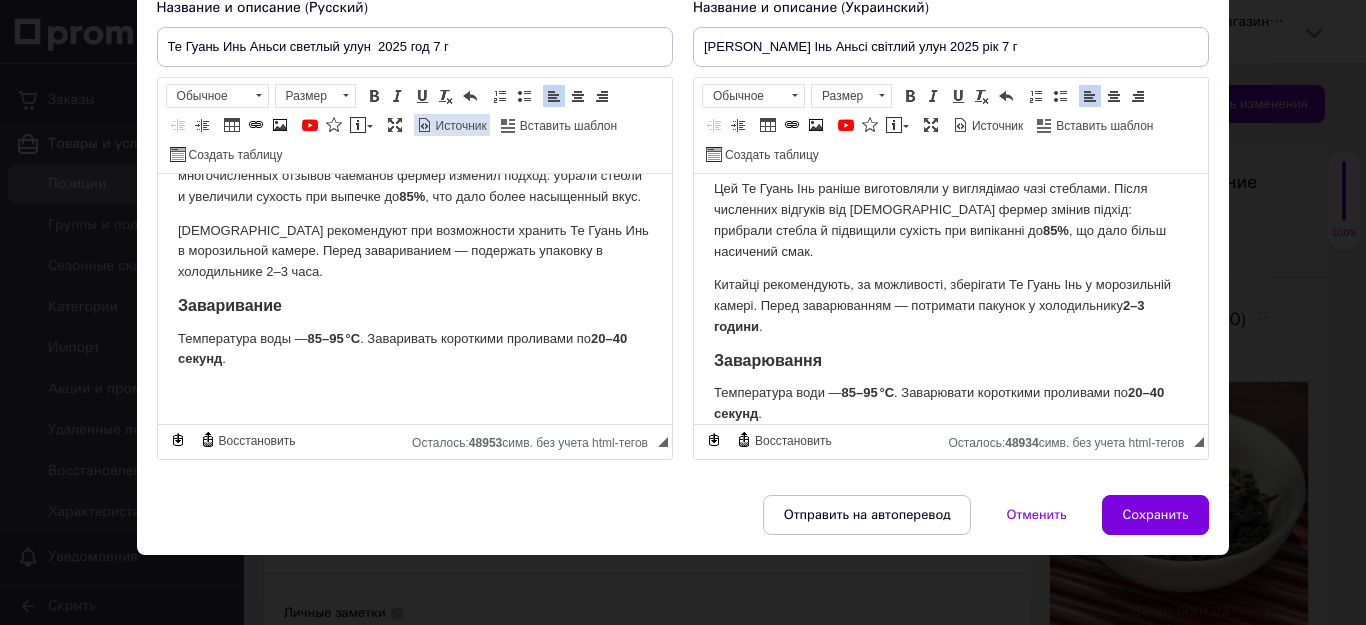 click on "Источник" at bounding box center [460, 126] 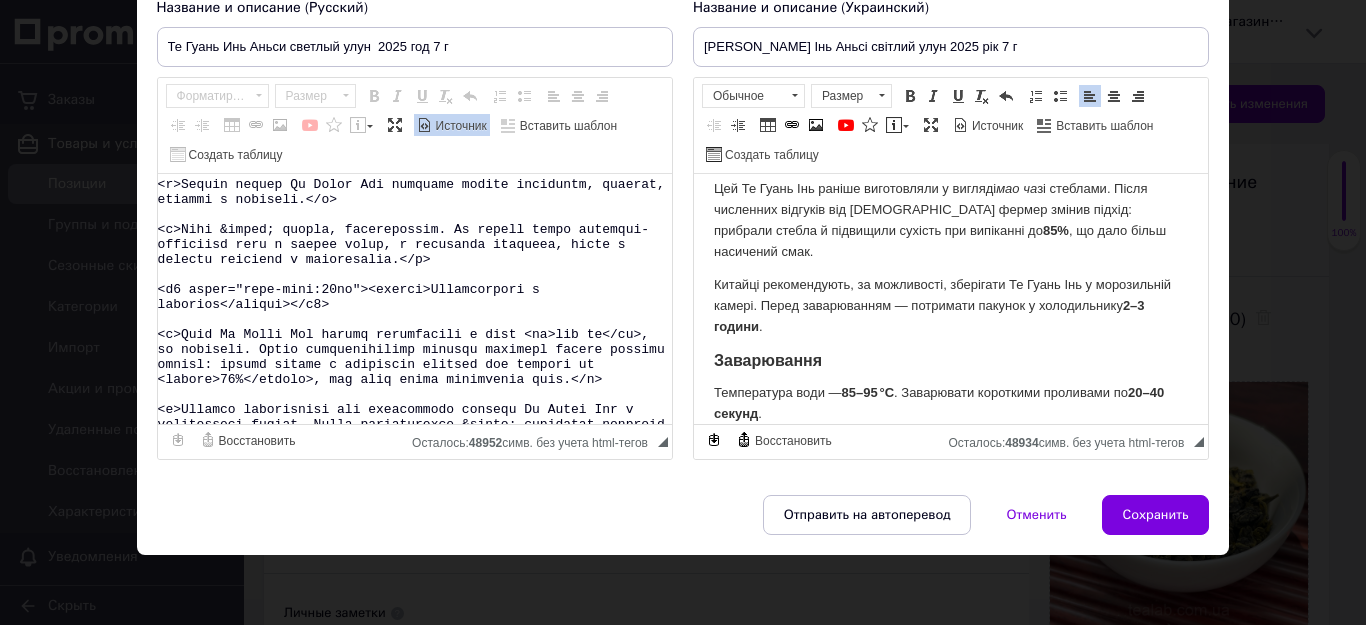 scroll, scrollTop: 365, scrollLeft: 0, axis: vertical 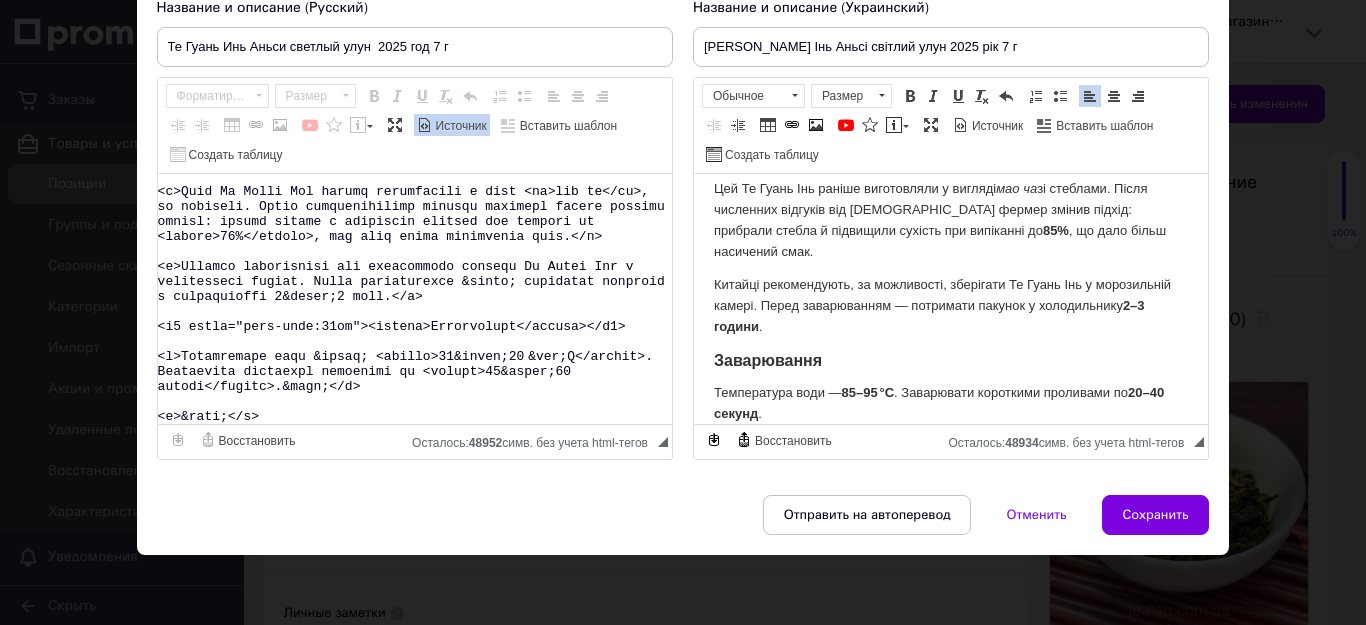 click on "Источник" at bounding box center [988, 125] 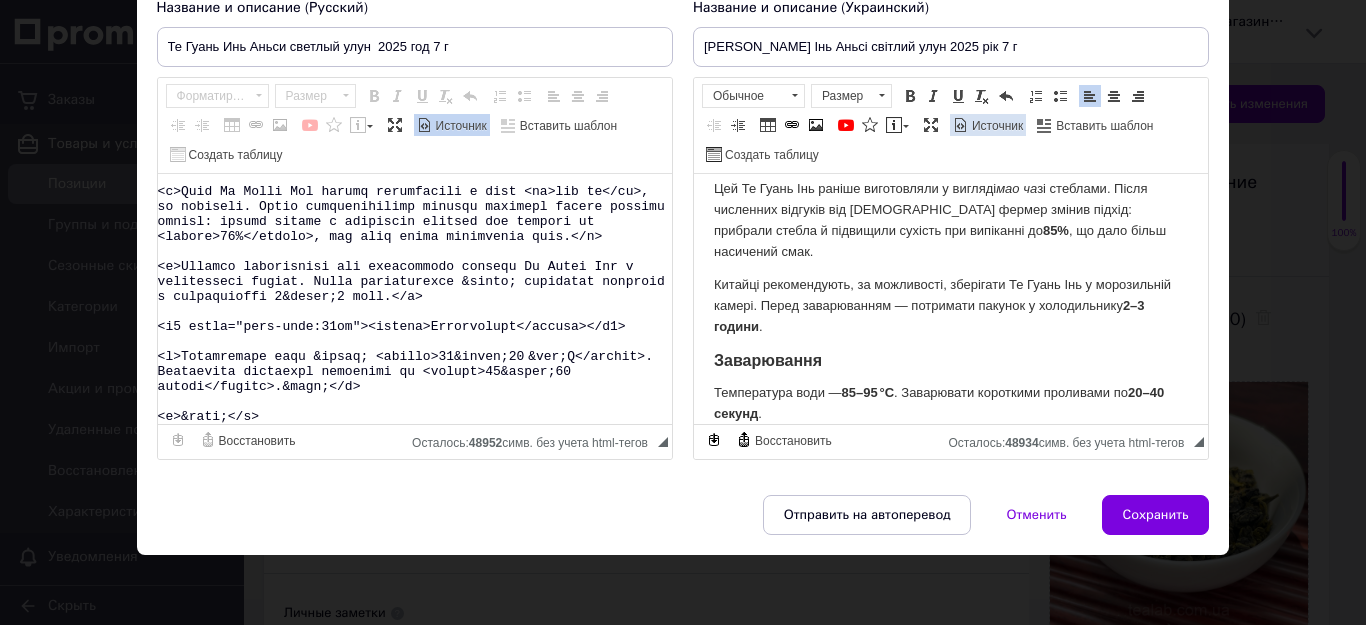 click on "Источник" at bounding box center (996, 126) 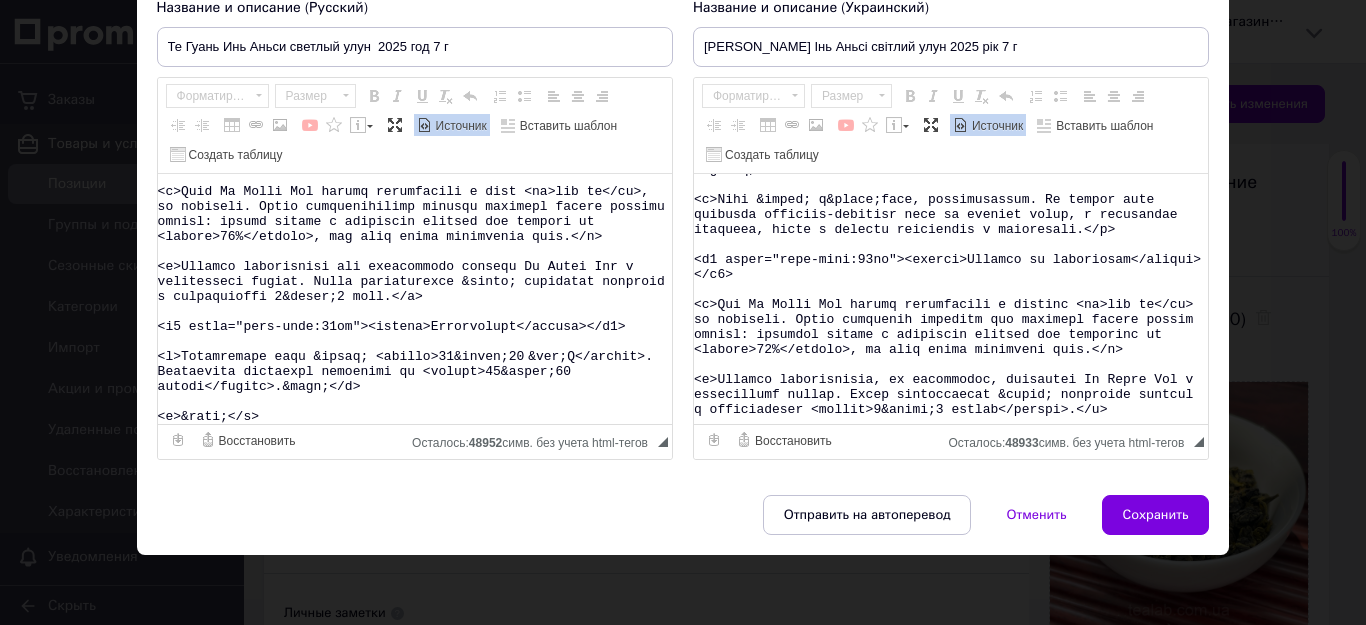 scroll, scrollTop: 350, scrollLeft: 0, axis: vertical 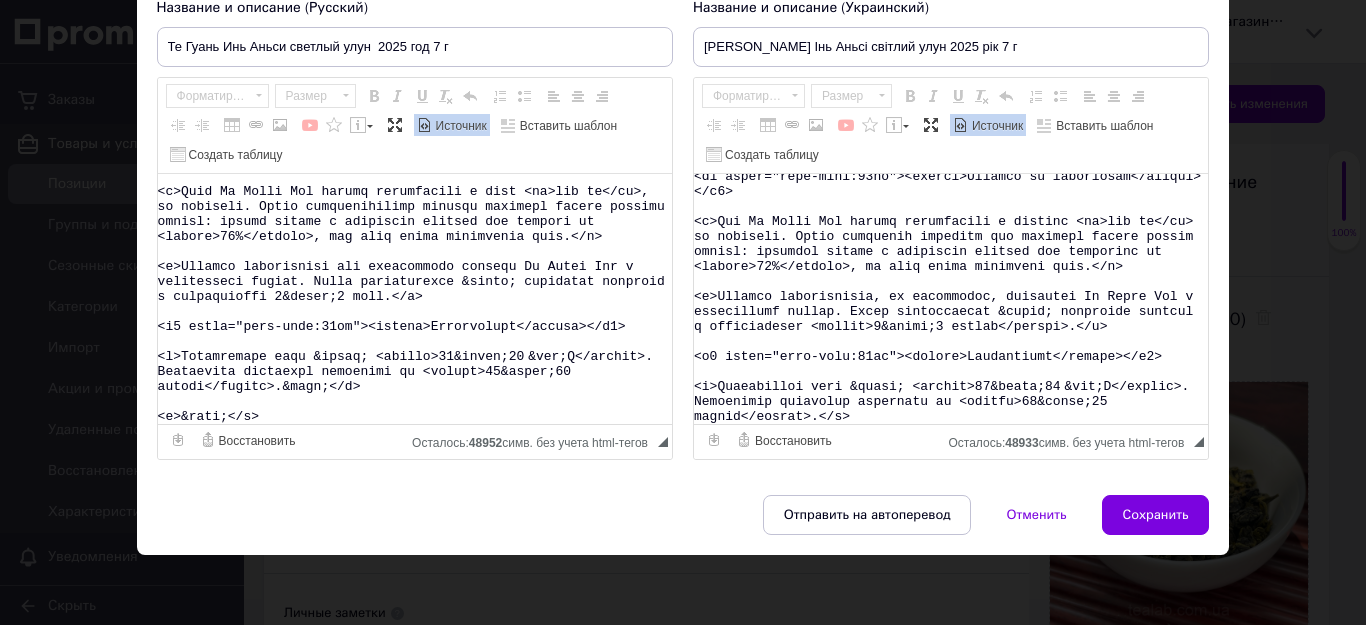 drag, startPoint x: 315, startPoint y: 404, endPoint x: 158, endPoint y: 406, distance: 157.01274 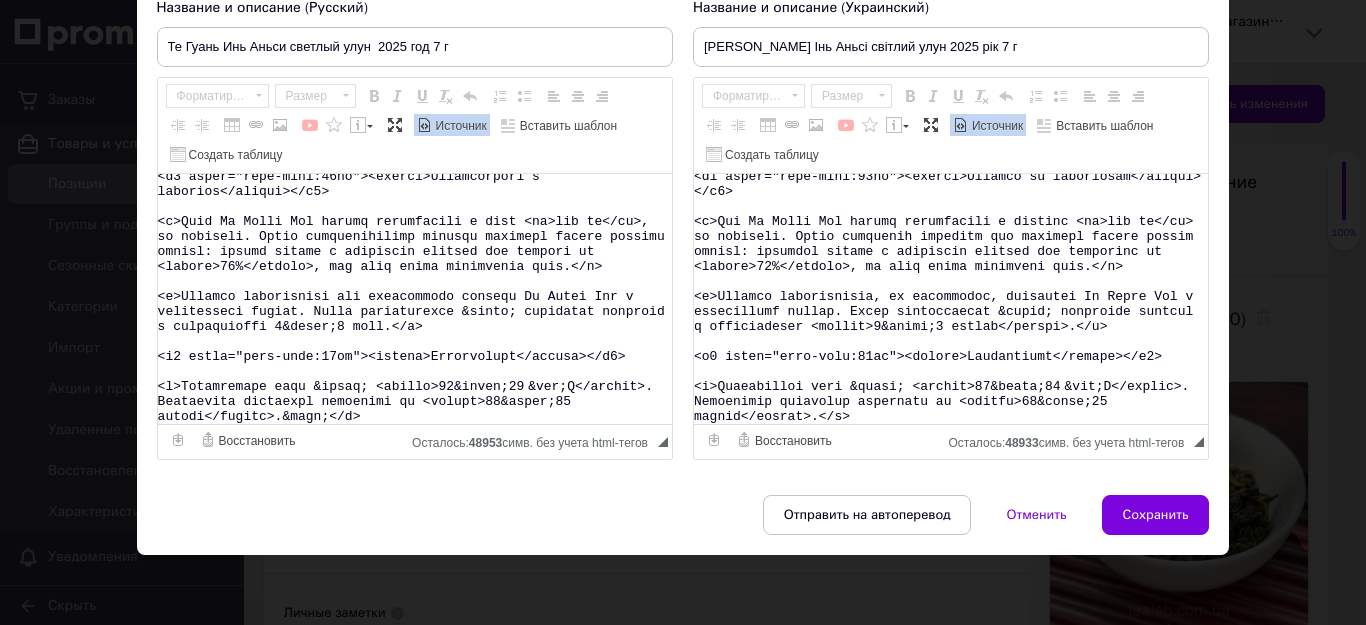 click at bounding box center (415, 299) 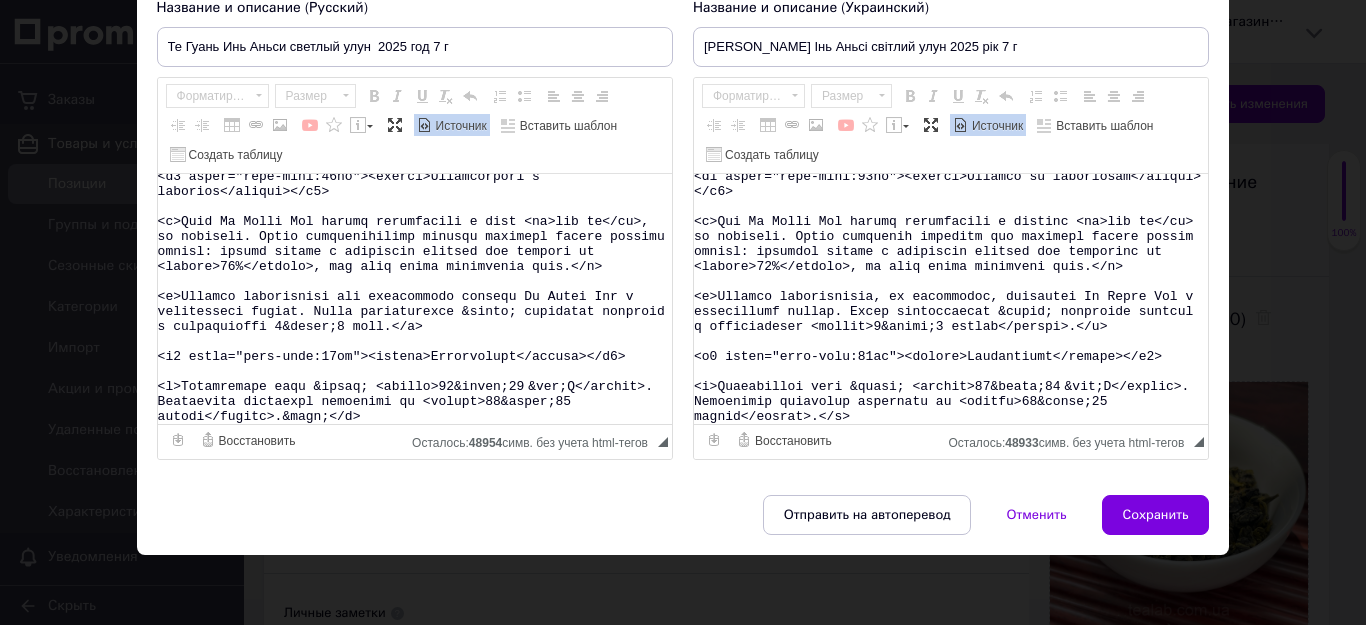 click at bounding box center [415, 299] 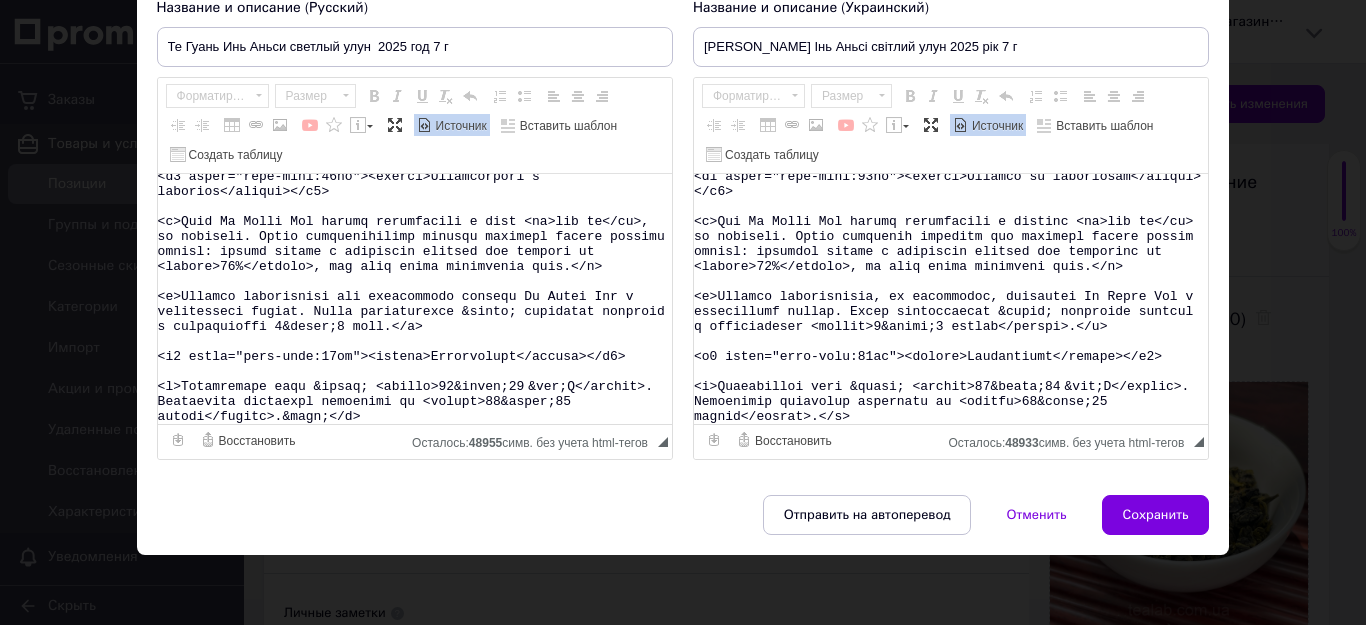 click on "Источник" at bounding box center [996, 126] 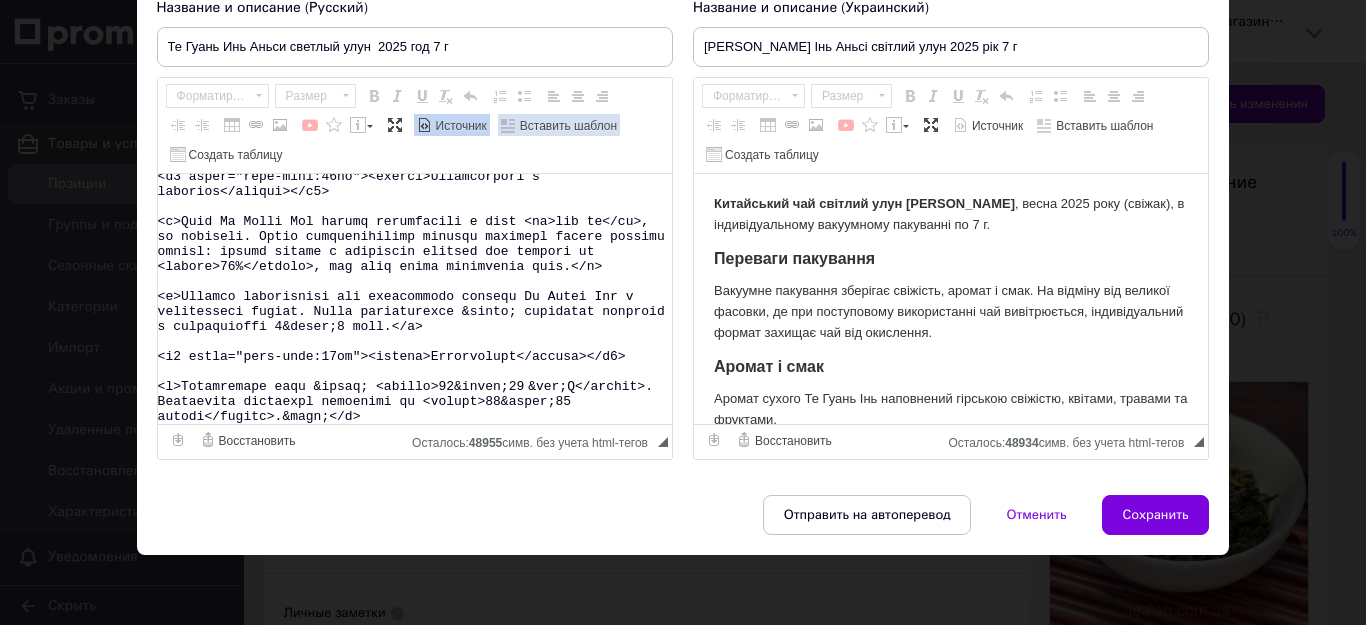 scroll, scrollTop: 0, scrollLeft: 0, axis: both 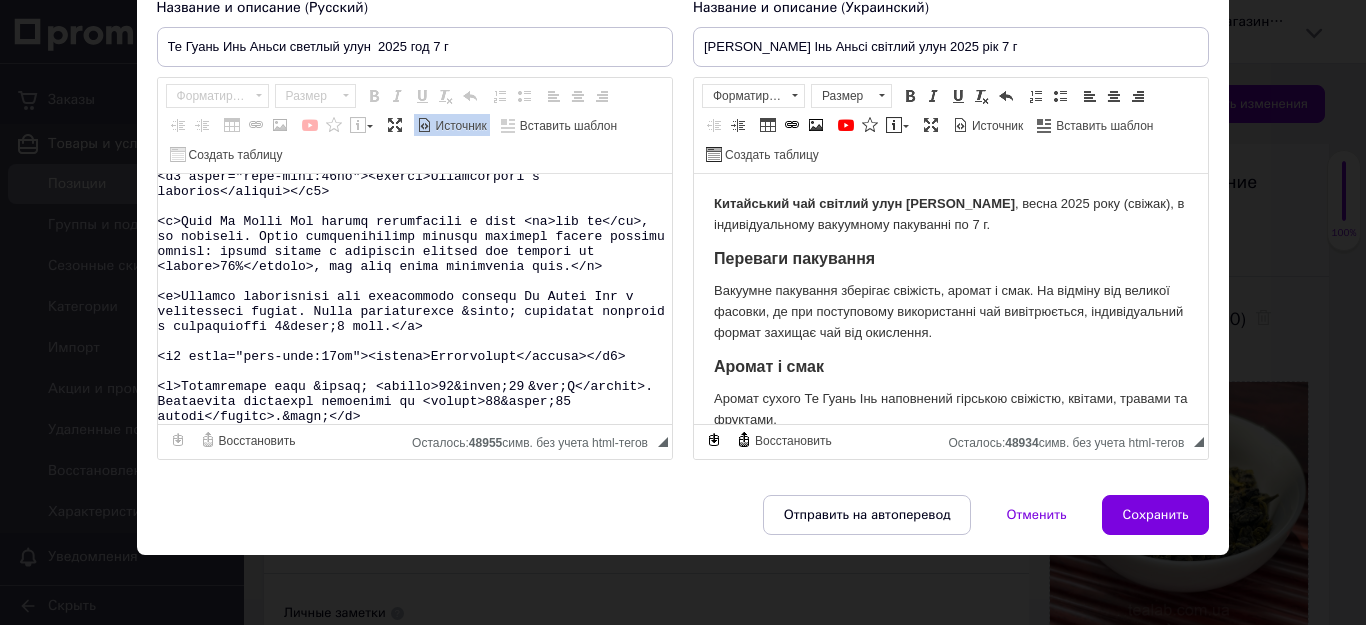 click on "Источник" at bounding box center (460, 126) 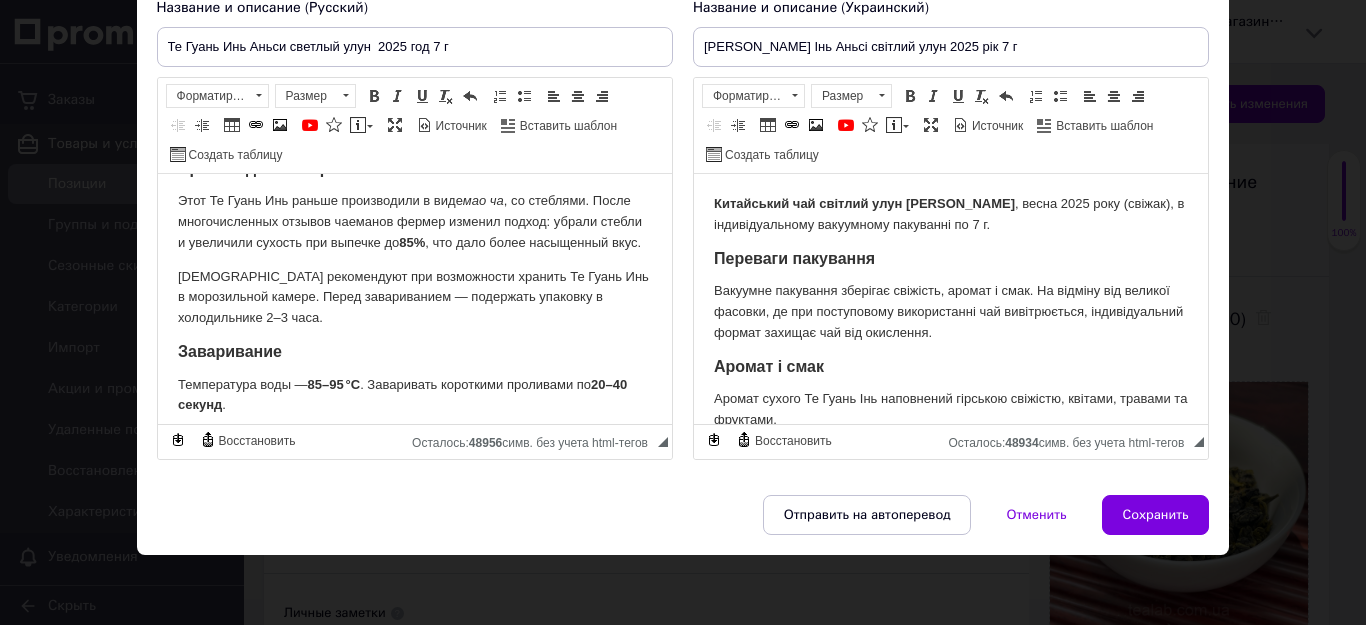 scroll, scrollTop: 394, scrollLeft: 0, axis: vertical 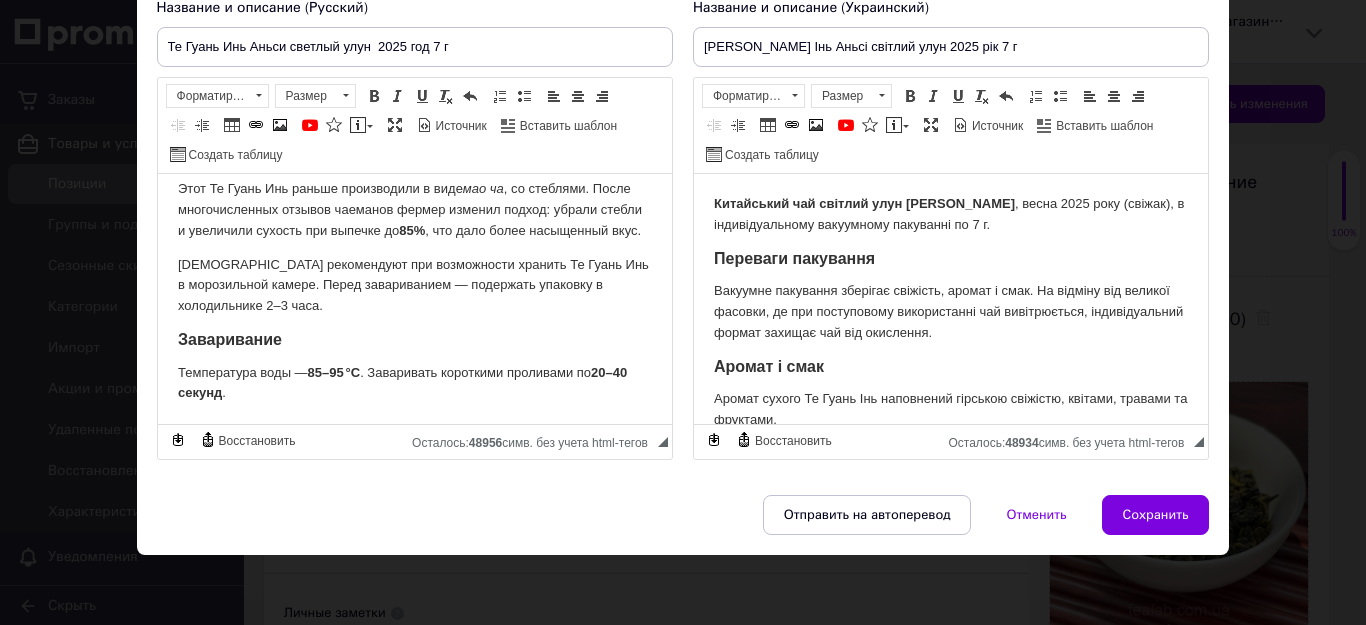 click on "Китайский чай светлый улун Те Гуань Инь Аньси , весна 2025 года (свежак), в индивидуальной вакуумной упаковке по 7 г. Преимущества упаковки Вакуумная упаковка сохраняет свежесть, аромат и вкус. В отличие от большой фасовки, где при постепенном расходовании чай выдыхается, индивидуальный формат защищает чай от окисления. Аромат и вкус Аромат сухого Те Гуань Инь наполнен горной свежестью, цветами, травами и фруктами. Производство и хранение Этот Те Гуань Инь раньше производили в виде  мао ча 85% , что дало более насыщенный вкус. Заваривание Температура воды —  ." at bounding box center (414, 112) 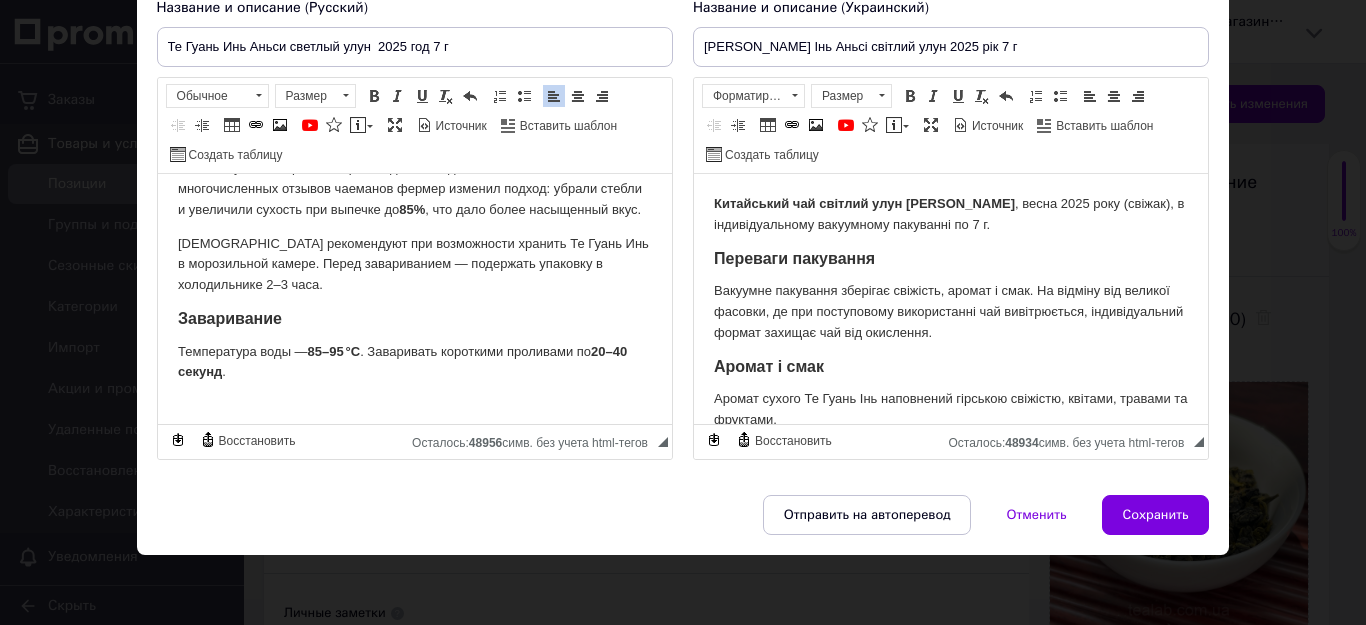 scroll, scrollTop: 404, scrollLeft: 0, axis: vertical 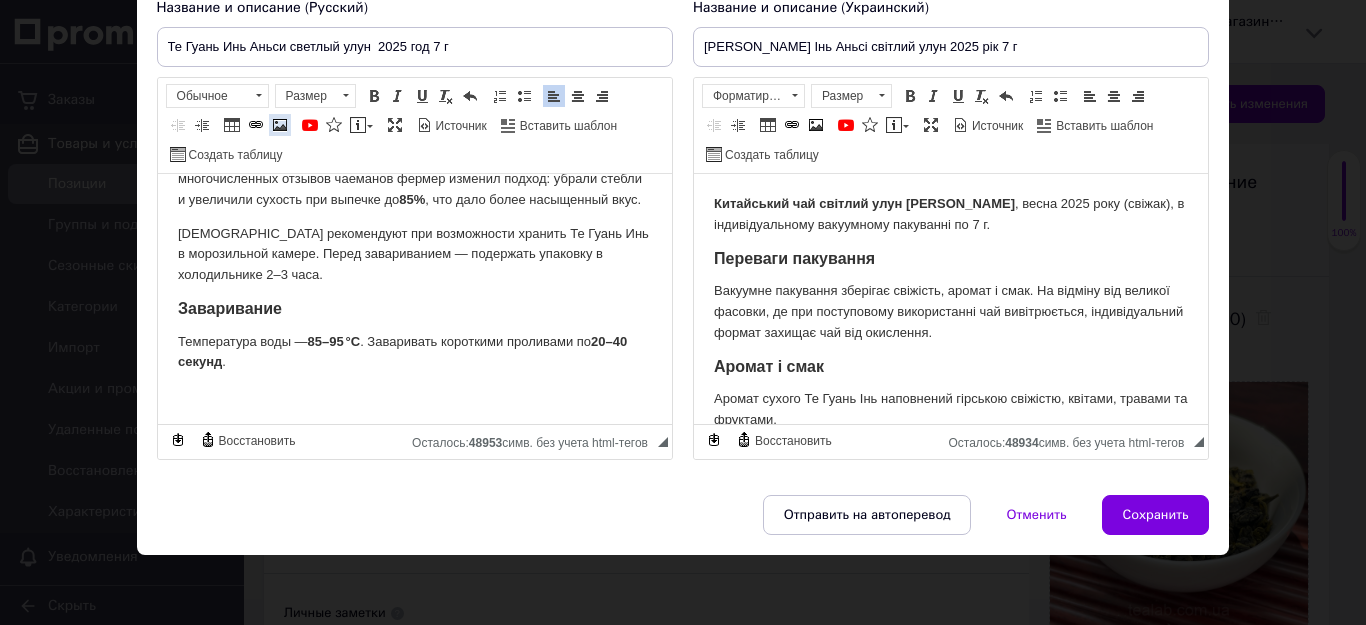 click at bounding box center (280, 125) 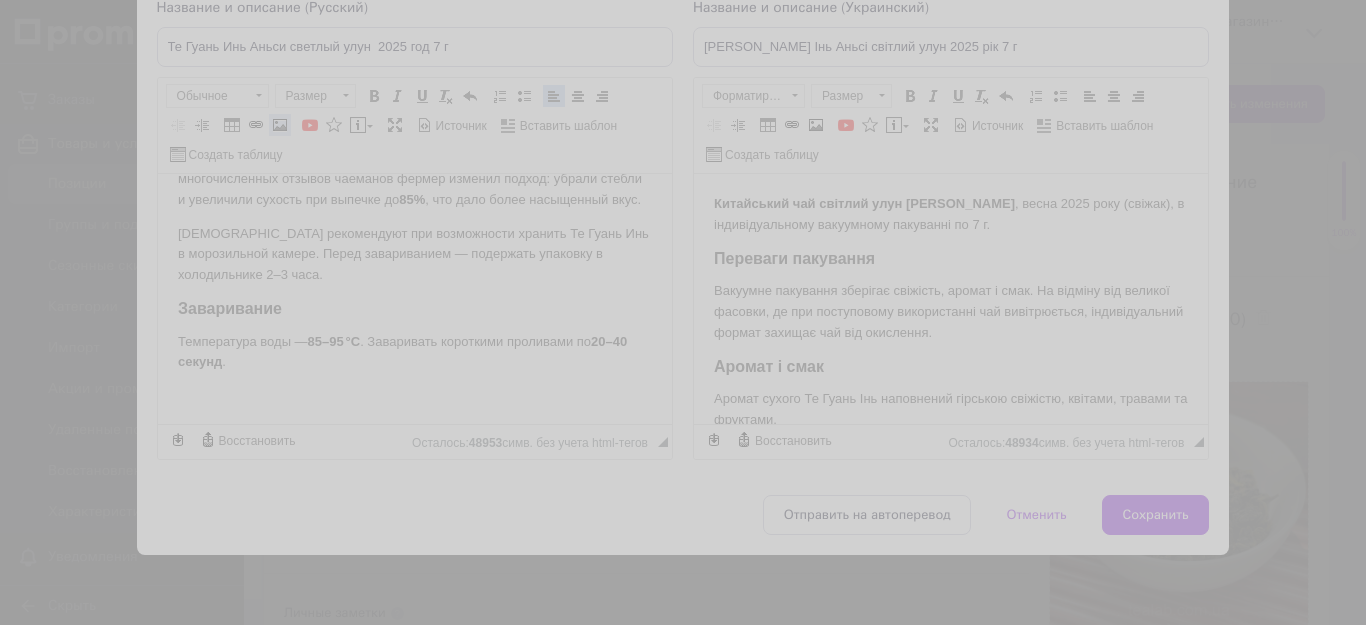 select 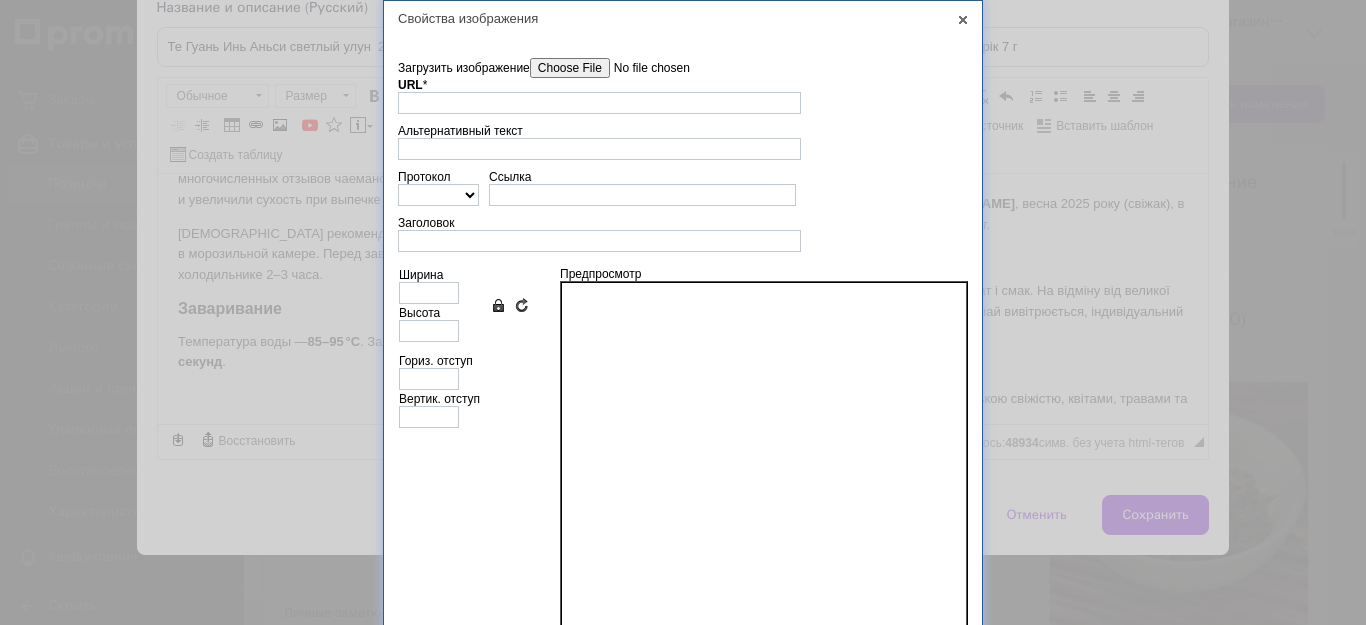 click on "Загрузить изображение" at bounding box center (643, 68) 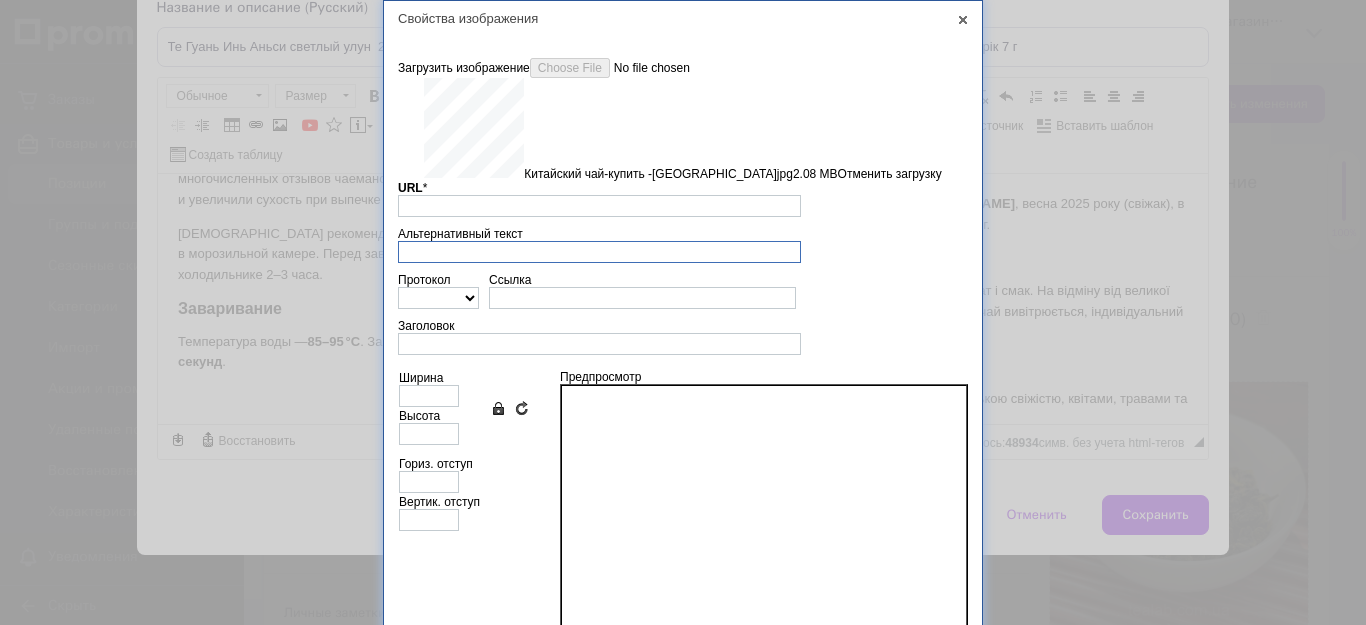 click on "Альтернативный текст" at bounding box center [599, 252] 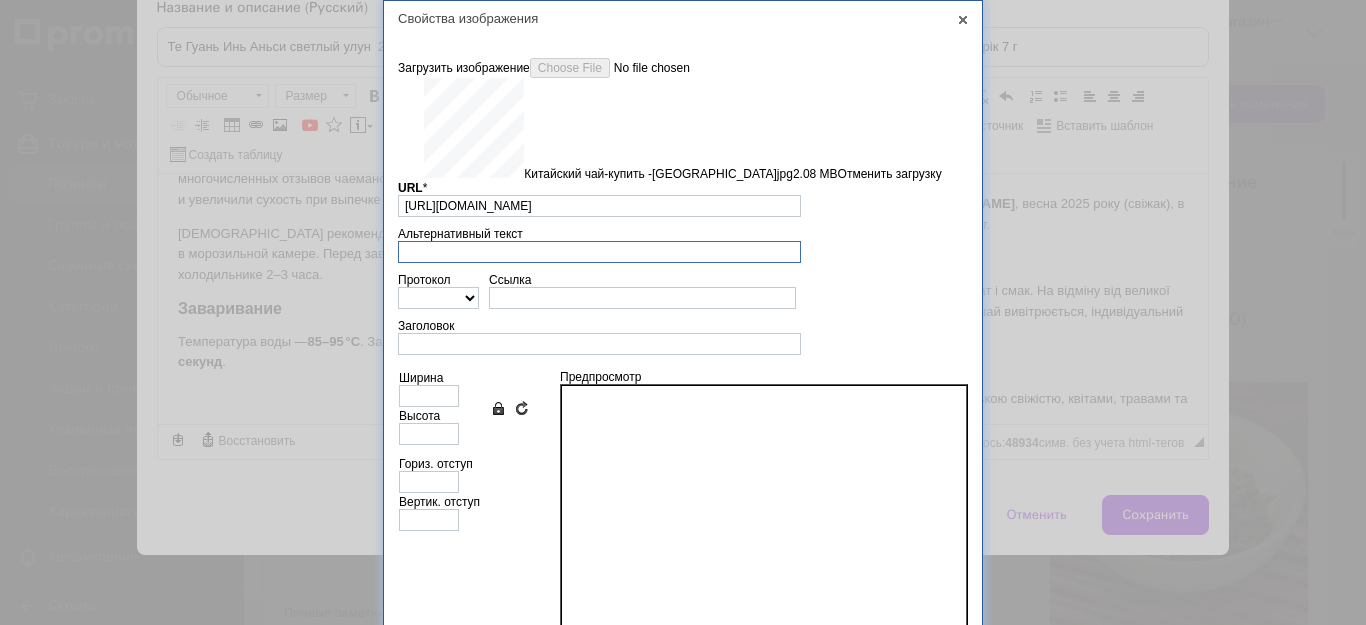 type on """ 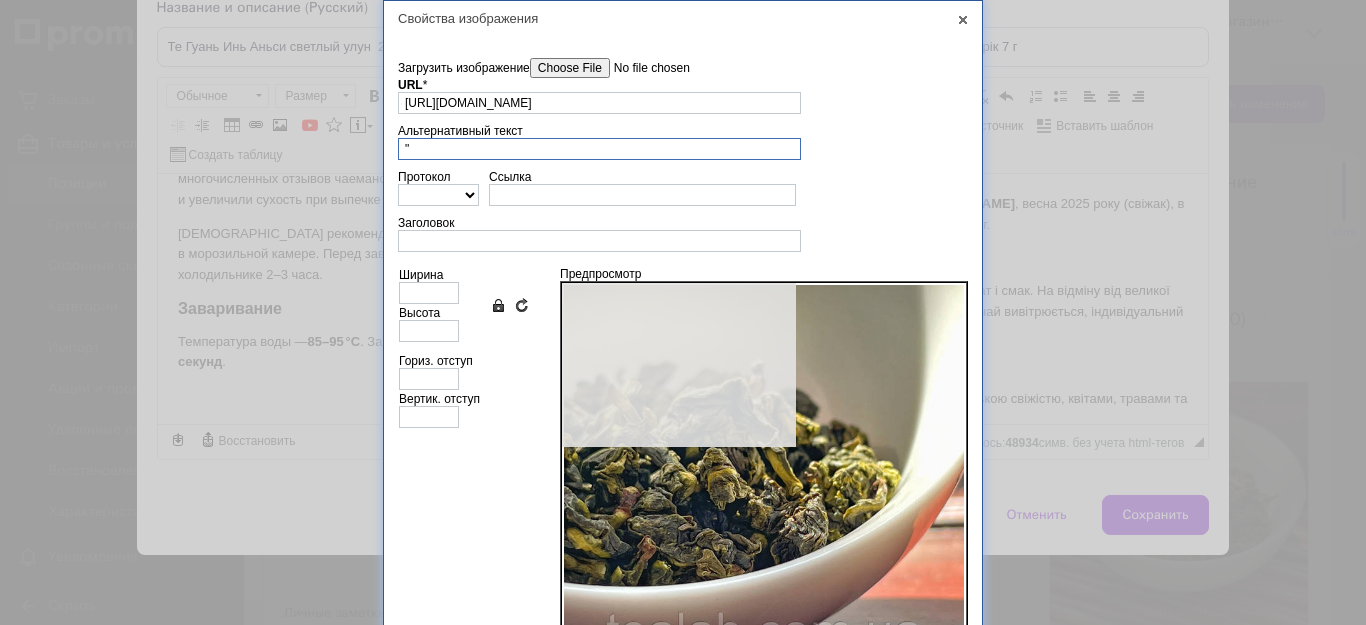 type on "640" 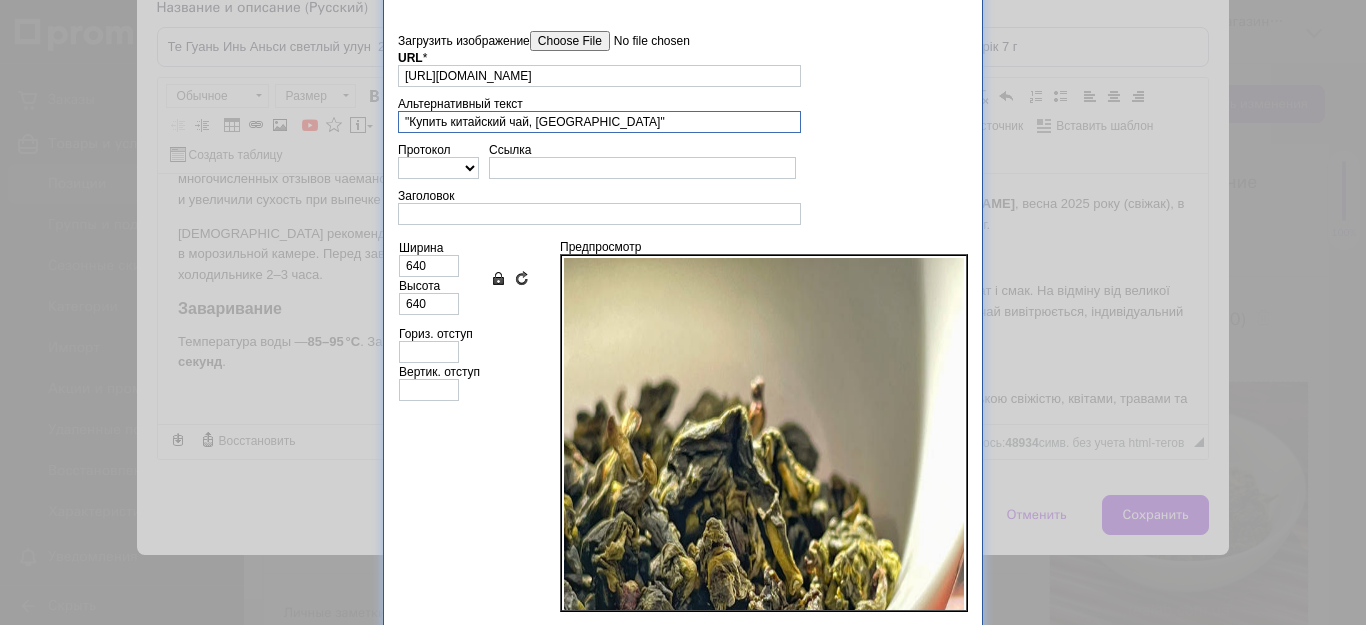 scroll, scrollTop: 0, scrollLeft: 0, axis: both 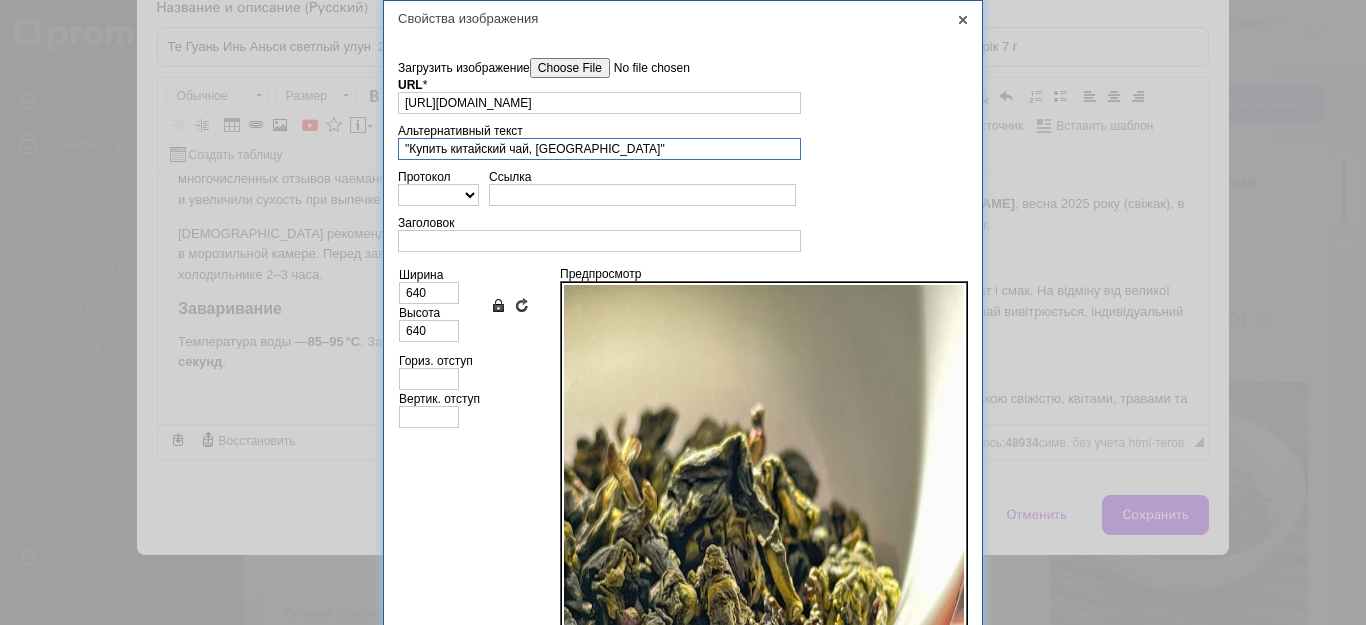 drag, startPoint x: 601, startPoint y: 143, endPoint x: 389, endPoint y: 143, distance: 212 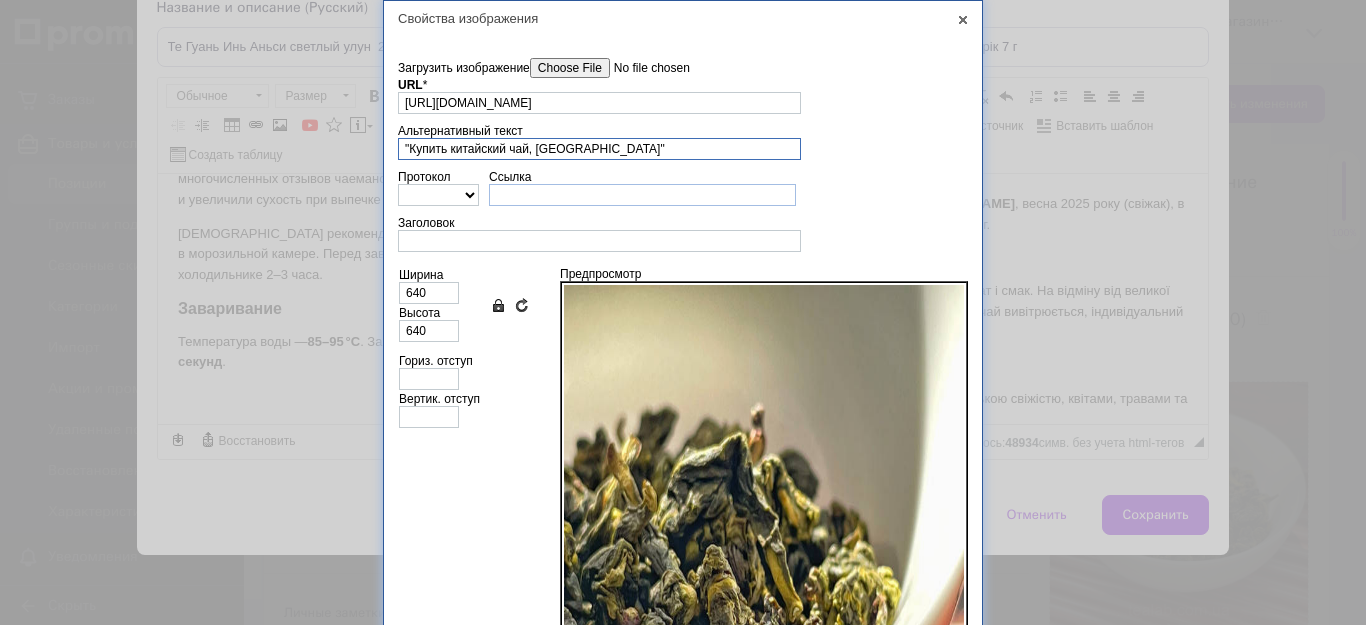 drag, startPoint x: 530, startPoint y: 149, endPoint x: 544, endPoint y: 194, distance: 47.127487 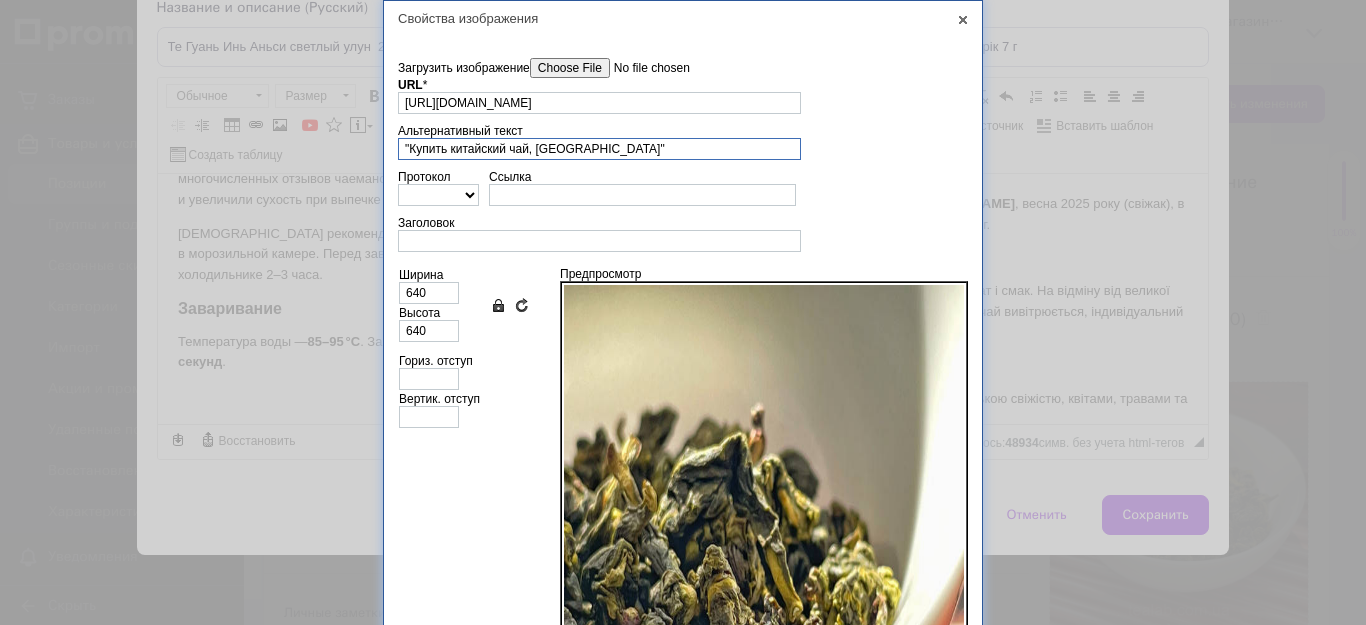 click on ""Купить китайский чай, [GEOGRAPHIC_DATA]"" at bounding box center (599, 149) 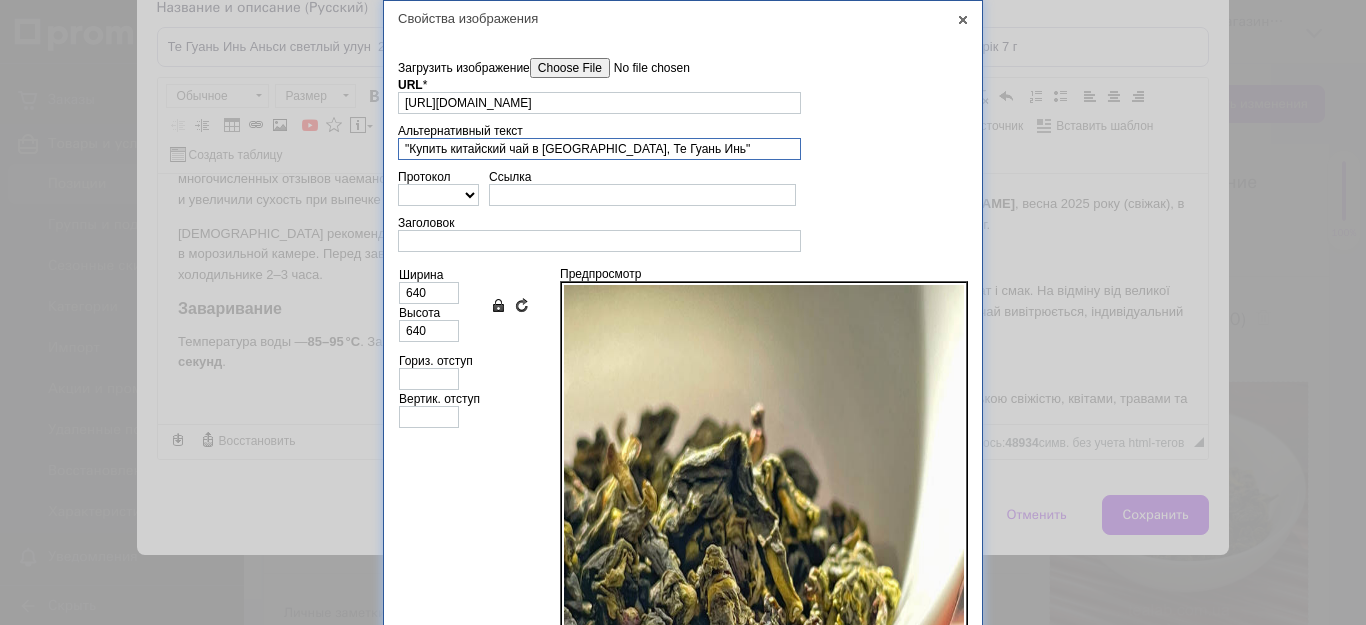 drag, startPoint x: 670, startPoint y: 152, endPoint x: 354, endPoint y: 140, distance: 316.22775 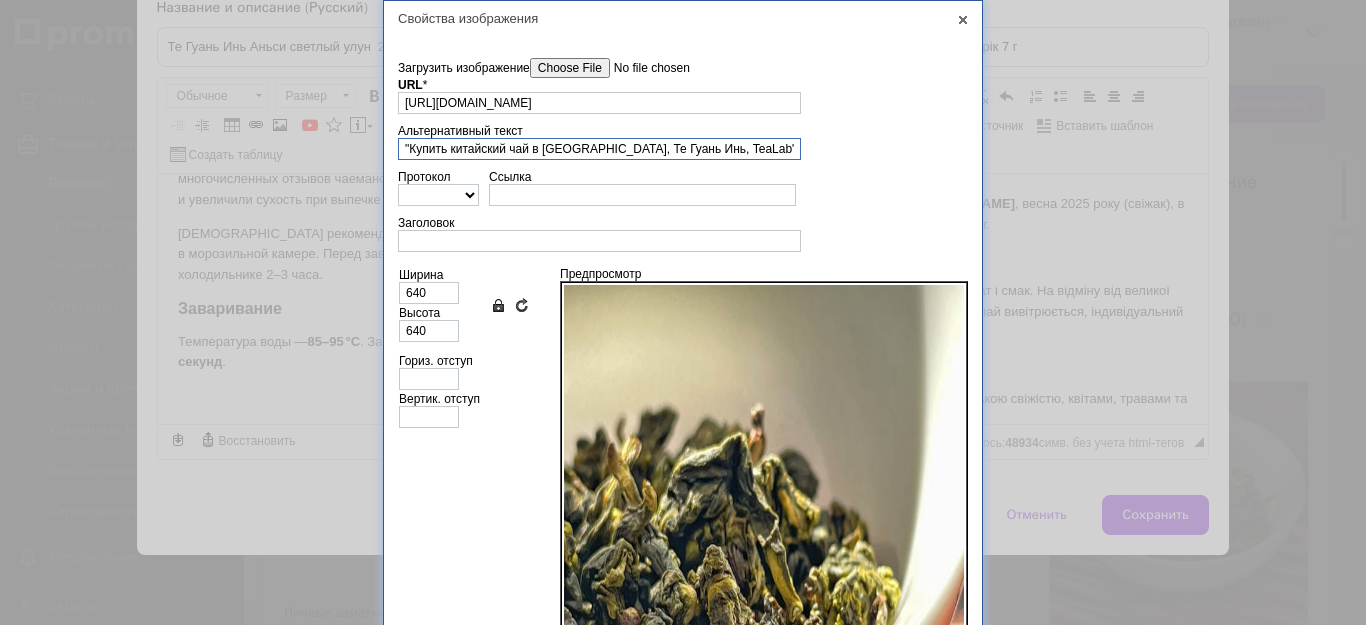 drag, startPoint x: 727, startPoint y: 147, endPoint x: 402, endPoint y: 118, distance: 326.2913 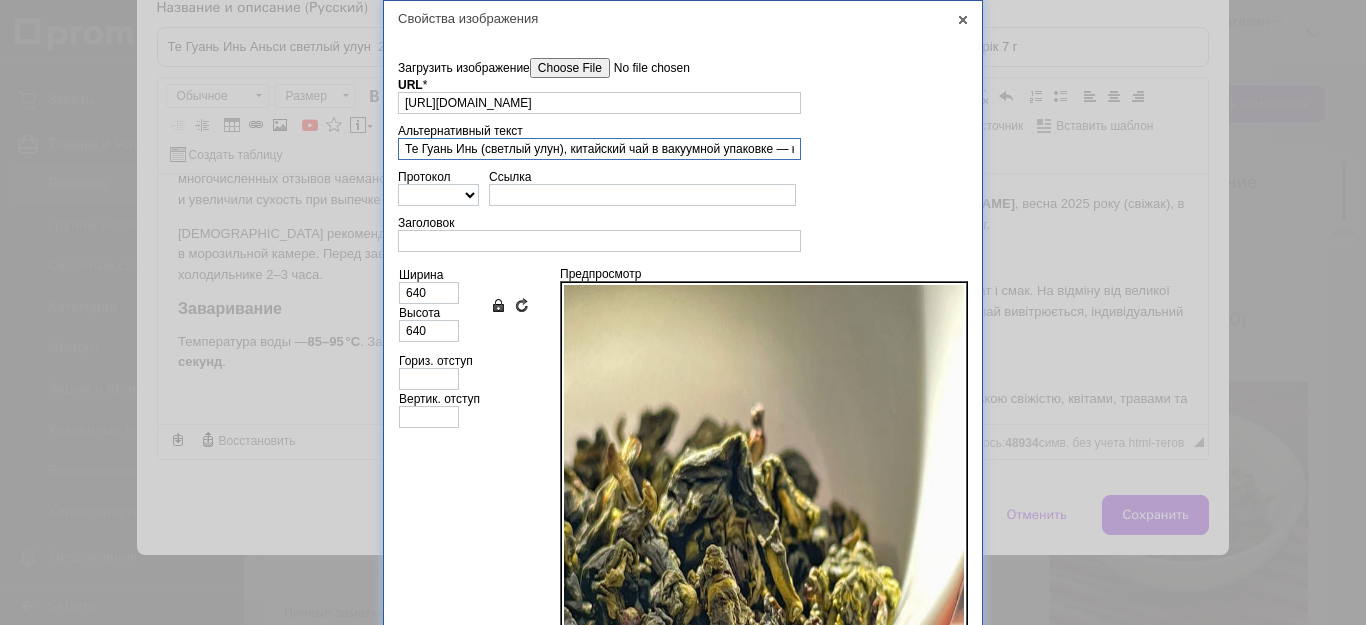 scroll, scrollTop: 0, scrollLeft: 129, axis: horizontal 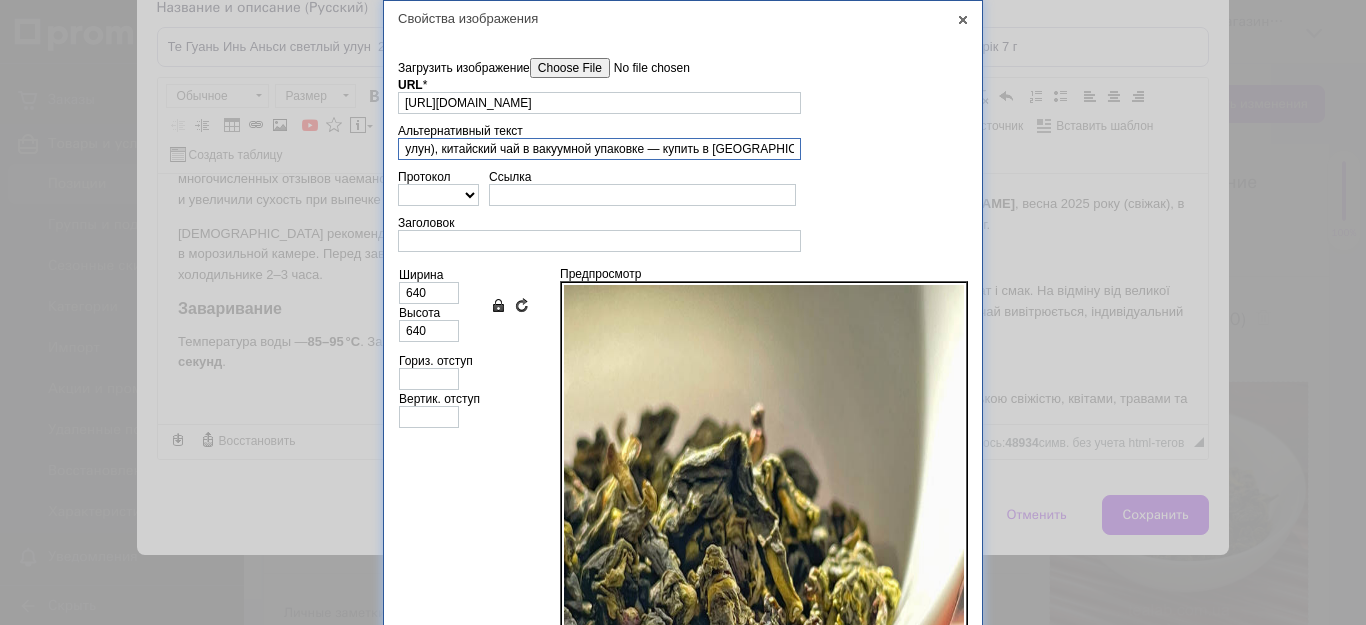 click on "Те Гуань Инь (светлый улун), китайский чай в вакуумной упаковке — купить в [GEOGRAPHIC_DATA] | TeaLab" at bounding box center [599, 149] 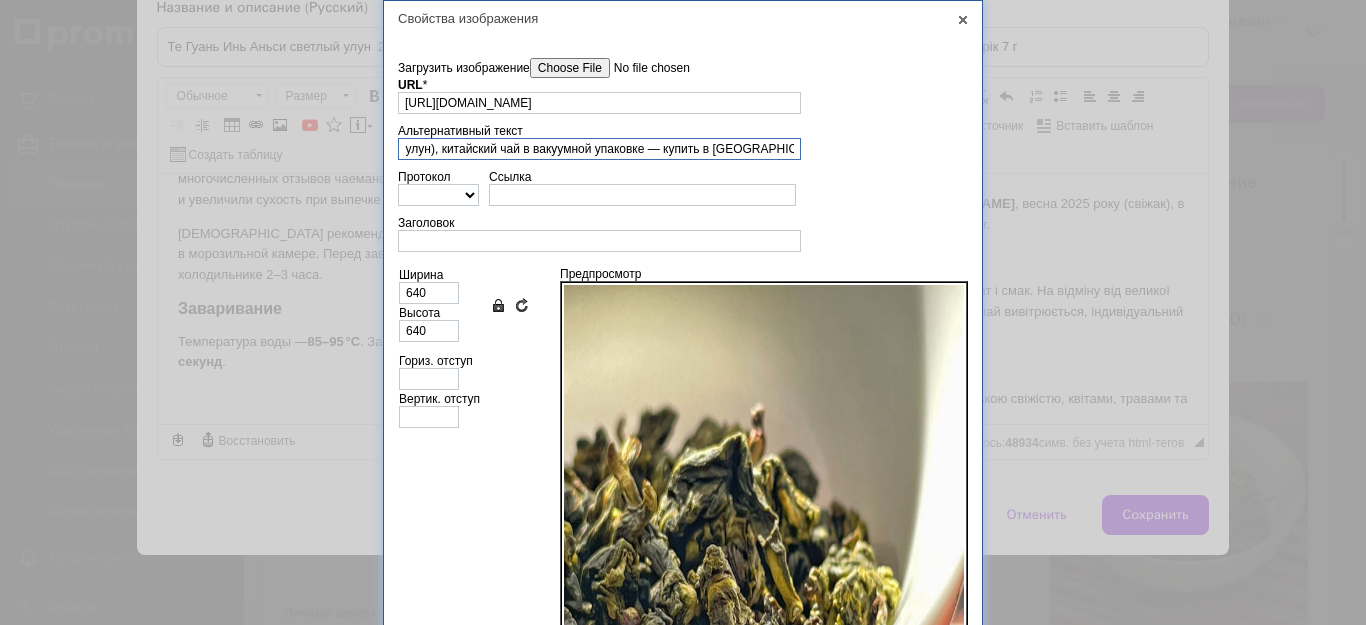 scroll, scrollTop: 0, scrollLeft: 138, axis: horizontal 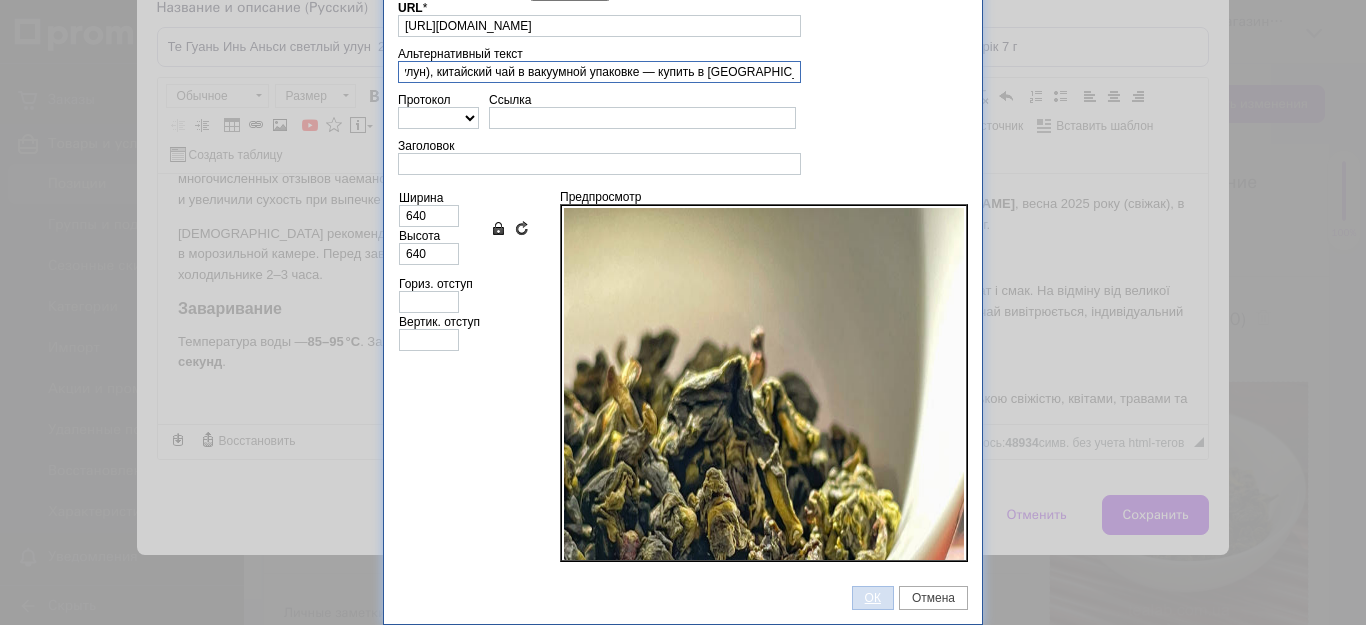 type on ""Те Гуань Инь (светлый улун), китайский чай в вакуумной упаковке — купить в [GEOGRAPHIC_DATA] | TeaLab"" 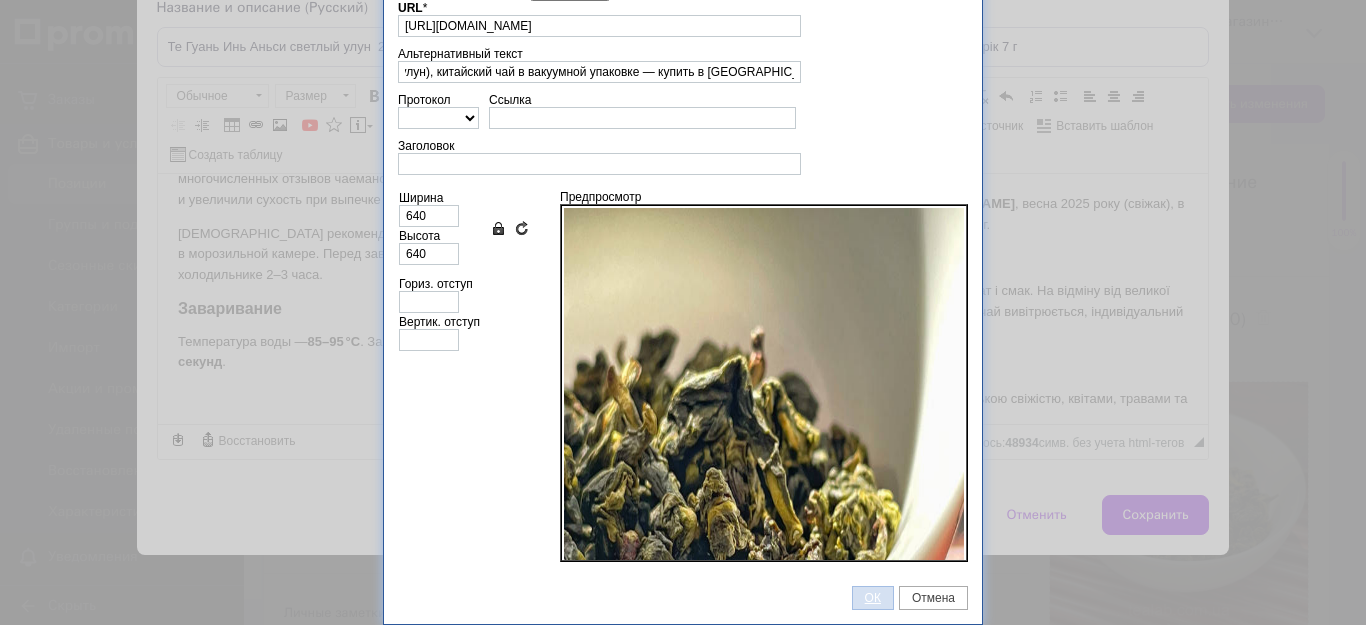 scroll, scrollTop: 0, scrollLeft: 0, axis: both 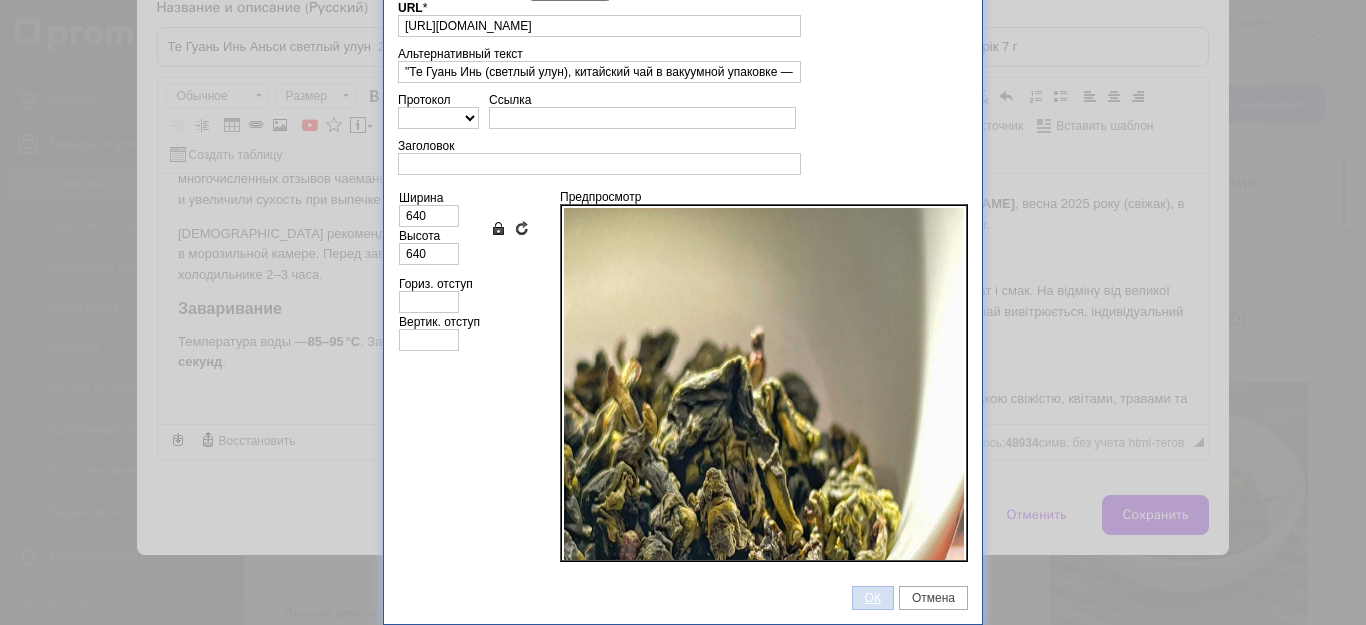 click on "ОК" at bounding box center (873, 598) 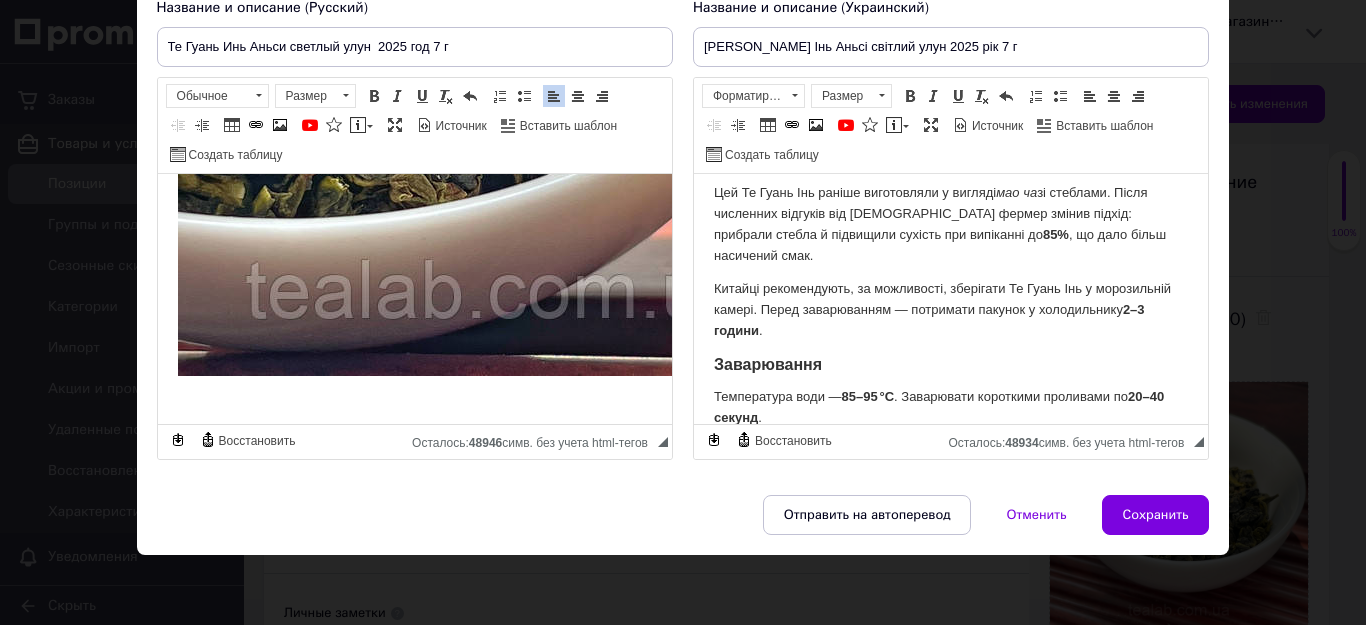 scroll, scrollTop: 373, scrollLeft: 0, axis: vertical 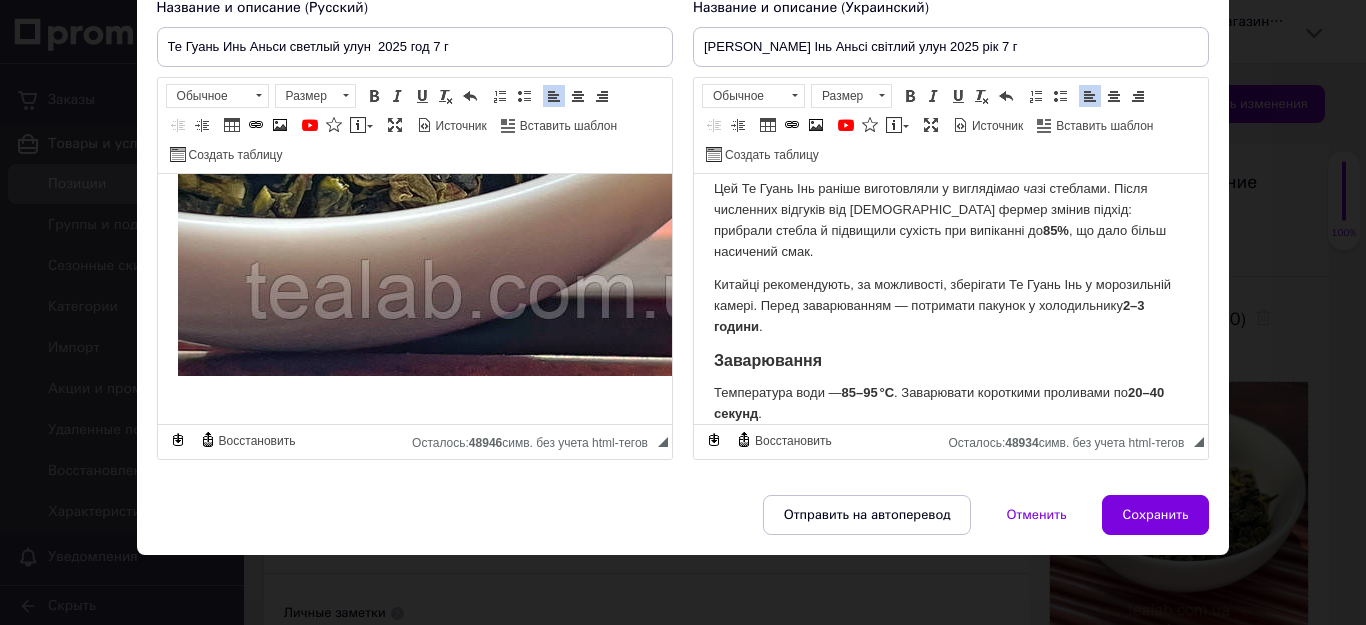 click on "Китайський чай світлий улун Те Гуань Інь Аньсі , весна 2025 року (свіжак), в індивідуальному вакуумному пакуванні по 7 г. Переваги пакування Вакуумне пакування зберігає свіжість, аромат і смак. На відміну від великої фасовки, де при поступовому використанні чай вивітрюється, індивідуальний формат захищає чай від окислення. Аромат і смак Аромат сухого Те Гуань Інь наповнений гірською свіжістю, квітами, травами та фруктами. Обробка та зберігання Цей Те Гуань Інь раніше виготовляли у вигляді  мао ча 85% , що дало більш насичений смак. 2–3 години . Заварювання ." at bounding box center [950, 123] 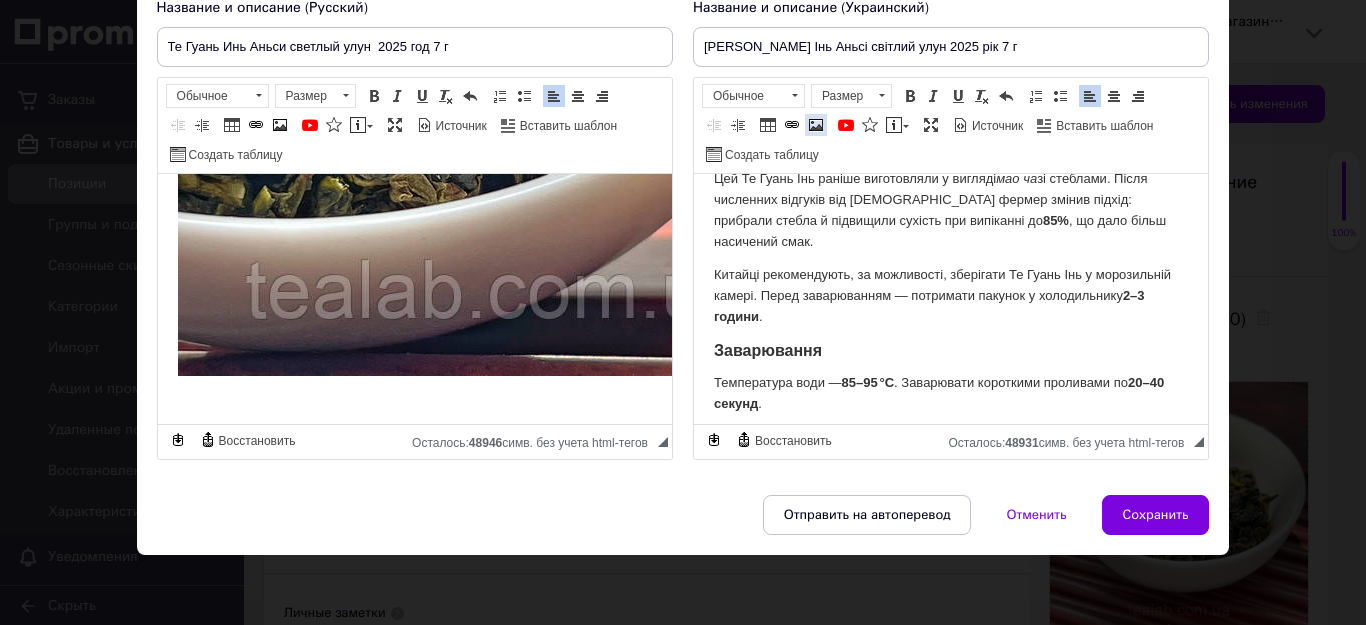 click at bounding box center (816, 125) 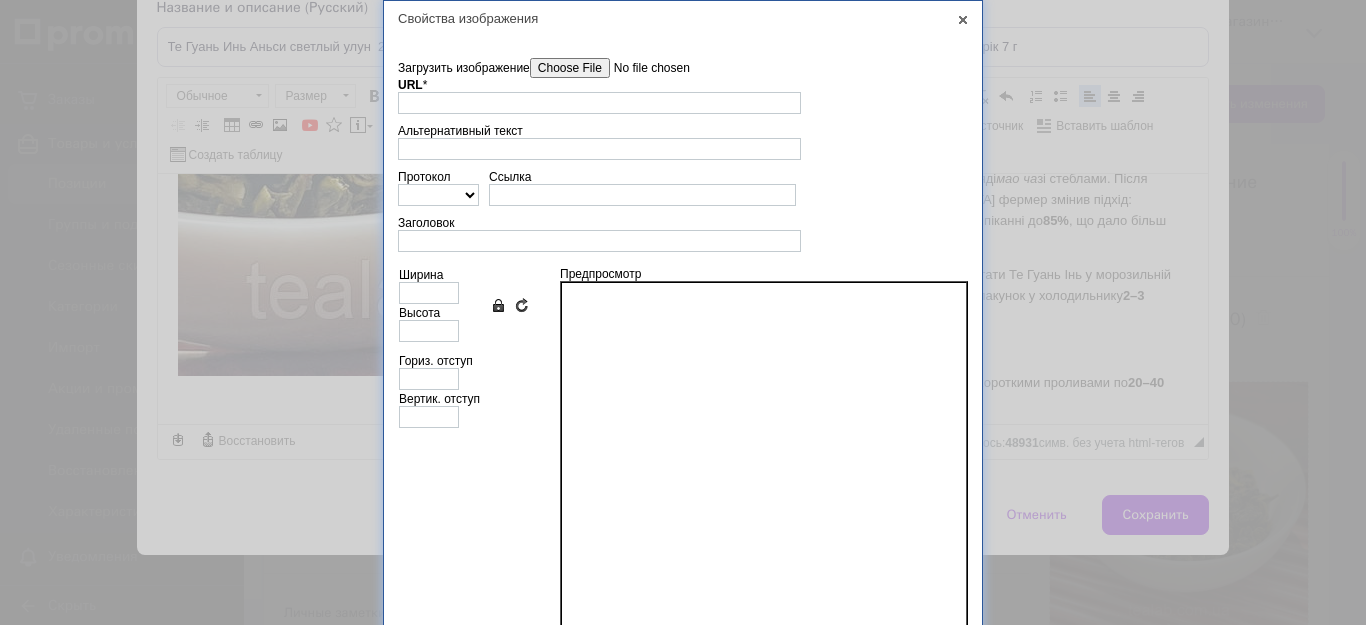 click on "Загрузить изображение" at bounding box center [643, 68] 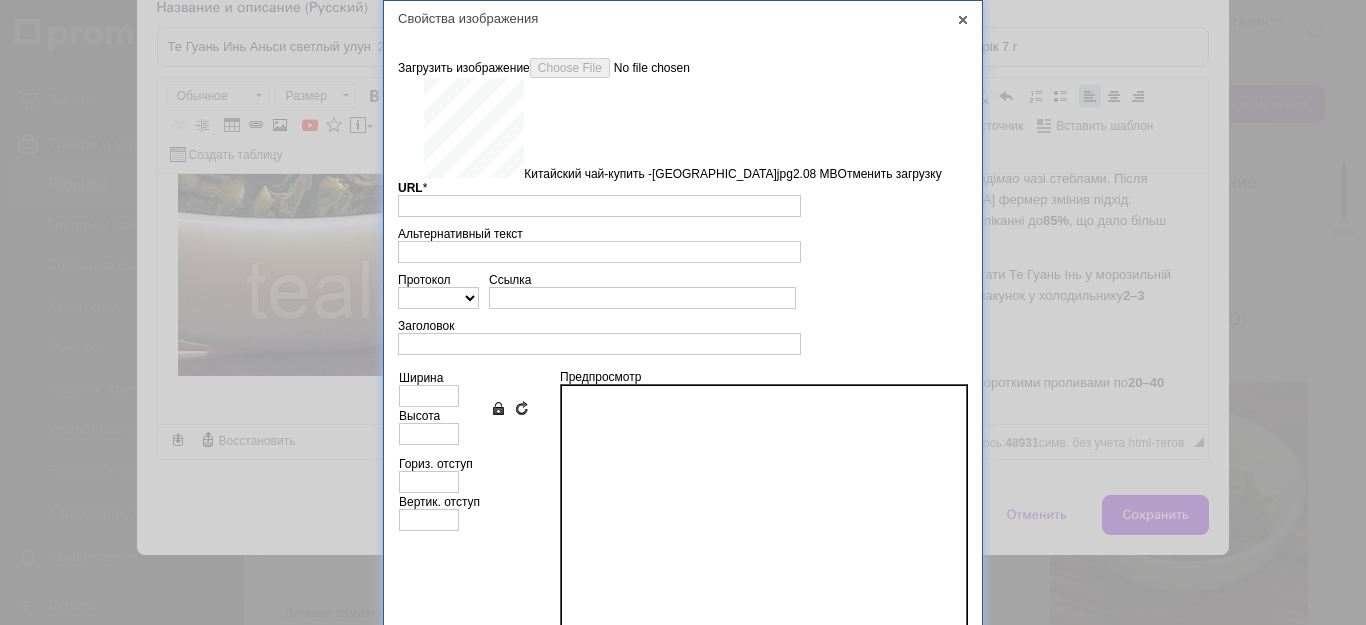 type on "[URL][DOMAIN_NAME]" 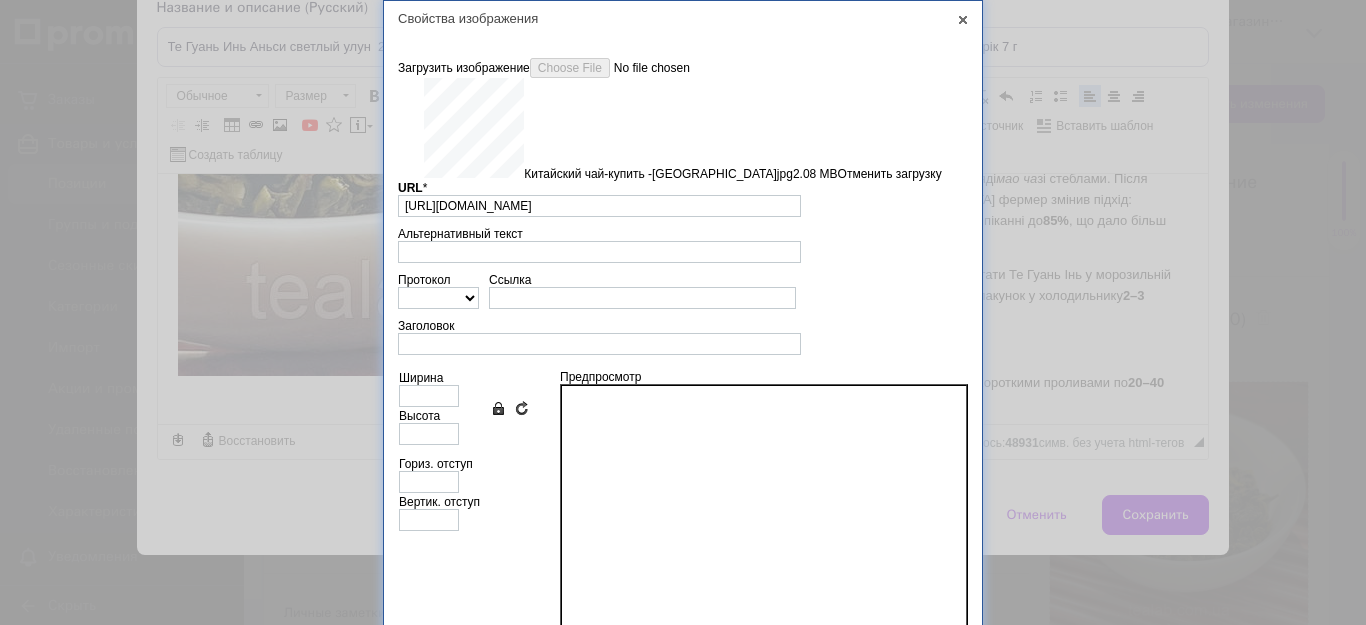 type on "640" 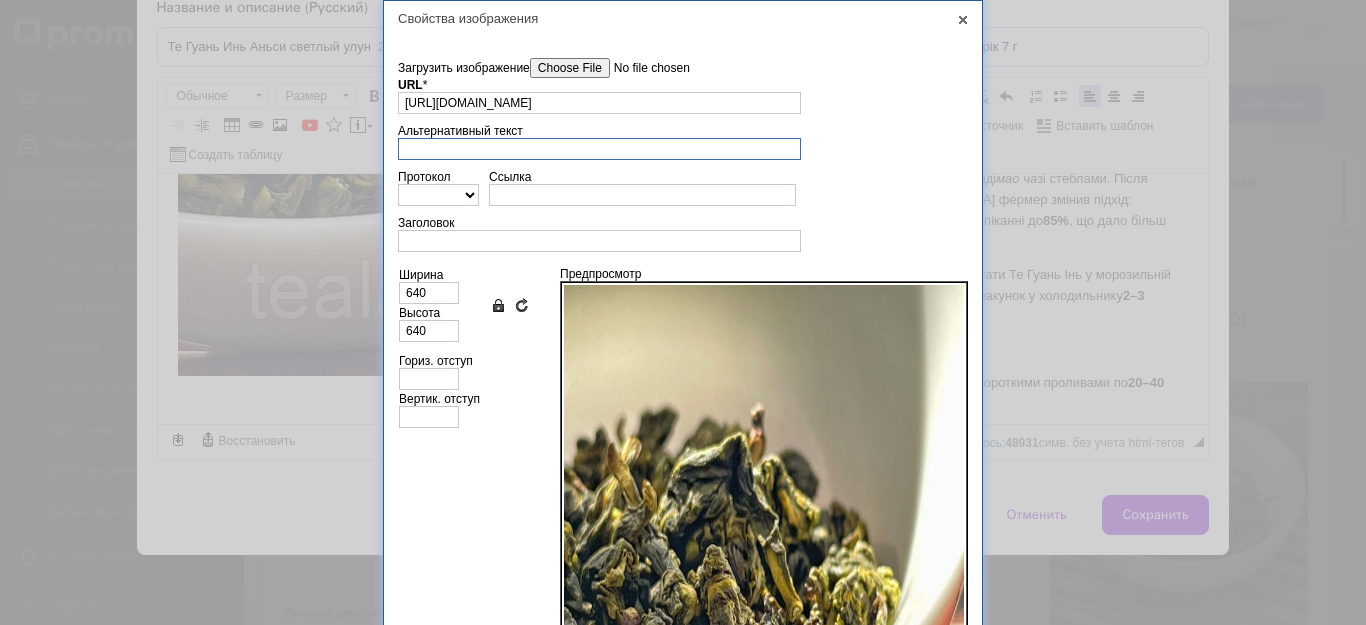 click on "Альтернативный текст" at bounding box center [599, 149] 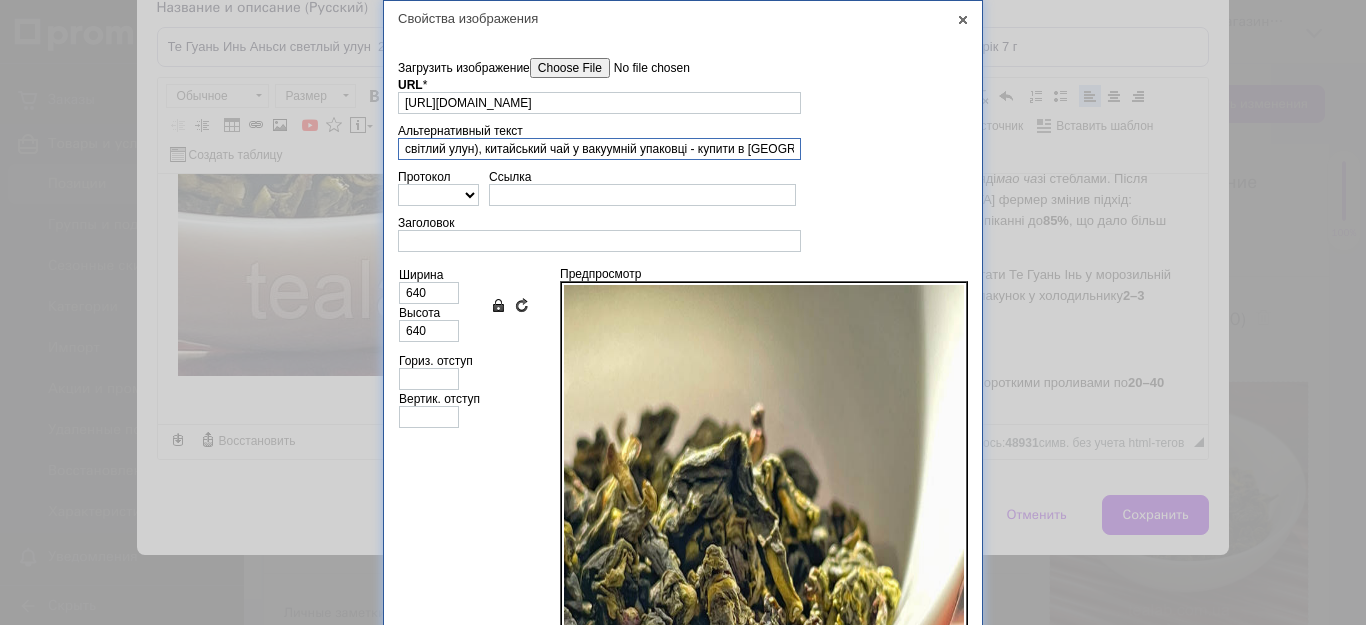 scroll, scrollTop: 0, scrollLeft: 110, axis: horizontal 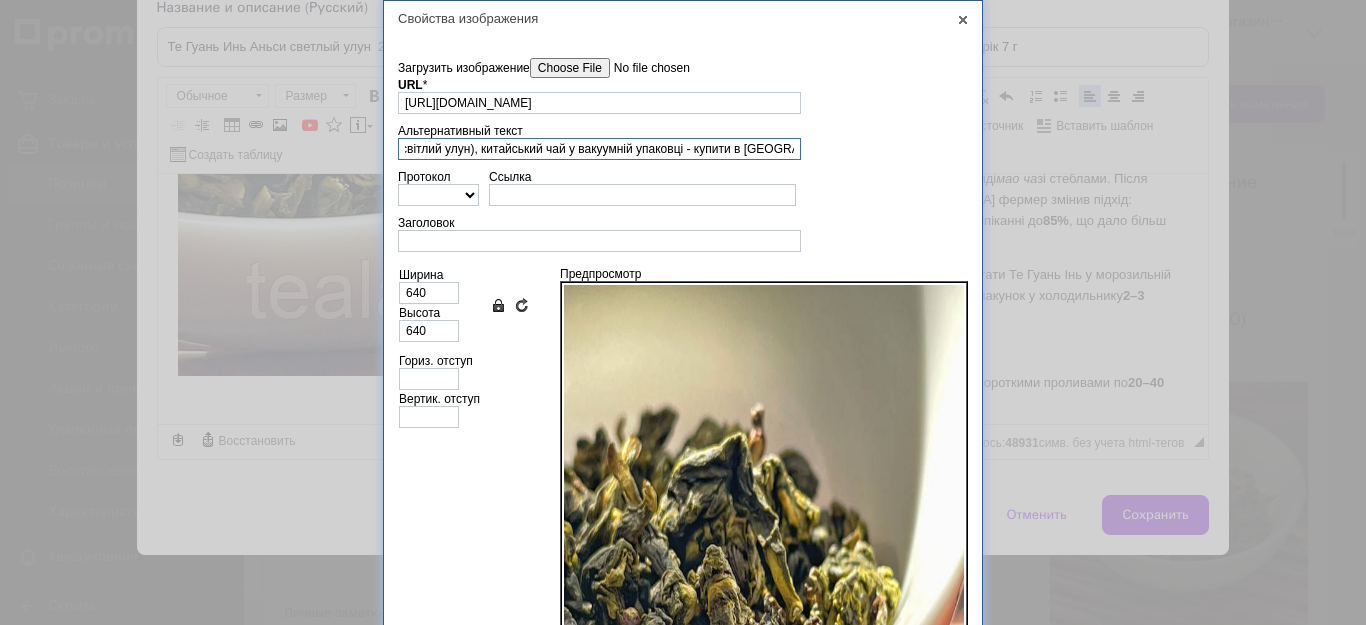 click on "[PERSON_NAME] (світлий улун), китайський чай у вакуумній упаковці - купити в [GEOGRAPHIC_DATA] | TeaLab"" at bounding box center (599, 149) 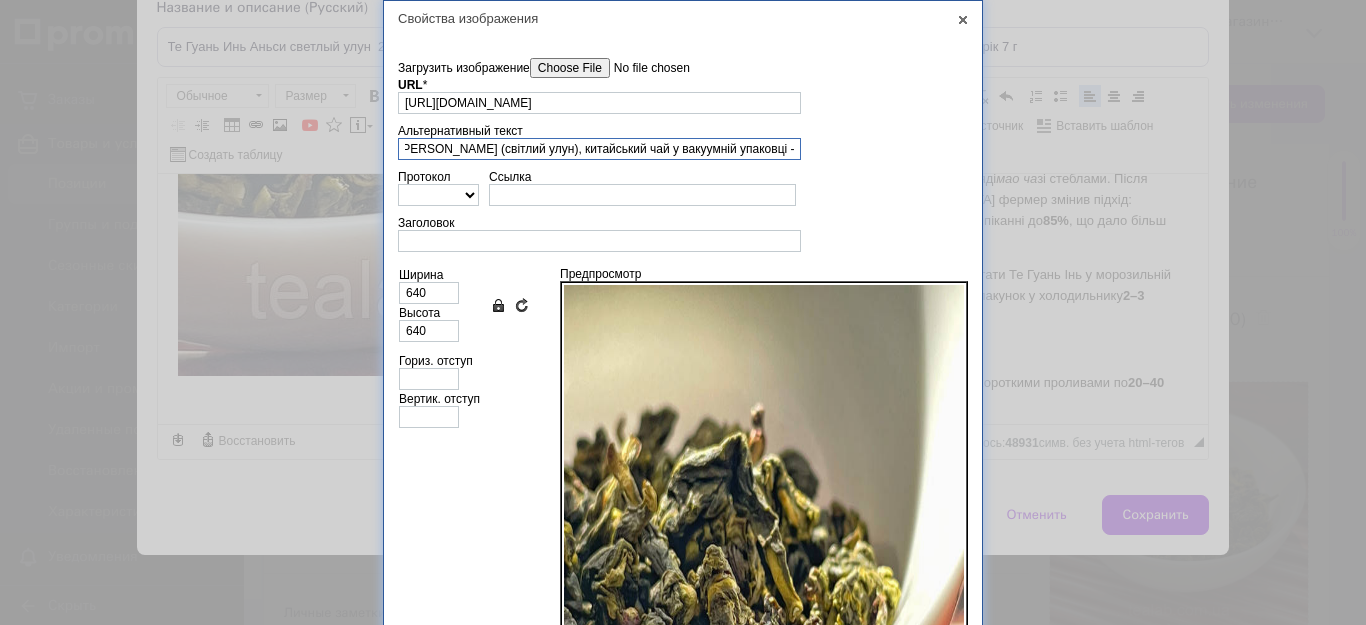 scroll, scrollTop: 0, scrollLeft: 0, axis: both 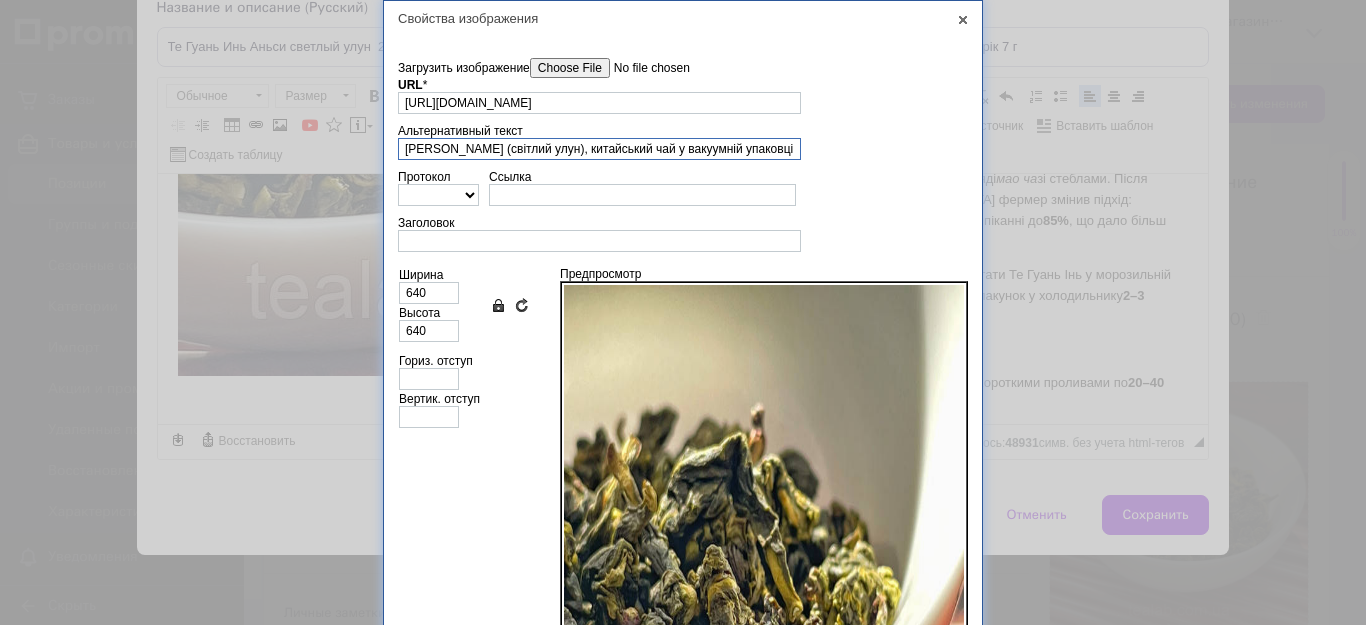 type on ""[PERSON_NAME] (світлий улун), китайський чай у вакуумній упаковці - купити в [GEOGRAPHIC_DATA] | TeaLab"" 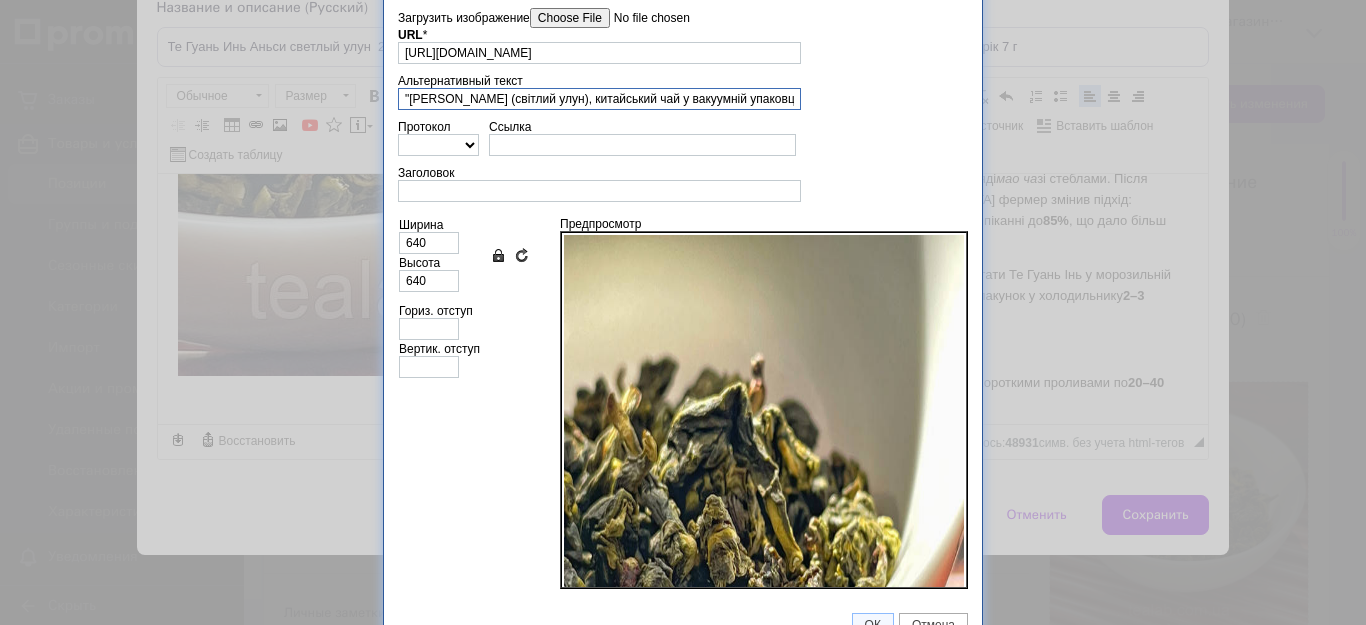 scroll, scrollTop: 77, scrollLeft: 0, axis: vertical 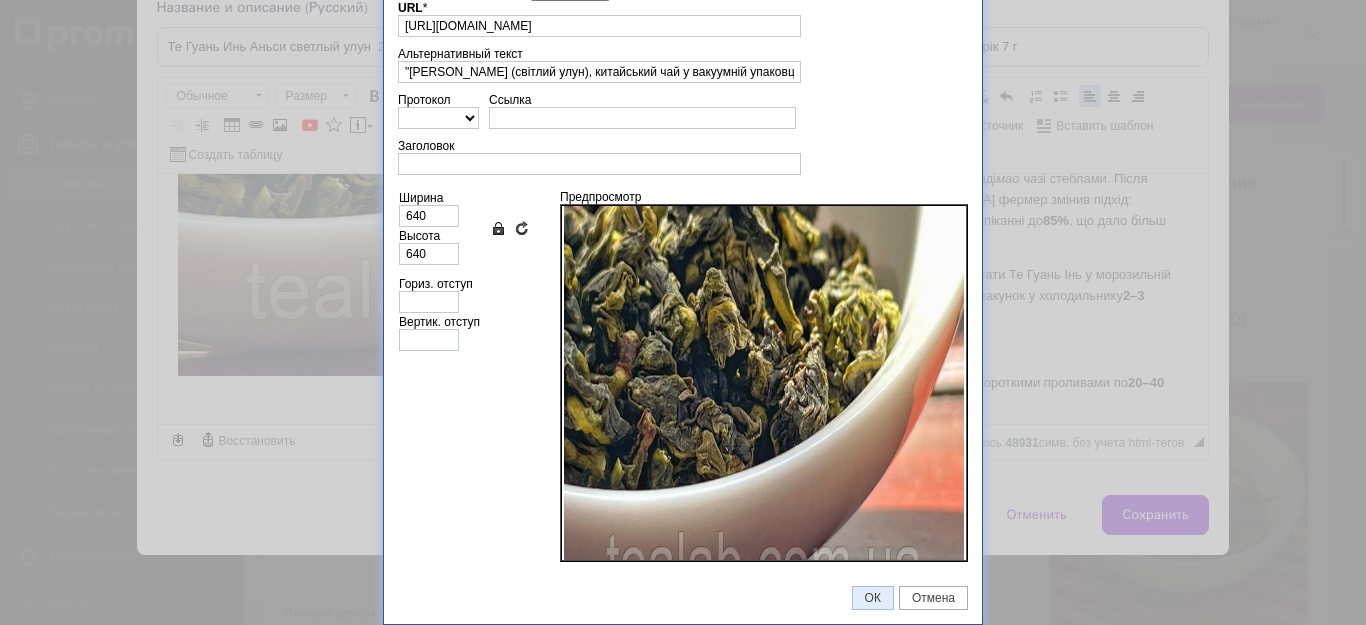 click on "ОК" at bounding box center [873, 598] 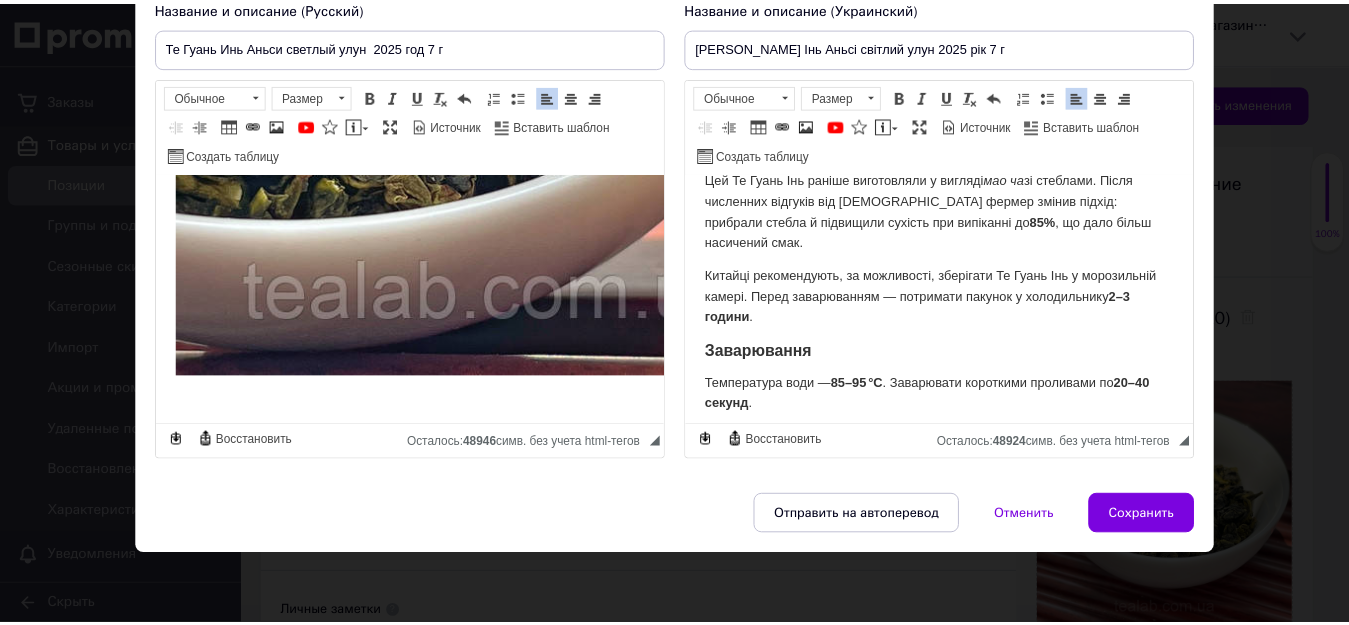 scroll, scrollTop: 1047, scrollLeft: 0, axis: vertical 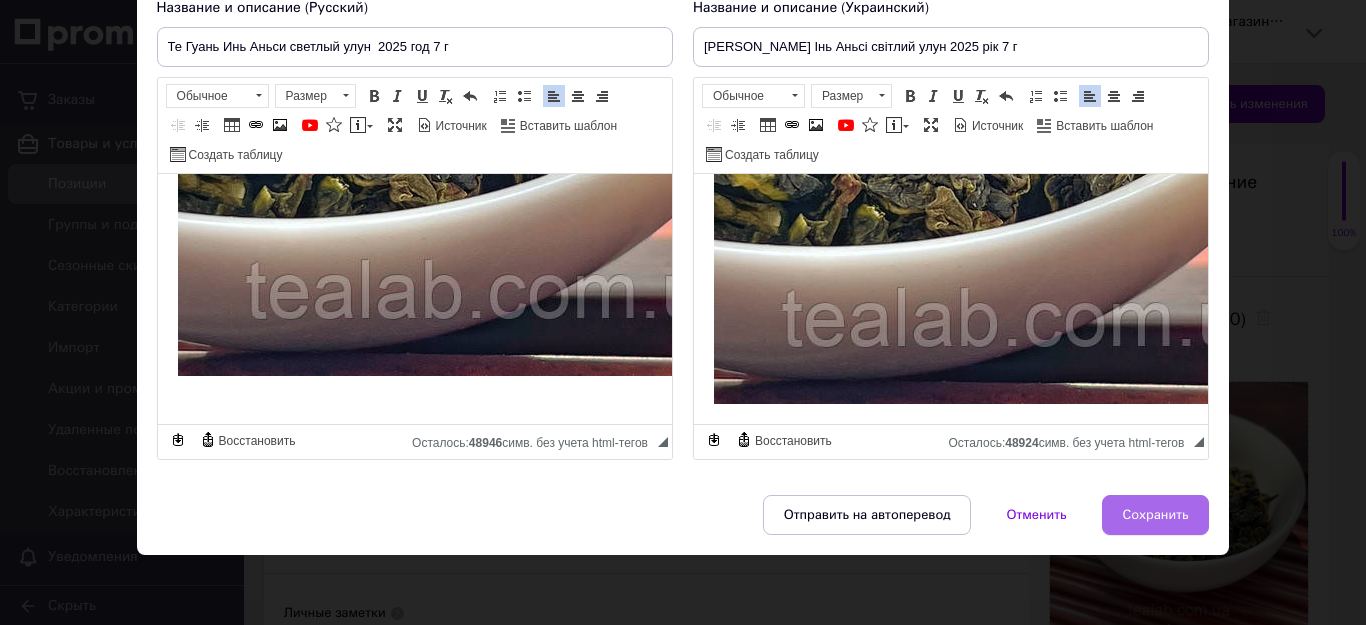 click on "Сохранить" at bounding box center (1156, 515) 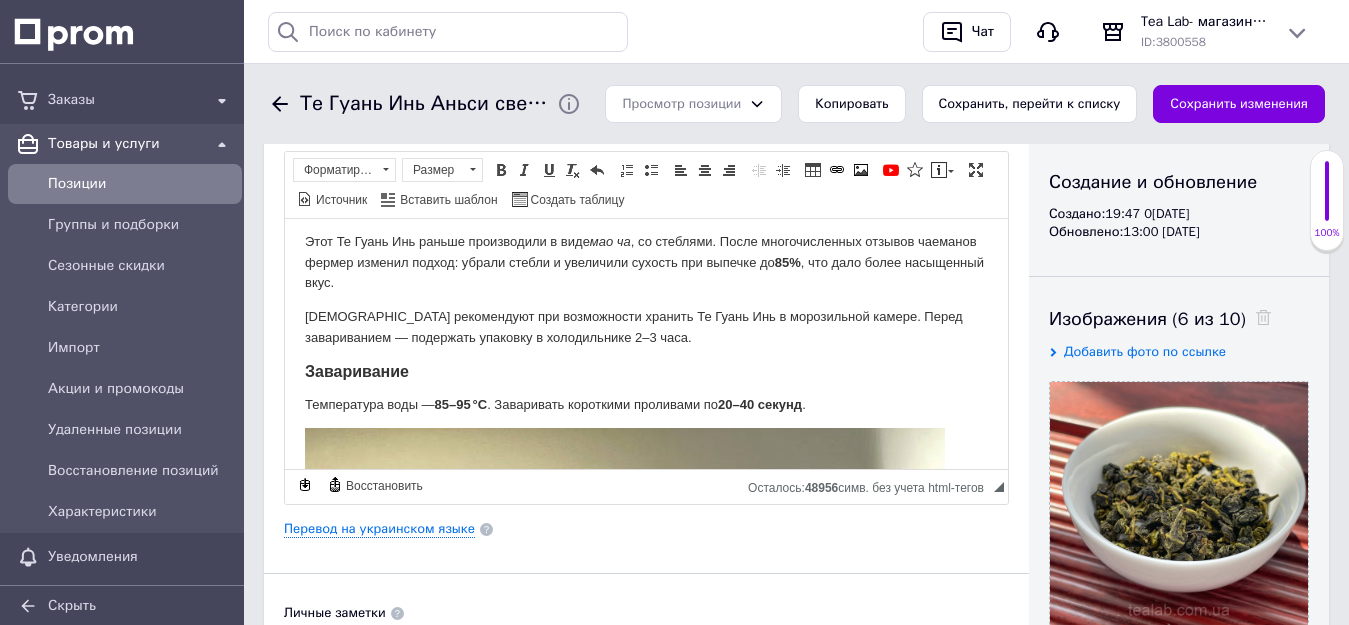 scroll, scrollTop: 303, scrollLeft: 0, axis: vertical 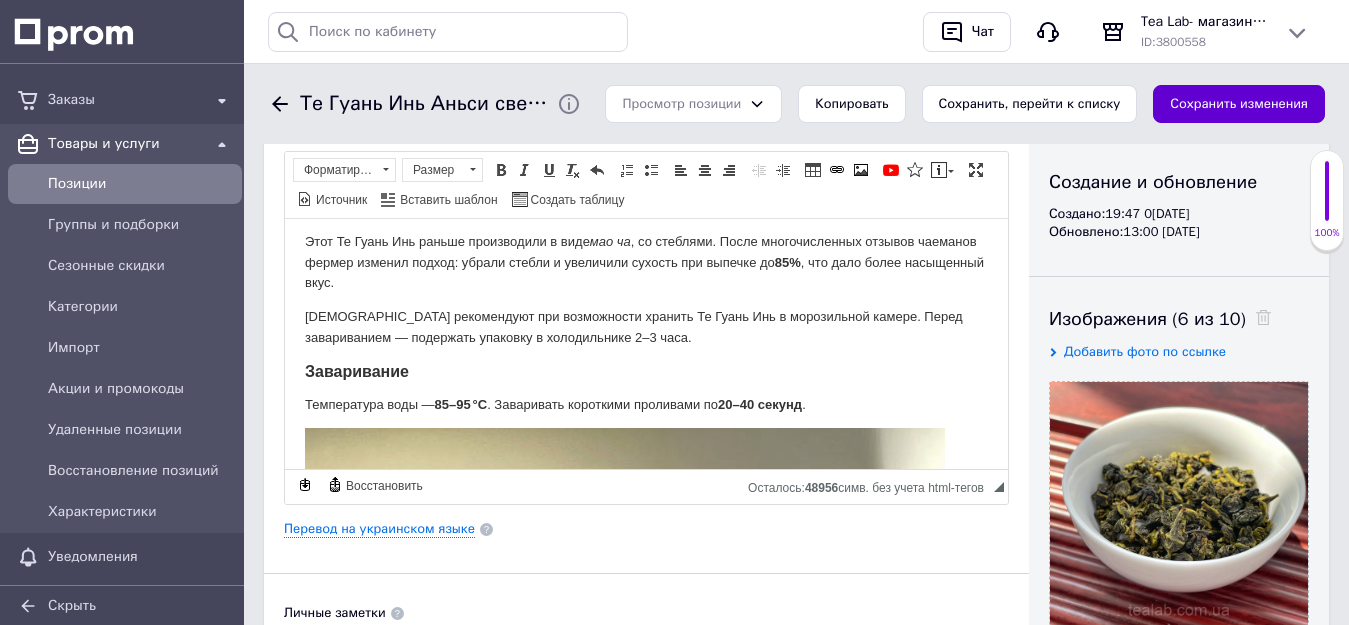 click on "Сохранить изменения" at bounding box center [1239, 104] 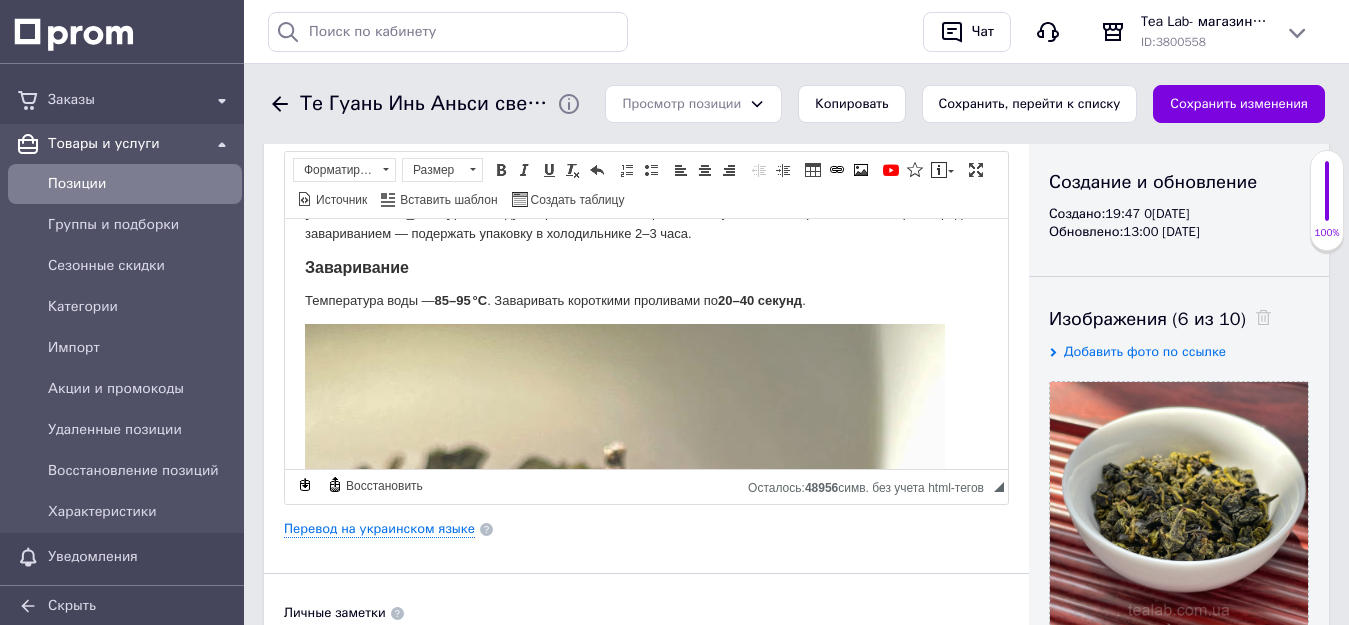 scroll, scrollTop: 403, scrollLeft: 0, axis: vertical 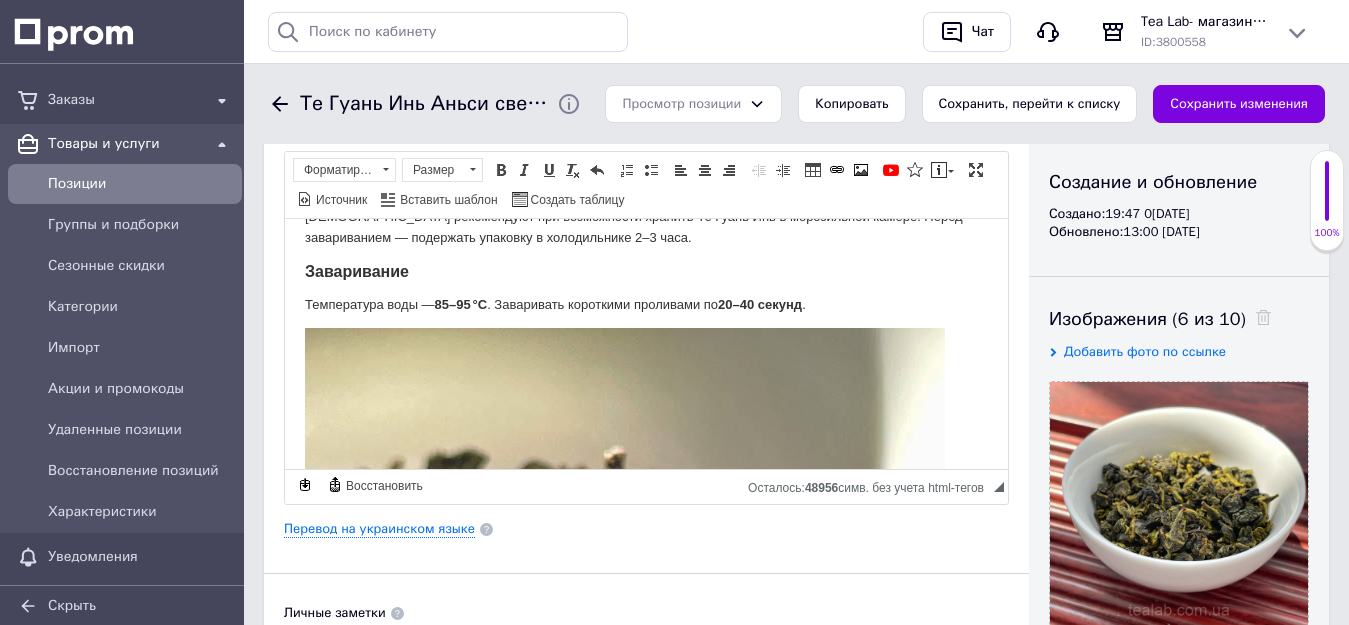 click on "Температура воды —  85–95 °C . Заваривать короткими проливами по  20–40 секунд ." at bounding box center [646, 304] 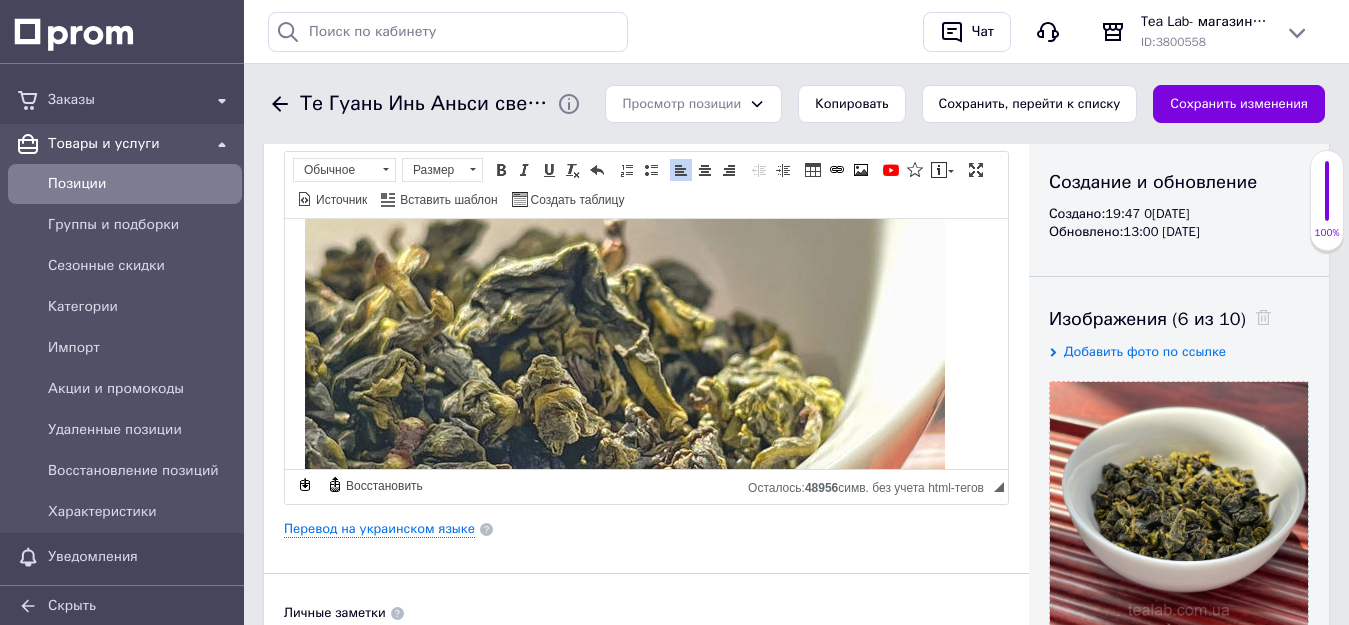 scroll, scrollTop: 603, scrollLeft: 0, axis: vertical 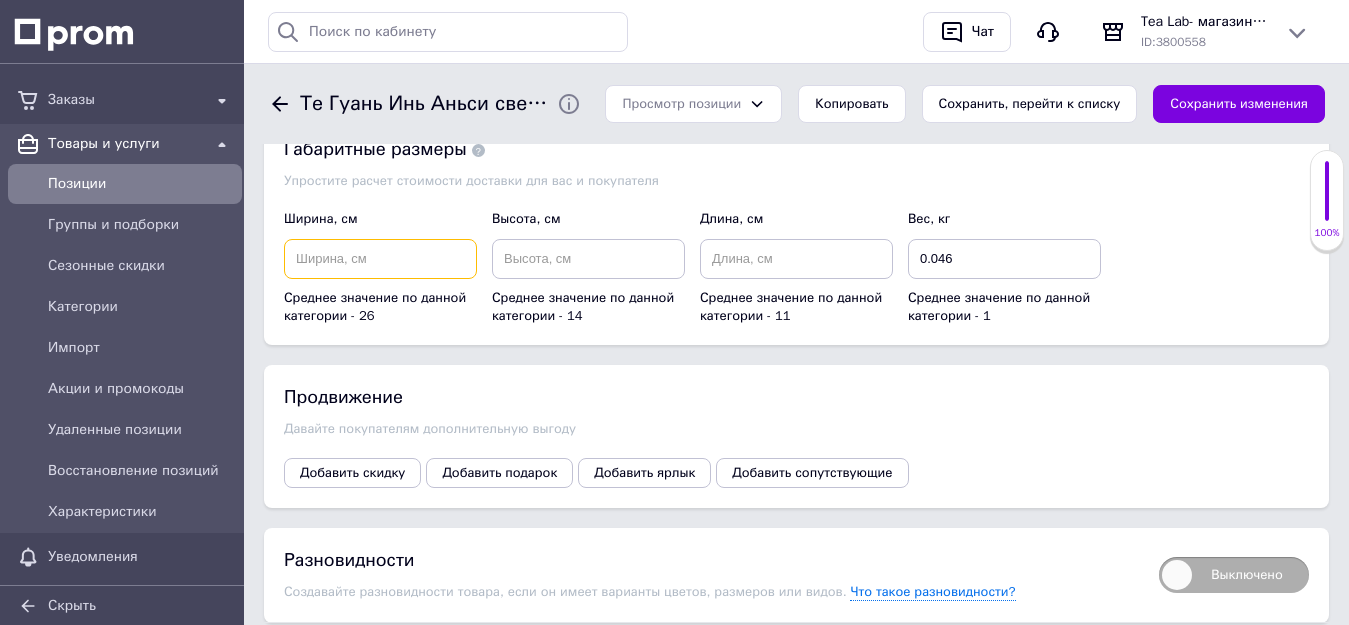 drag, startPoint x: 395, startPoint y: 229, endPoint x: 381, endPoint y: 231, distance: 14.142136 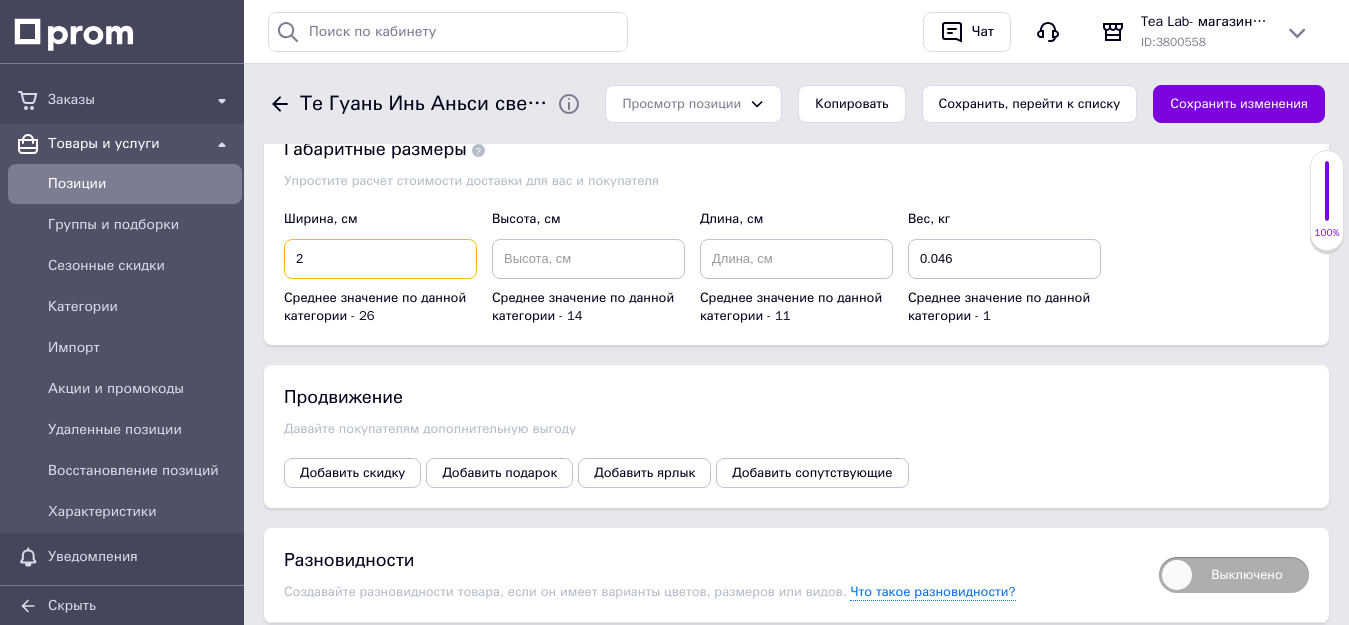 type on "2" 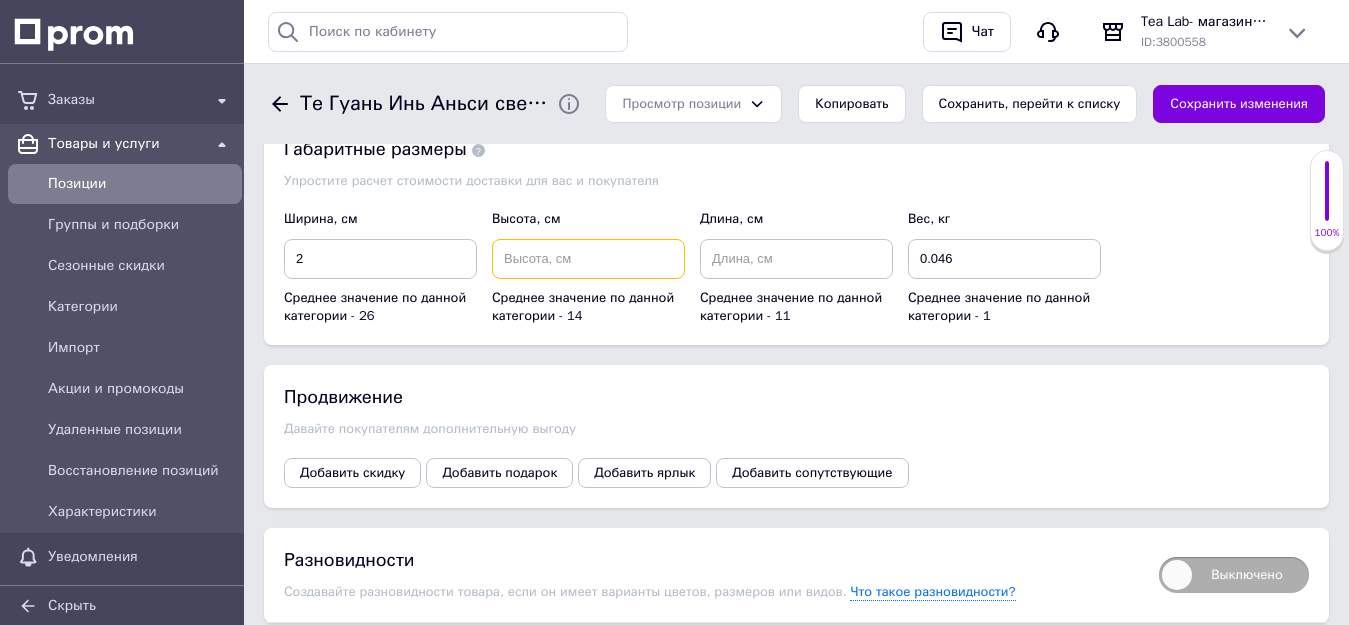 click at bounding box center [588, 259] 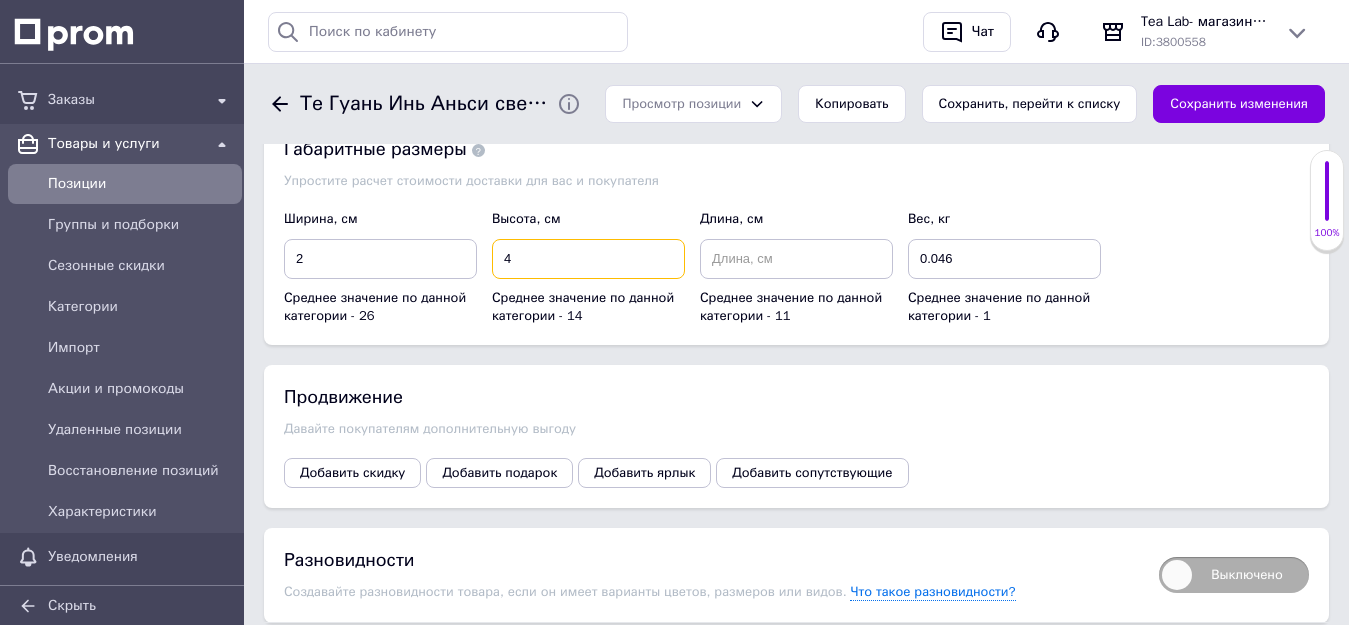type on "4" 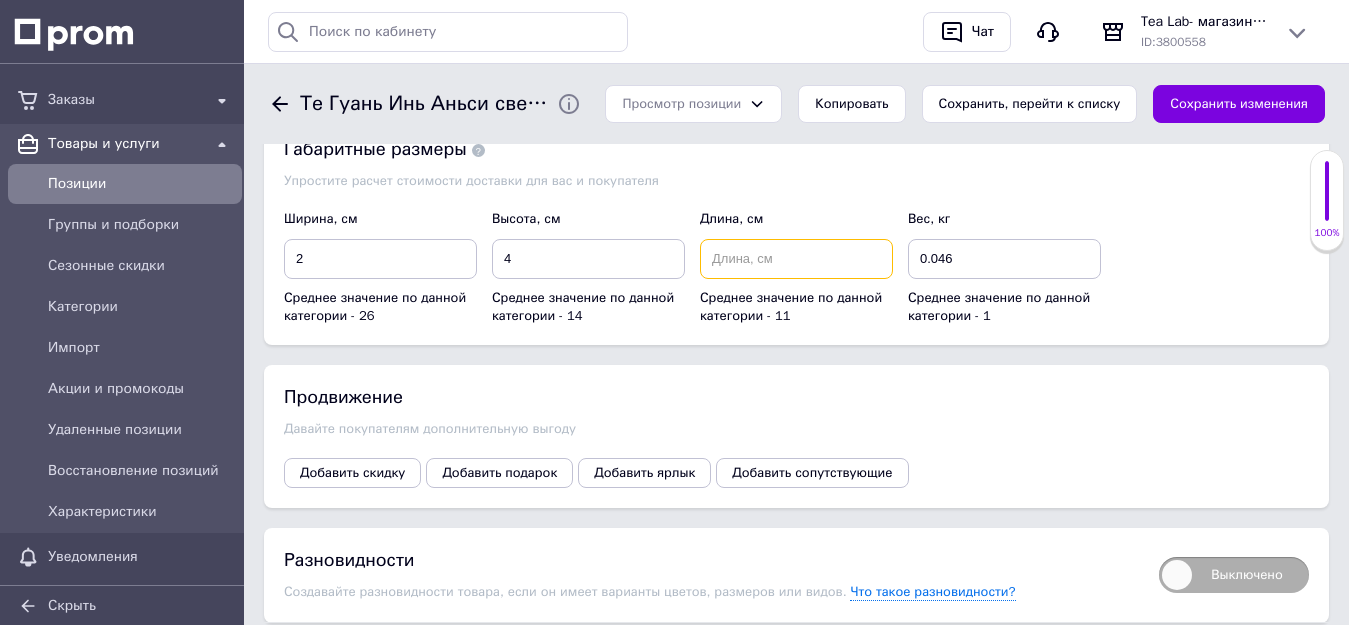 click at bounding box center [796, 259] 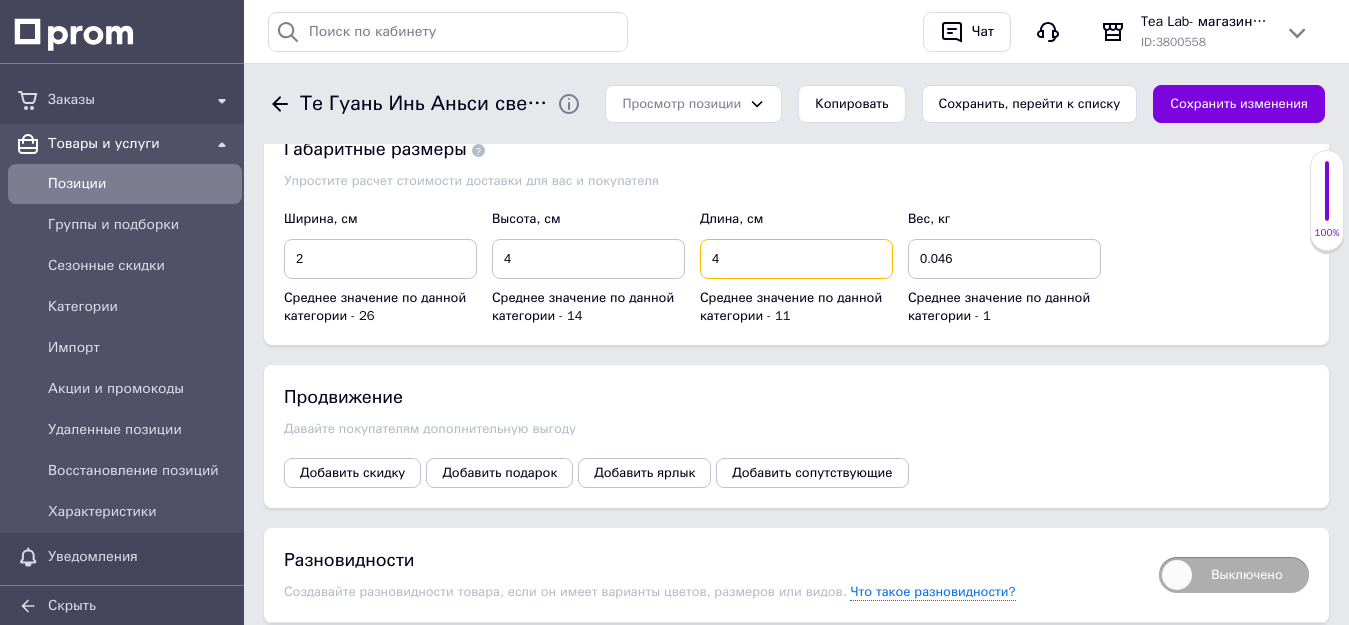 type on "4" 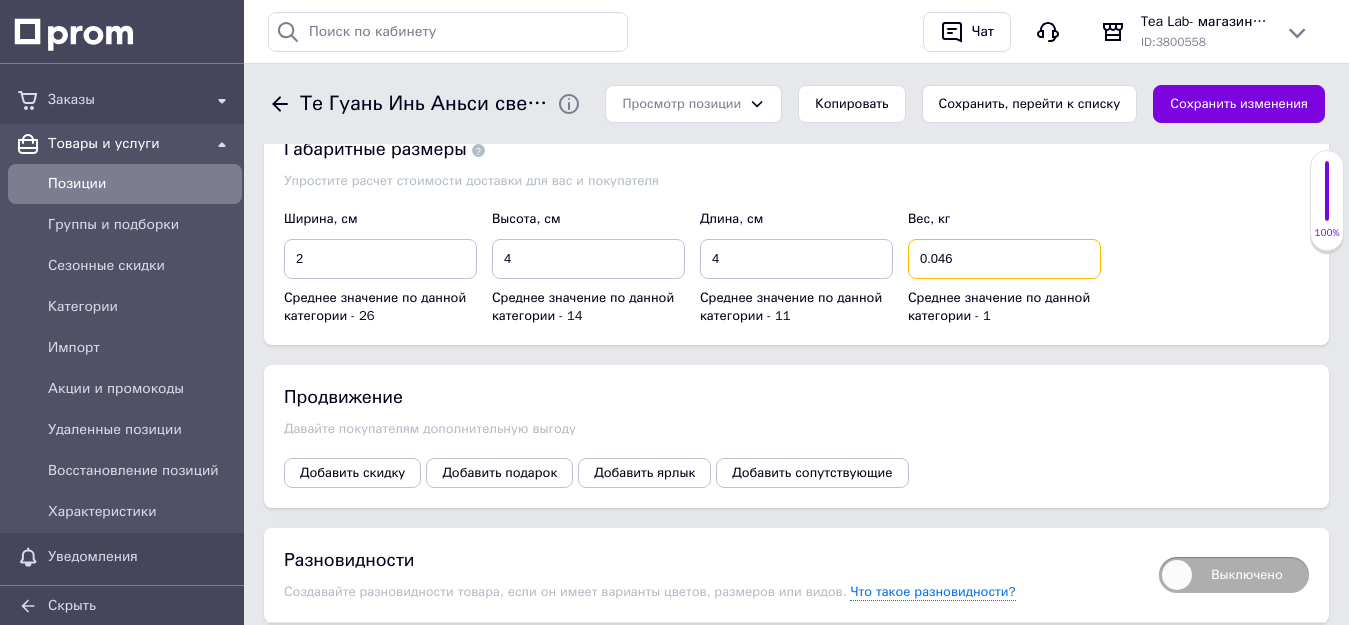 click on "0.046" at bounding box center [1004, 259] 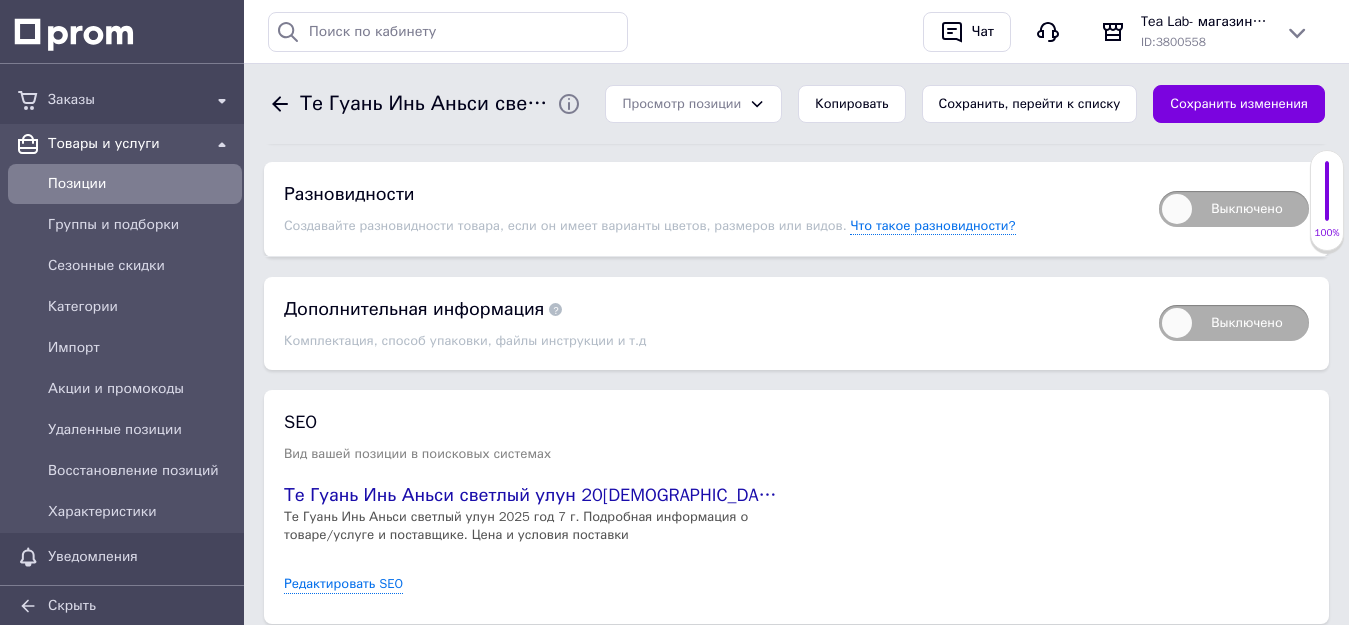 scroll, scrollTop: 3300, scrollLeft: 0, axis: vertical 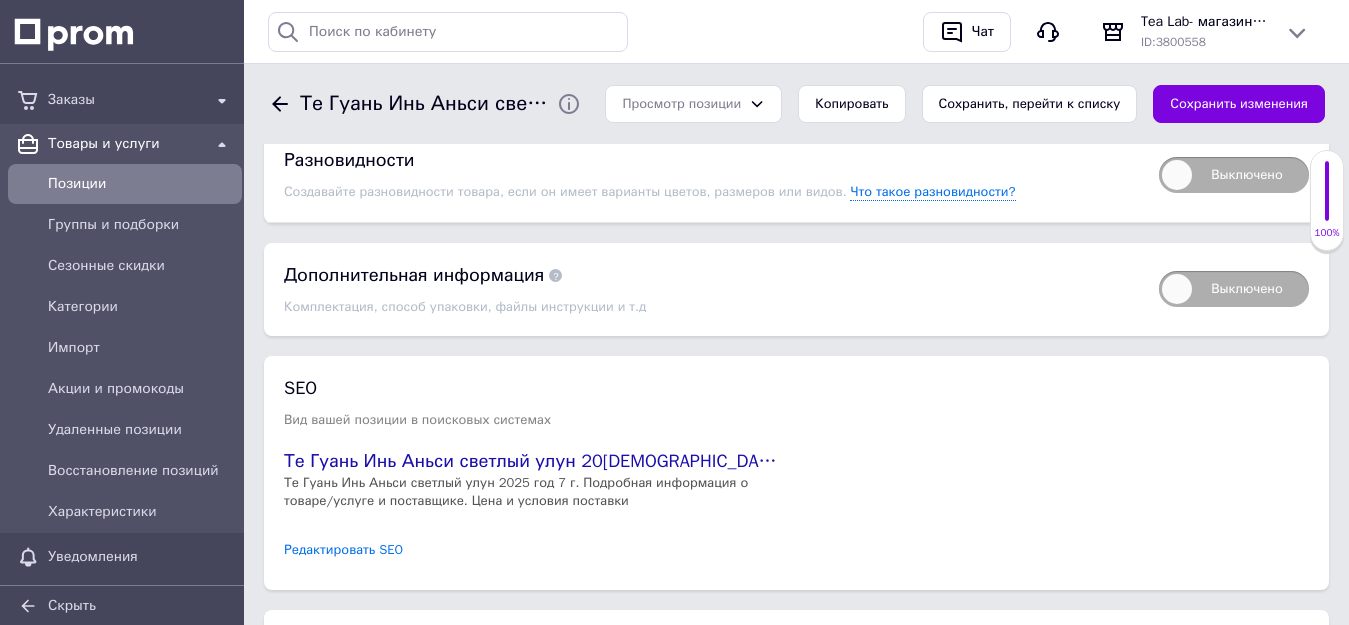 type on "0.07" 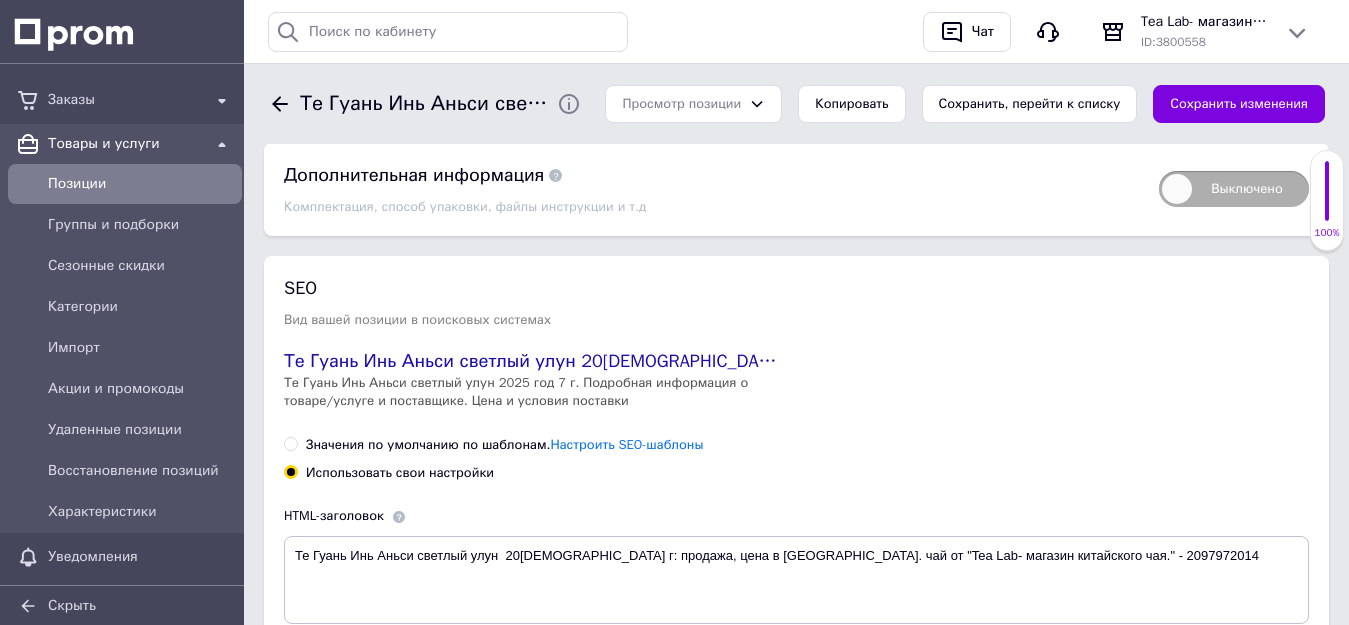 scroll, scrollTop: 3500, scrollLeft: 0, axis: vertical 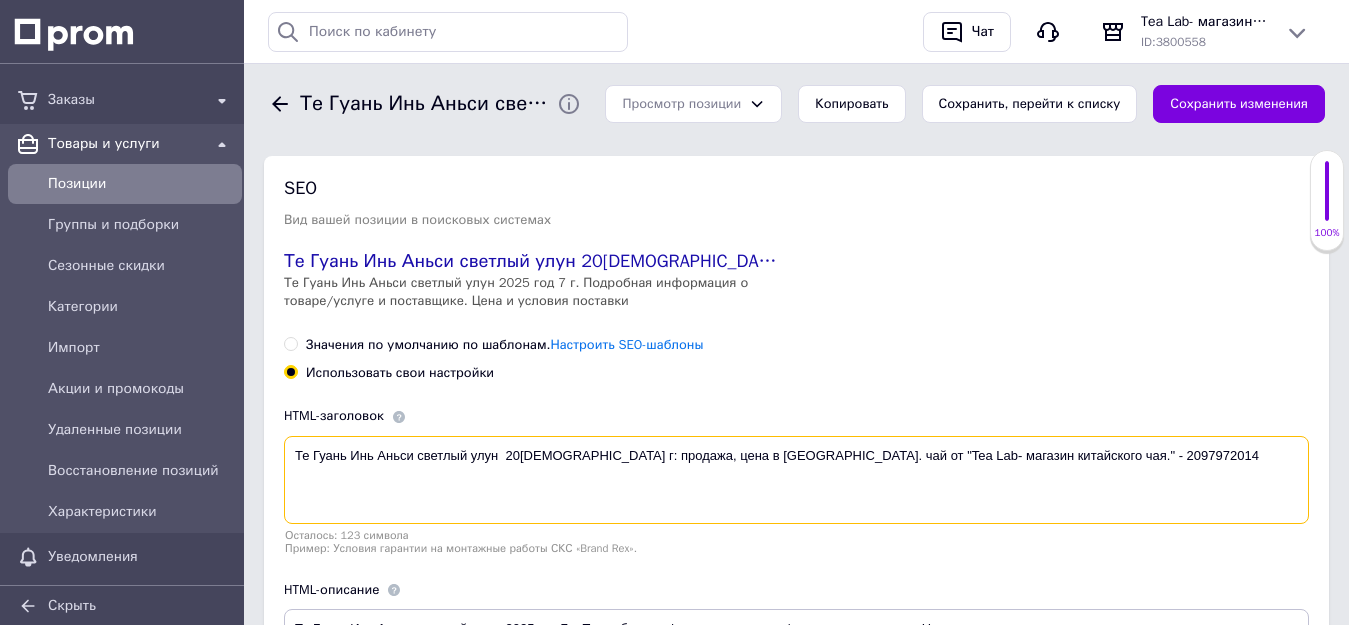 drag, startPoint x: 999, startPoint y: 434, endPoint x: 264, endPoint y: 489, distance: 737.05493 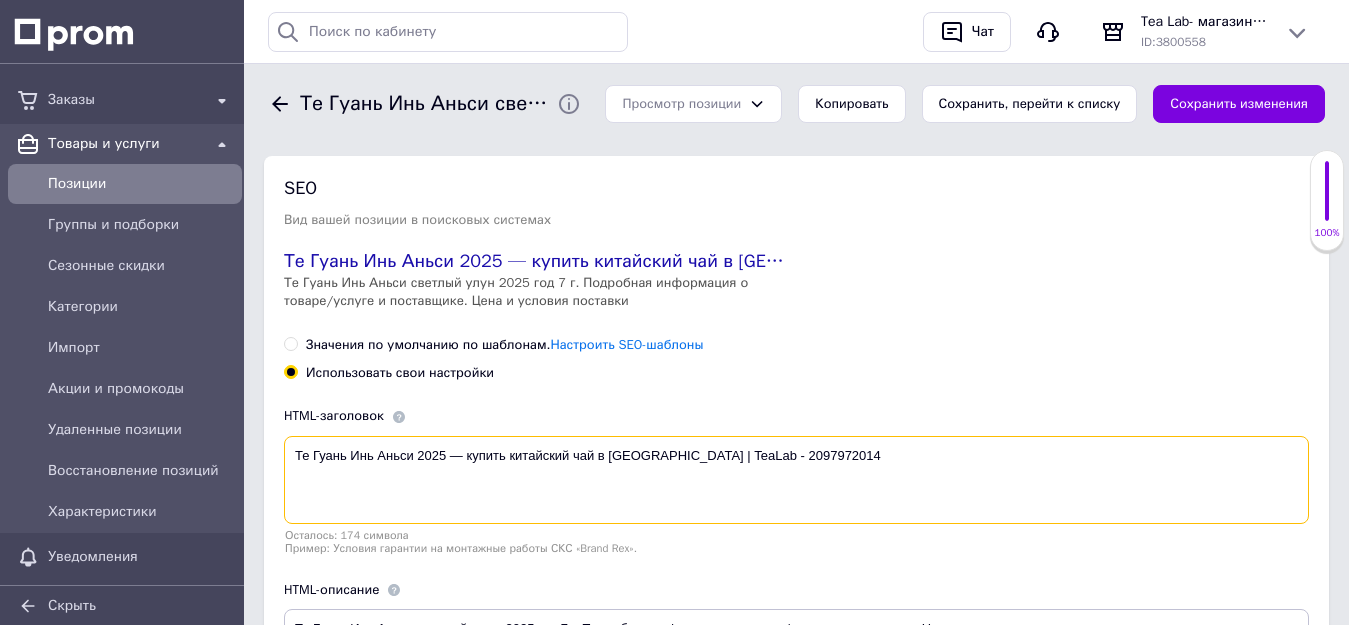 drag, startPoint x: 817, startPoint y: 429, endPoint x: 285, endPoint y: 439, distance: 532.094 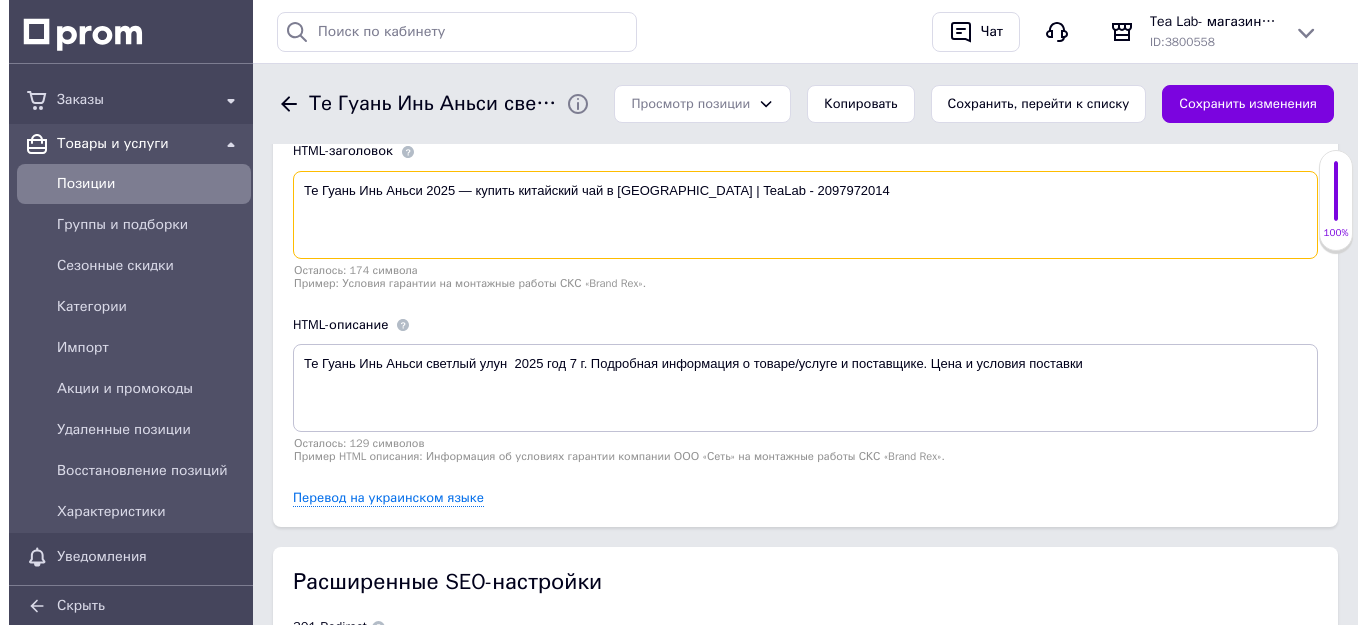 scroll, scrollTop: 3800, scrollLeft: 0, axis: vertical 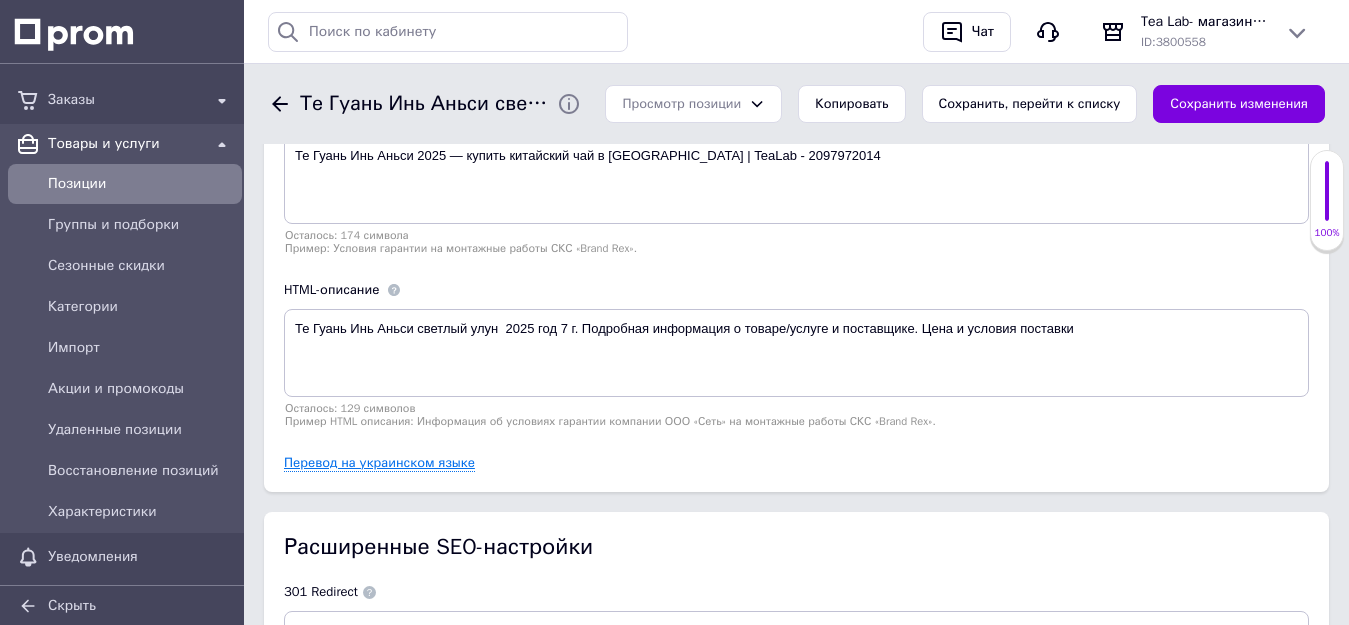 click on "Перевод на украинском языке" at bounding box center (379, 463) 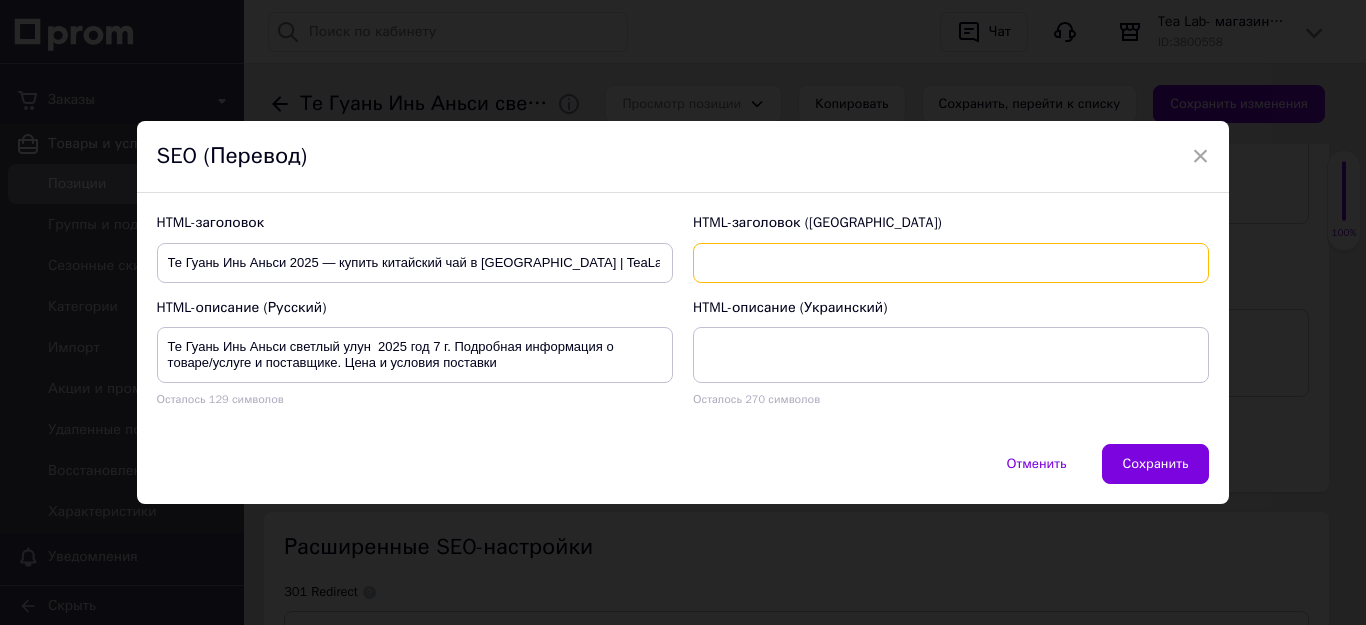 click at bounding box center [951, 263] 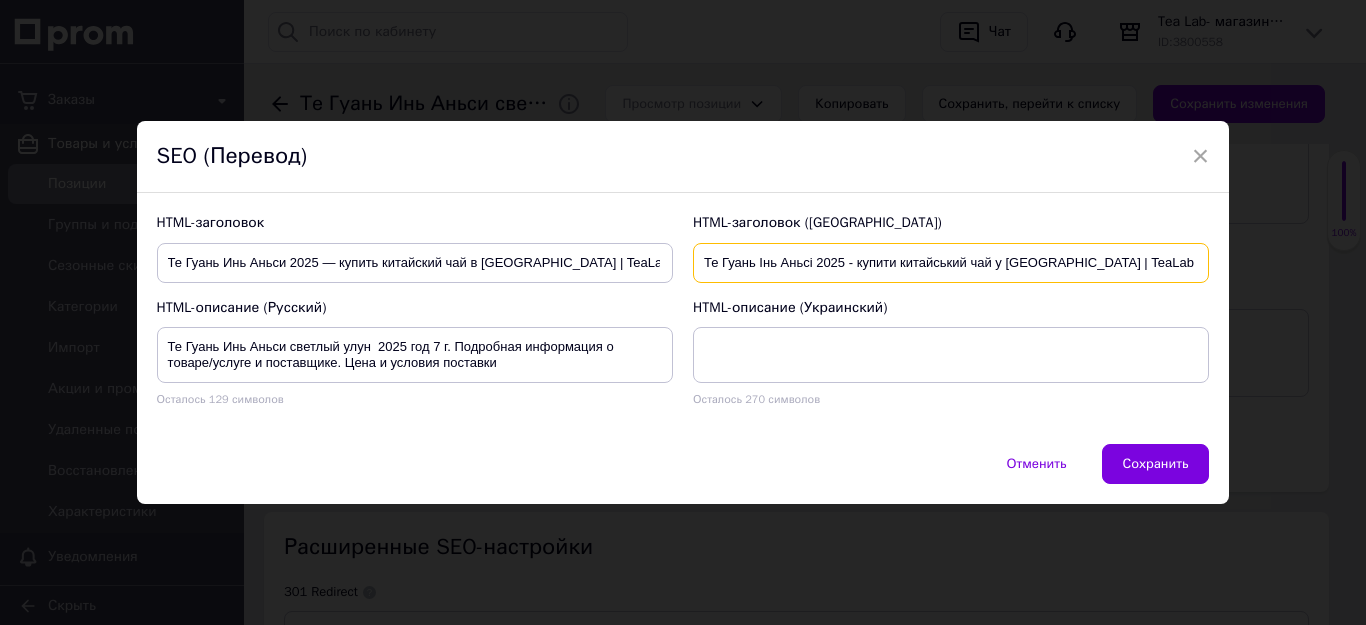 type on "Те Гуань Інь Аньсі 2025 - купити китайський чай у [GEOGRAPHIC_DATA] | TeaLab - 2097972014" 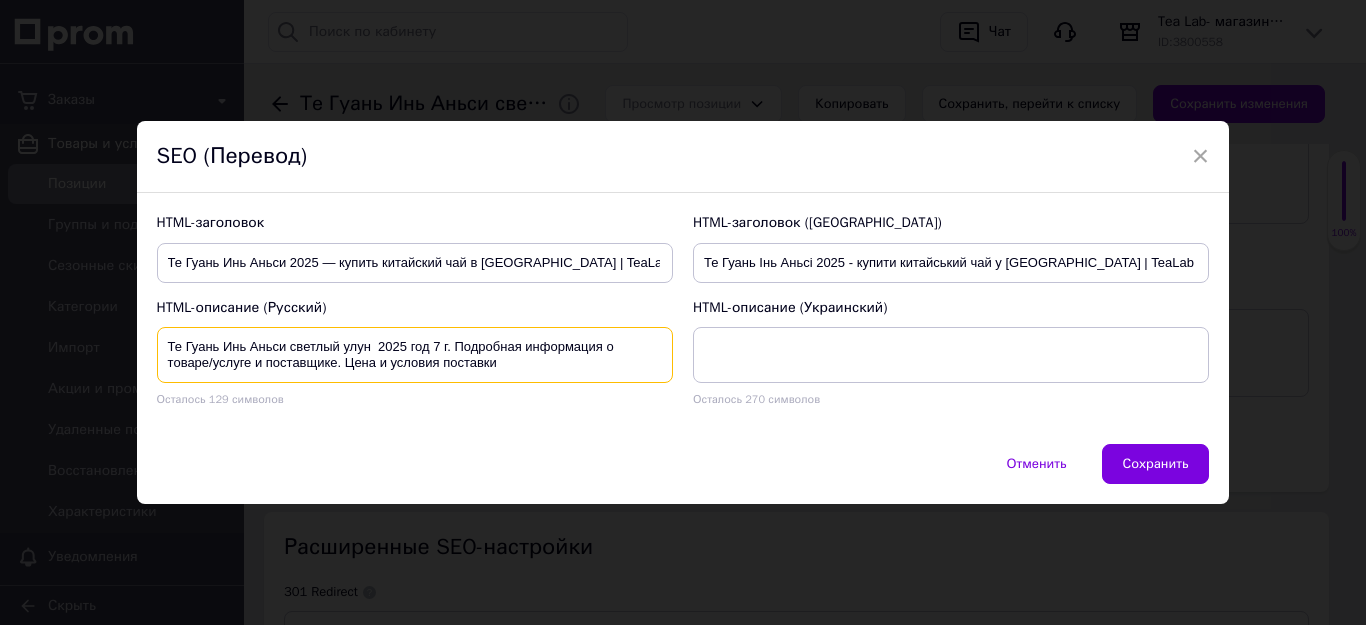 drag, startPoint x: 501, startPoint y: 363, endPoint x: 98, endPoint y: 334, distance: 404.04208 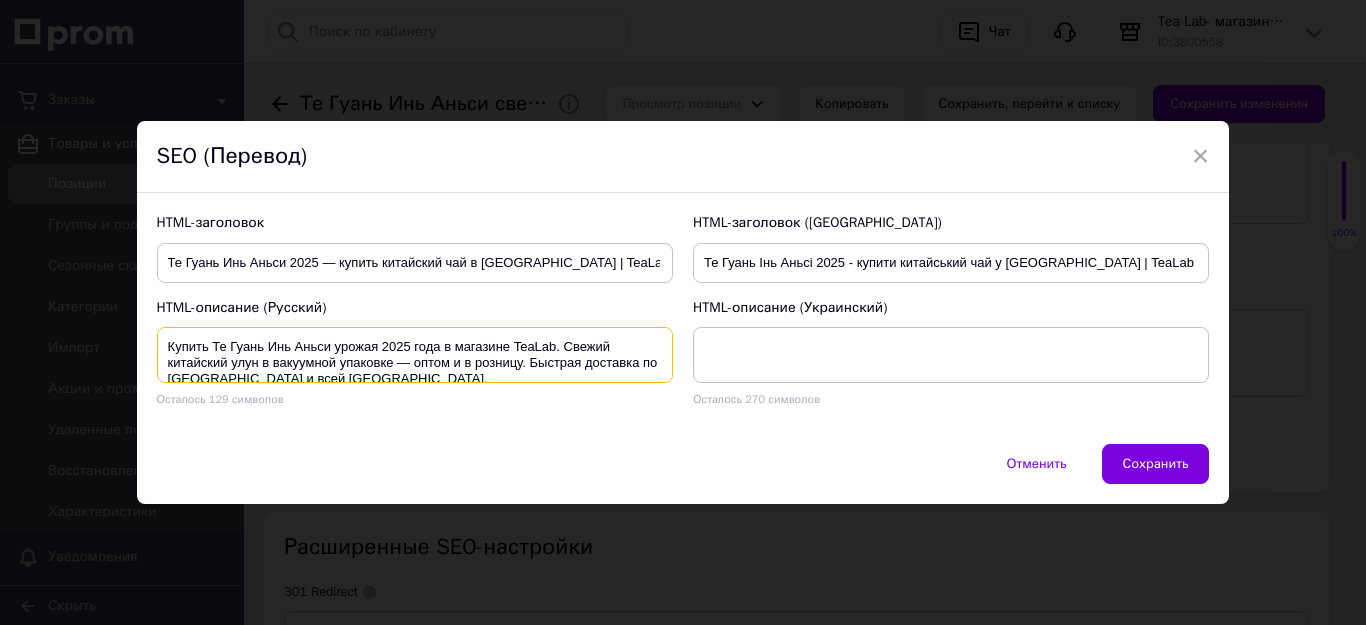 scroll, scrollTop: 4, scrollLeft: 0, axis: vertical 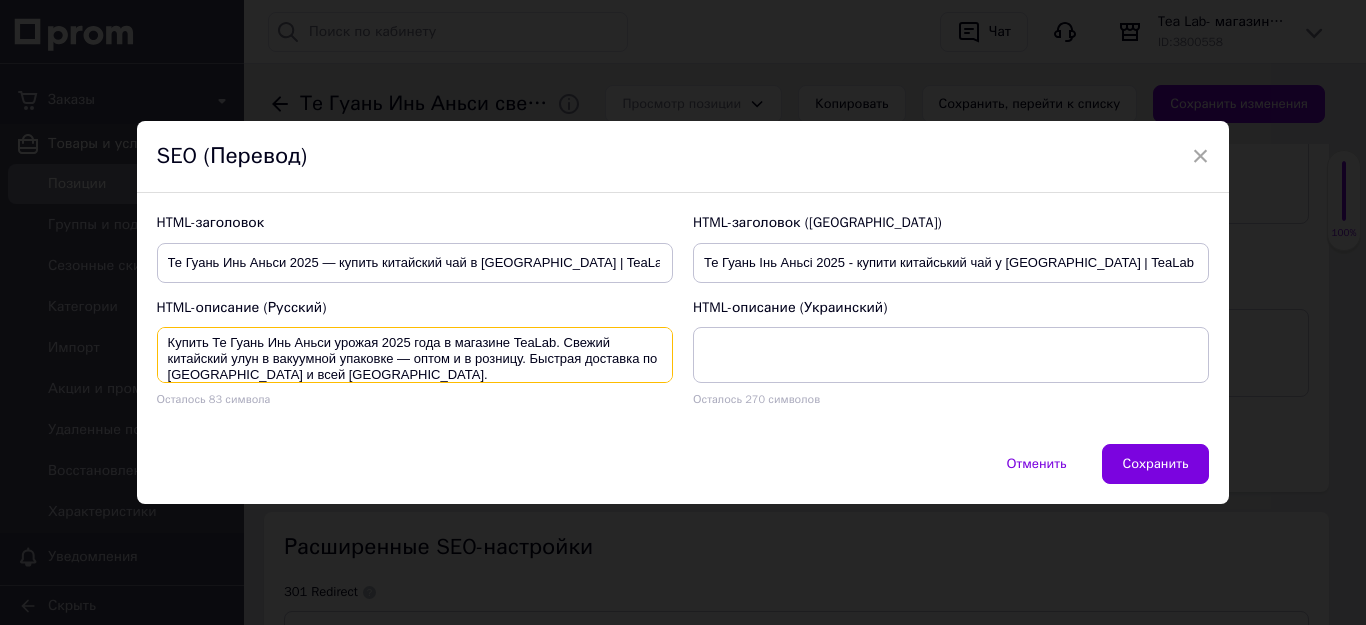 click on "Купить Те Гуань Инь Аньси урожая 2025 года в магазине TeaLab. Свежий китайский улун в вакуумной упаковке — оптом и в розницу. Быстрая доставка по [GEOGRAPHIC_DATA] и всей [GEOGRAPHIC_DATA]." at bounding box center (415, 355) 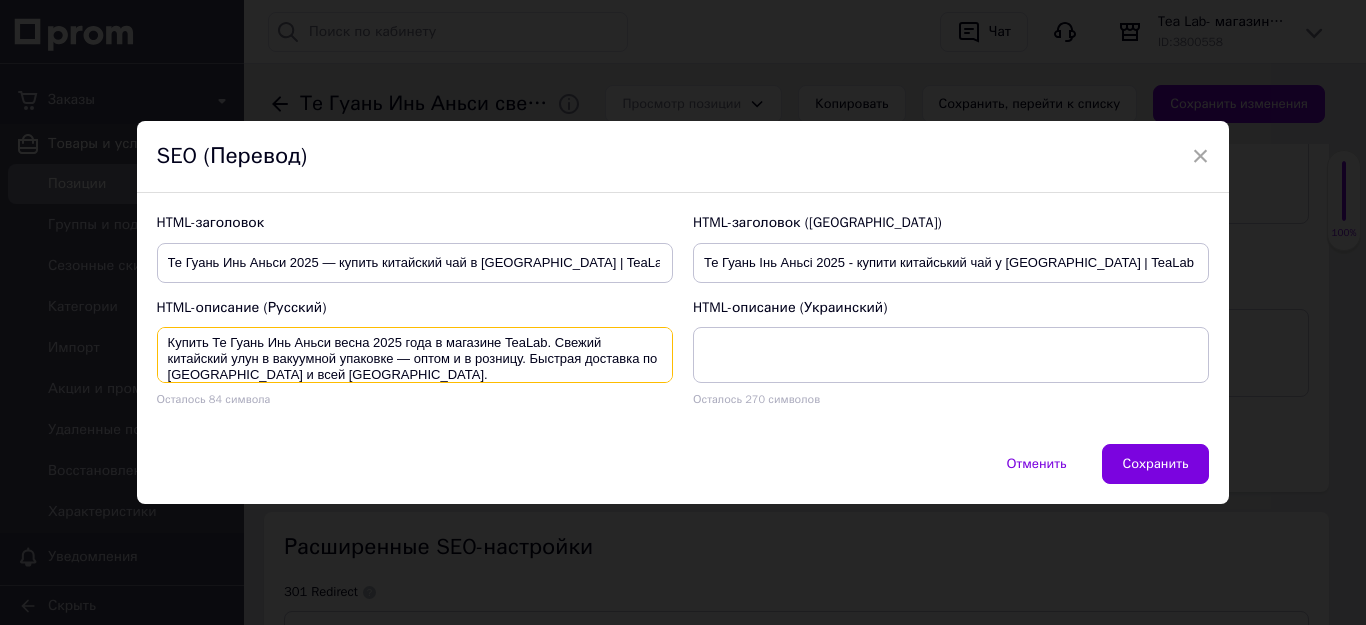 click on "Купить Те Гуань Инь Аньси весна 2025 года в магазине TeaLab. Свежий китайский улун в вакуумной упаковке — оптом и в розницу. Быстрая доставка по [GEOGRAPHIC_DATA] и всей [GEOGRAPHIC_DATA]." at bounding box center (415, 355) 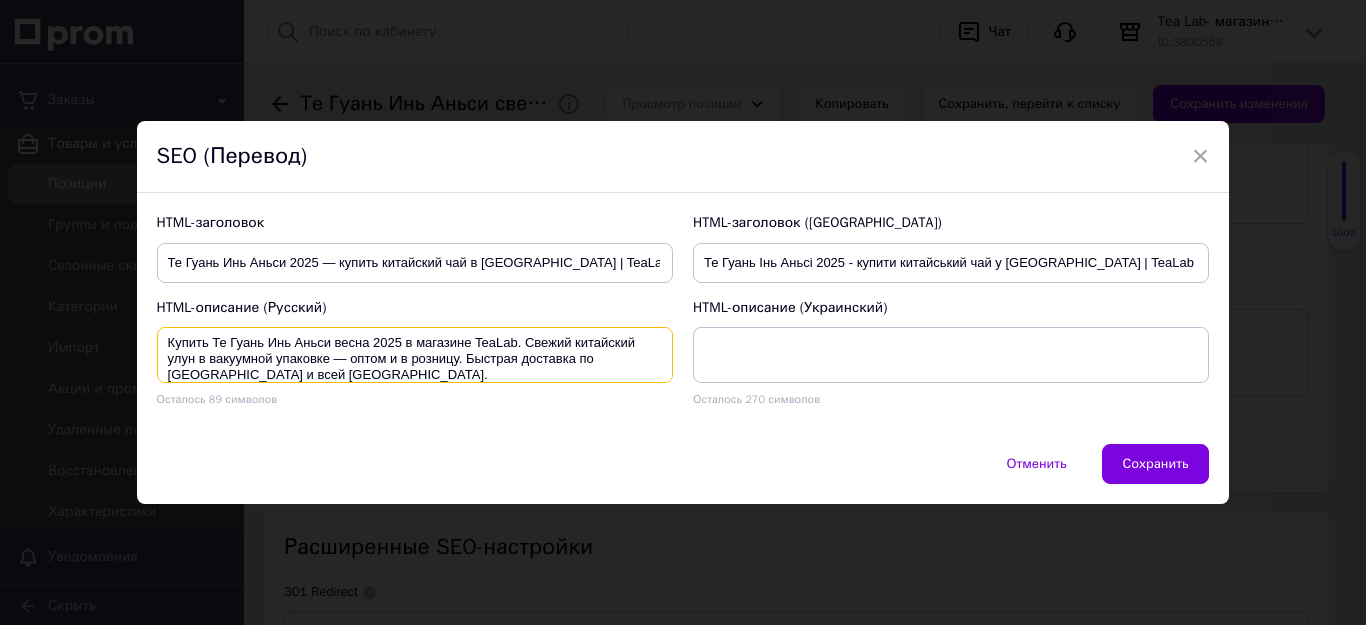 click on "Купить Те Гуань Инь Аньси весна 2025 в магазине TeaLab. Свежий китайский улун в вакуумной упаковке — оптом и в розницу. Быстрая доставка по [GEOGRAPHIC_DATA] и всей [GEOGRAPHIC_DATA]." at bounding box center (415, 355) 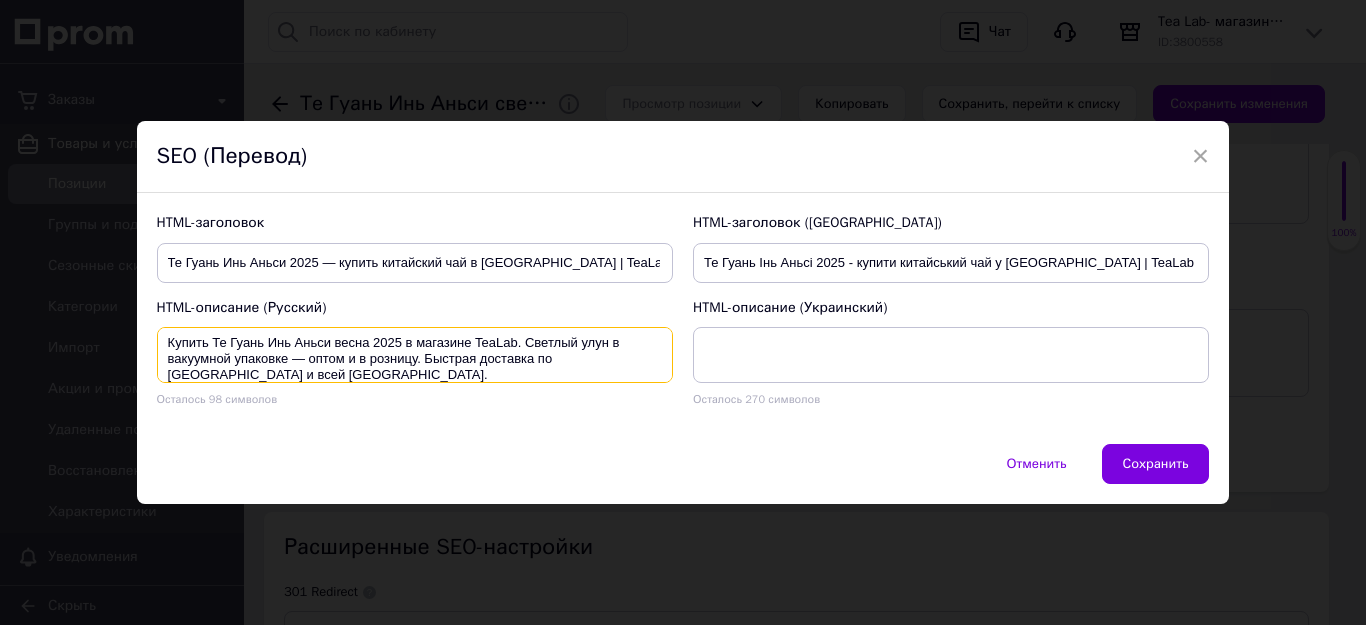 click on "Купить Те Гуань Инь Аньси весна 2025 в магазине TeaLab. Светлый улун в вакуумной упаковке — оптом и в розницу. Быстрая доставка по [GEOGRAPHIC_DATA] и всей [GEOGRAPHIC_DATA]." at bounding box center (415, 355) 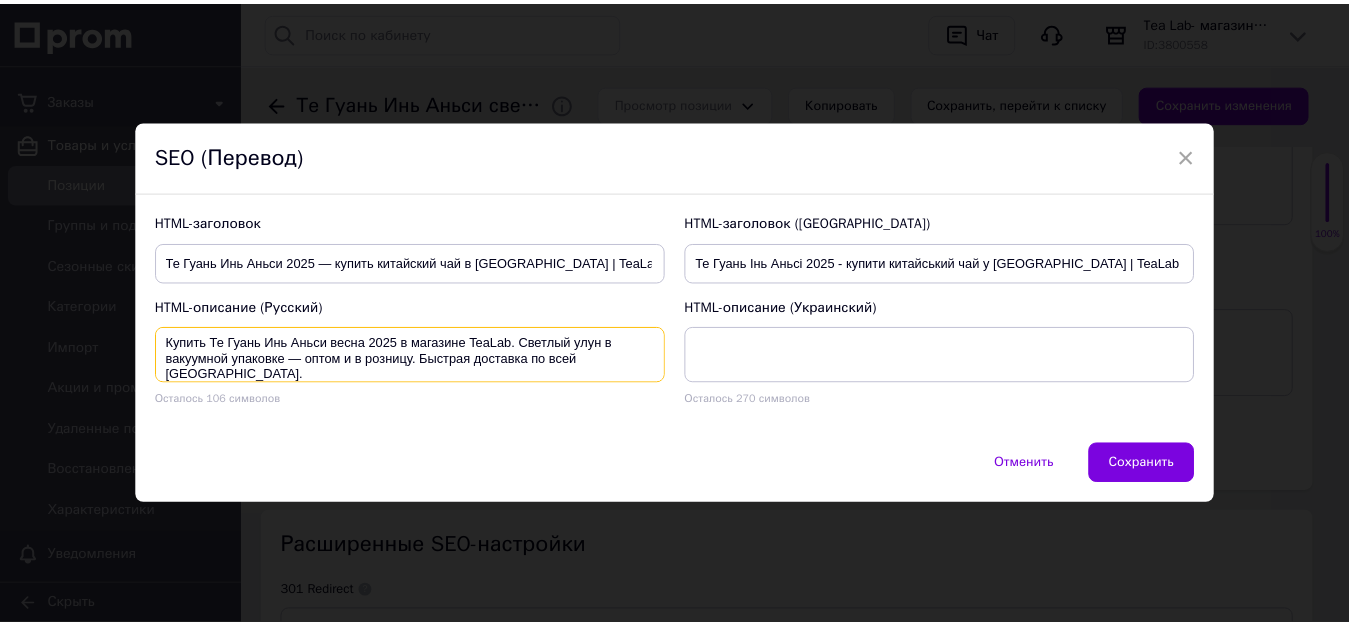 scroll, scrollTop: 0, scrollLeft: 0, axis: both 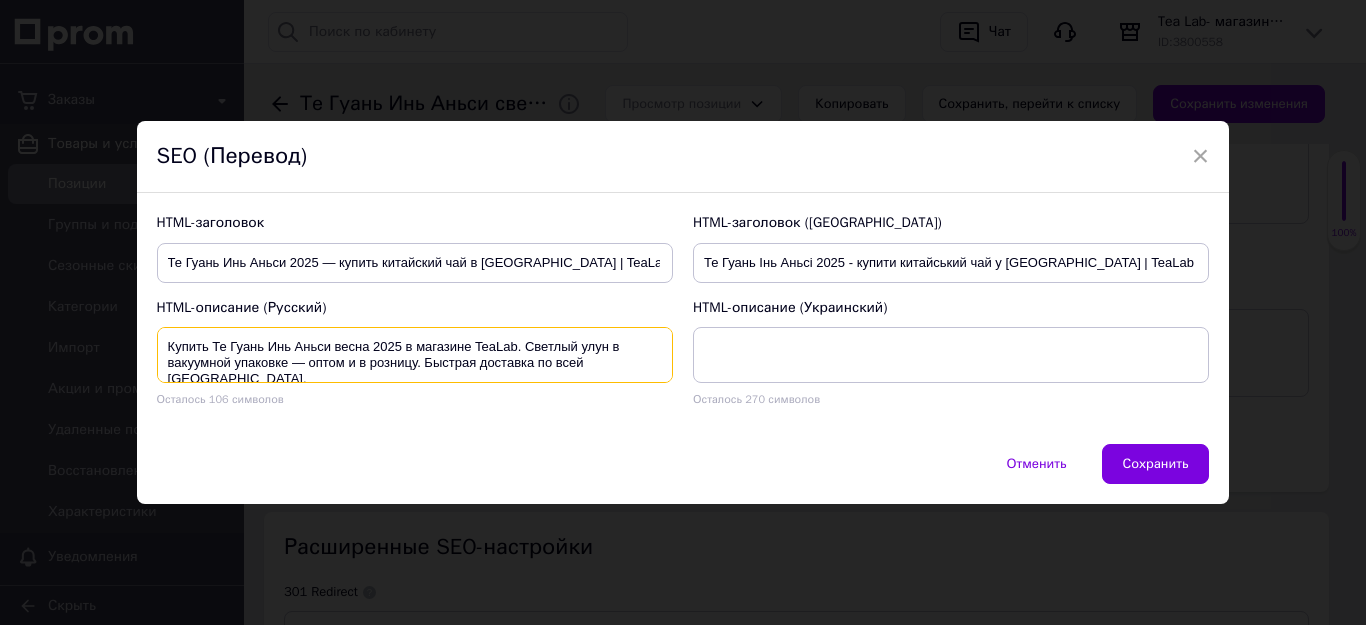 drag, startPoint x: 648, startPoint y: 364, endPoint x: 63, endPoint y: 327, distance: 586.16895 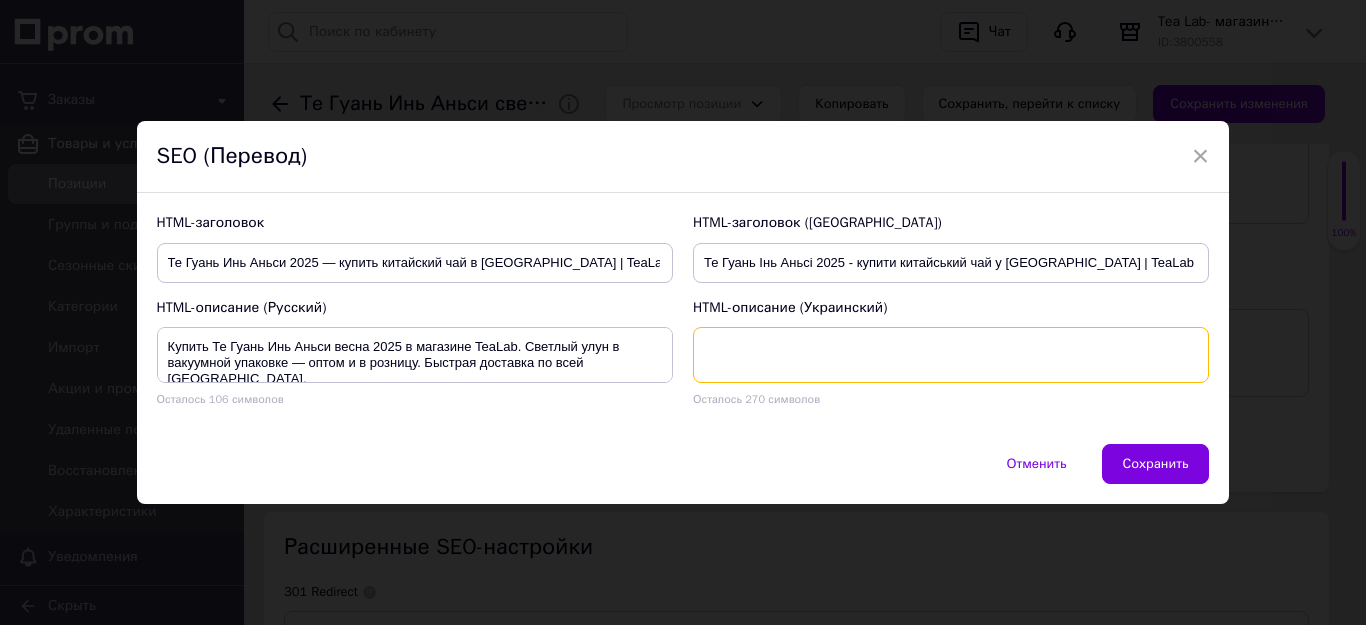 click at bounding box center (951, 355) 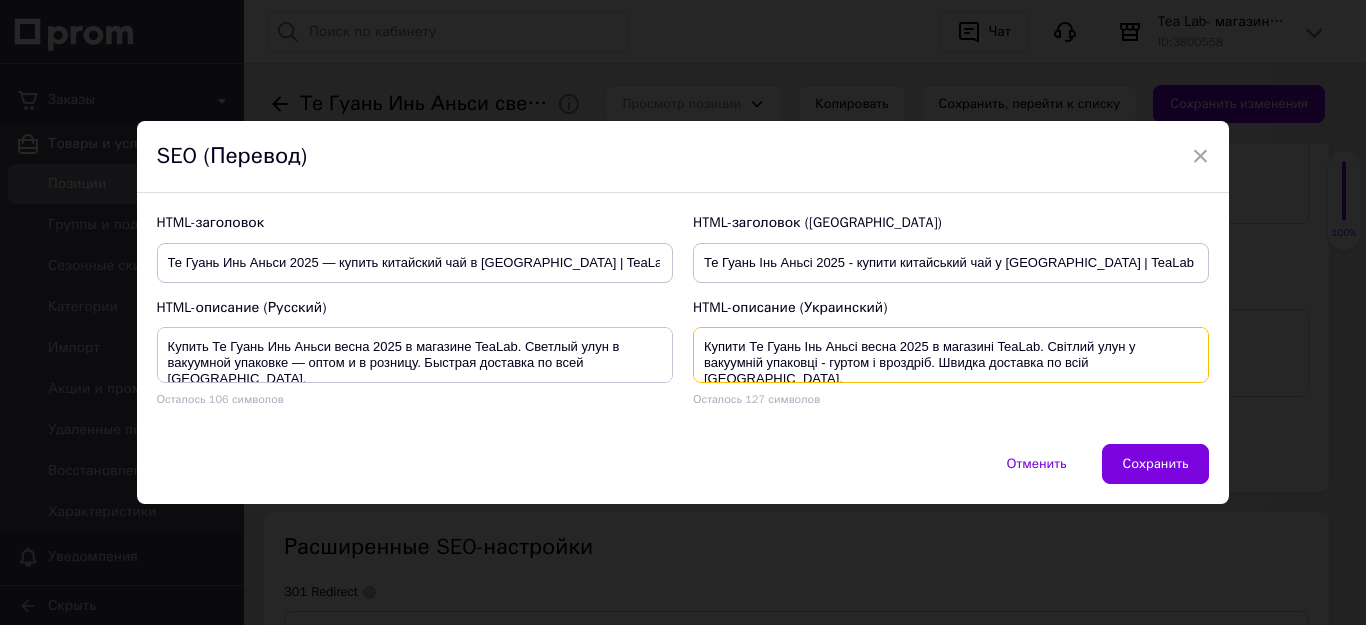 click on "Купити Те Гуань Інь Аньсі весна 2025 в магазині TeaLab. Світлий улун у вакуумній упаковці - гуртом і вроздріб. Швидка доставка по всій [GEOGRAPHIC_DATA]." at bounding box center (951, 355) 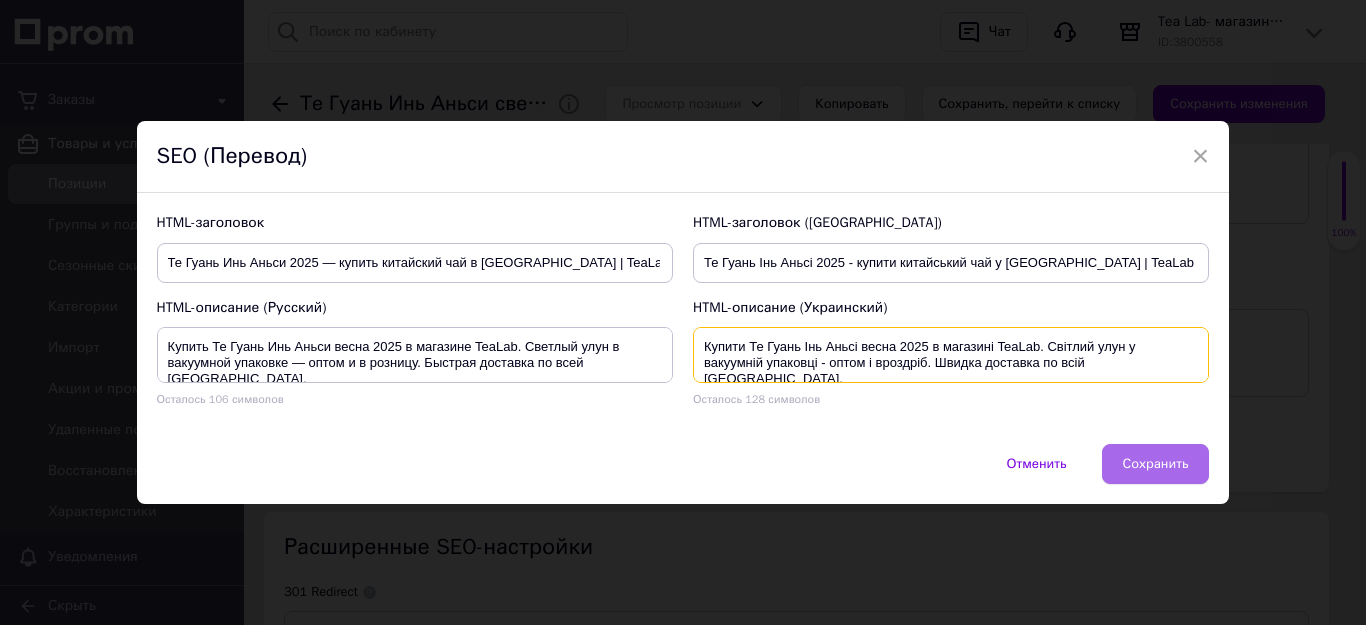 type on "Купити Те Гуань Інь Аньсі весна 2025 в магазині TeaLab. Світлий улун у вакуумній упаковці - оптом і вроздріб. Швидка доставка по всій [GEOGRAPHIC_DATA]." 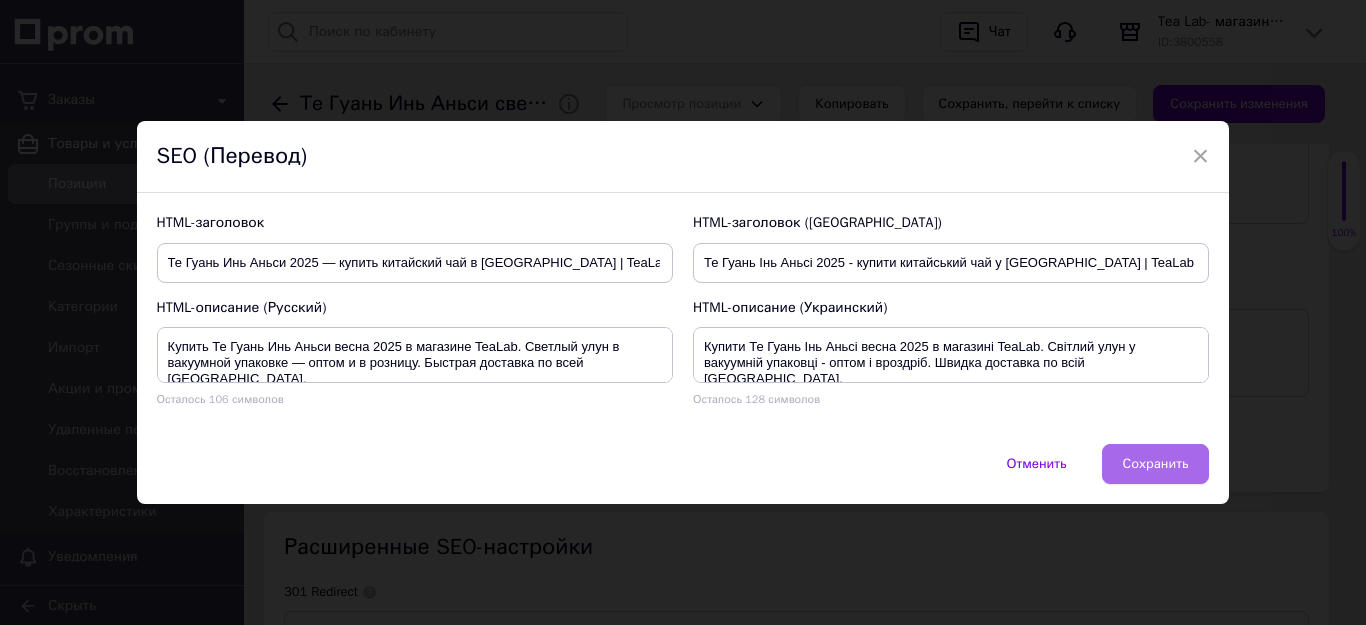 click on "Сохранить" at bounding box center (1156, 464) 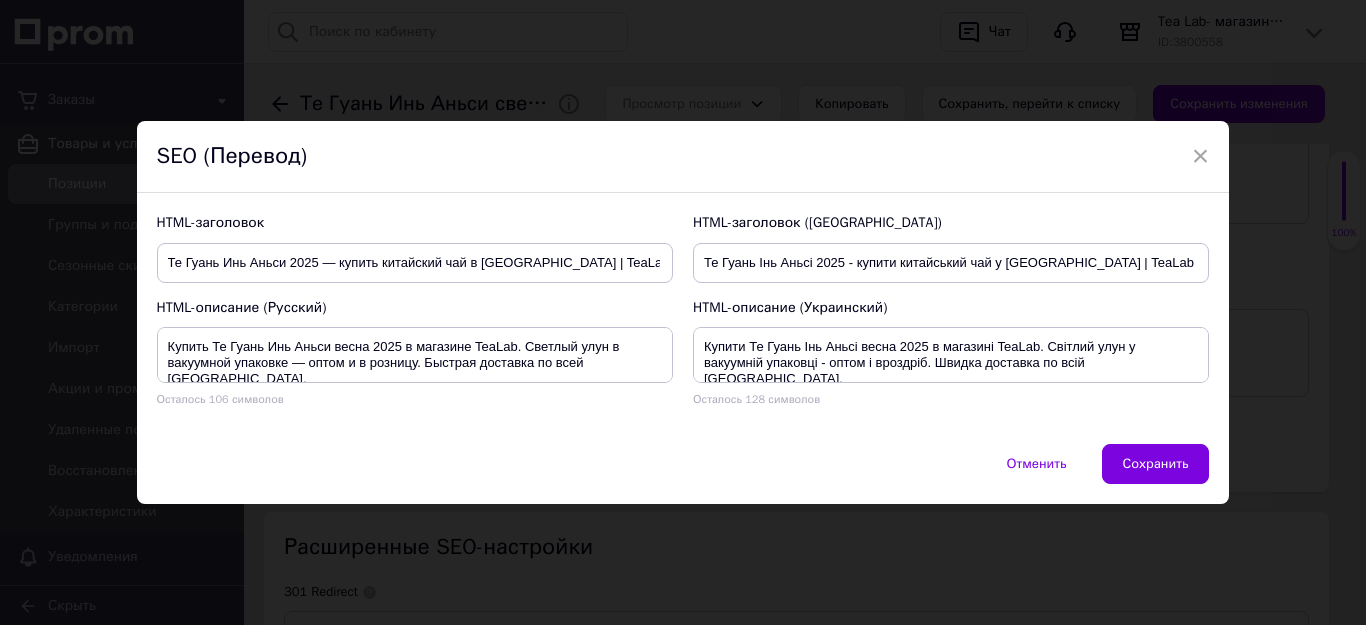 type on "Купить Те Гуань Инь Аньси весна 2025 в магазине TeaLab. Светлый улун в вакуумной упаковке — оптом и в розницу. Быстрая доставка по всей [GEOGRAPHIC_DATA]." 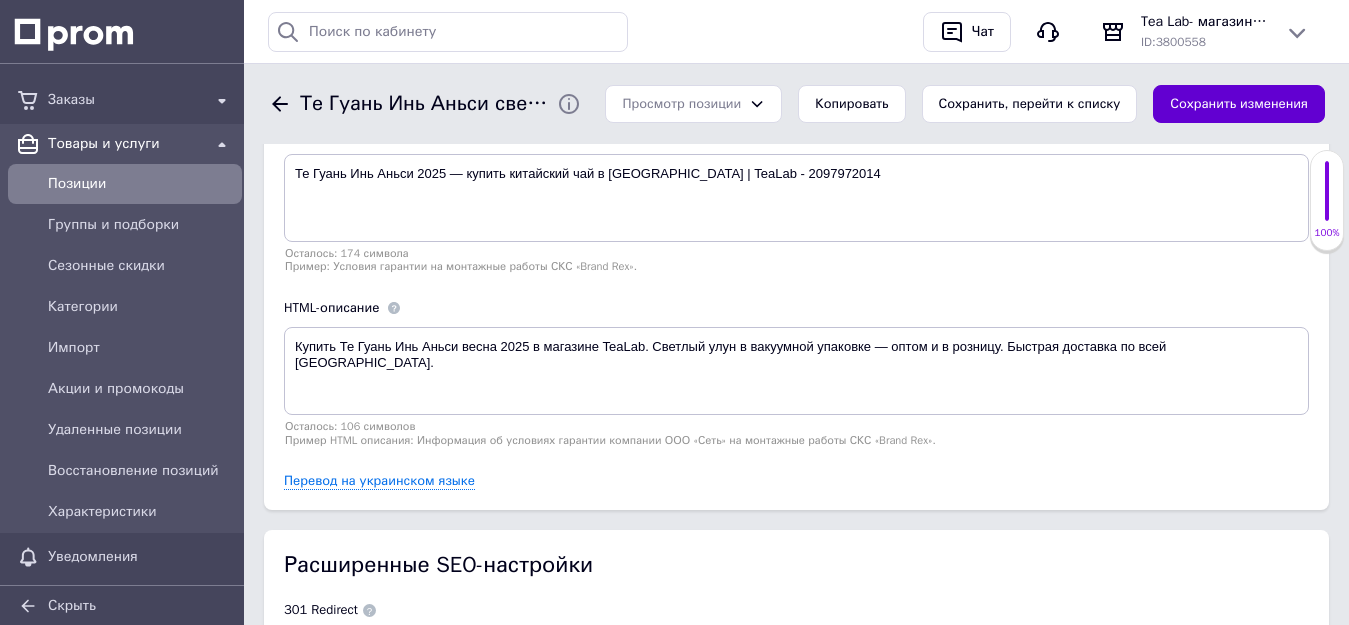 click on "Сохранить изменения" at bounding box center [1239, 104] 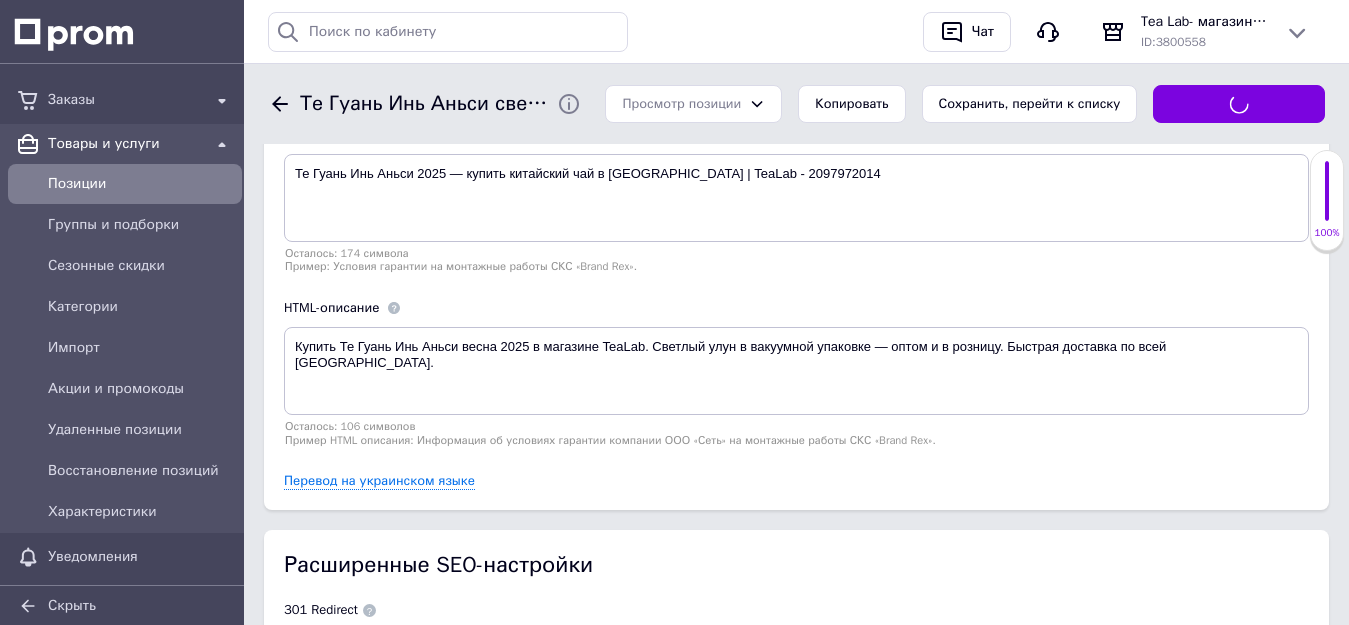 scroll, scrollTop: 3744, scrollLeft: 0, axis: vertical 